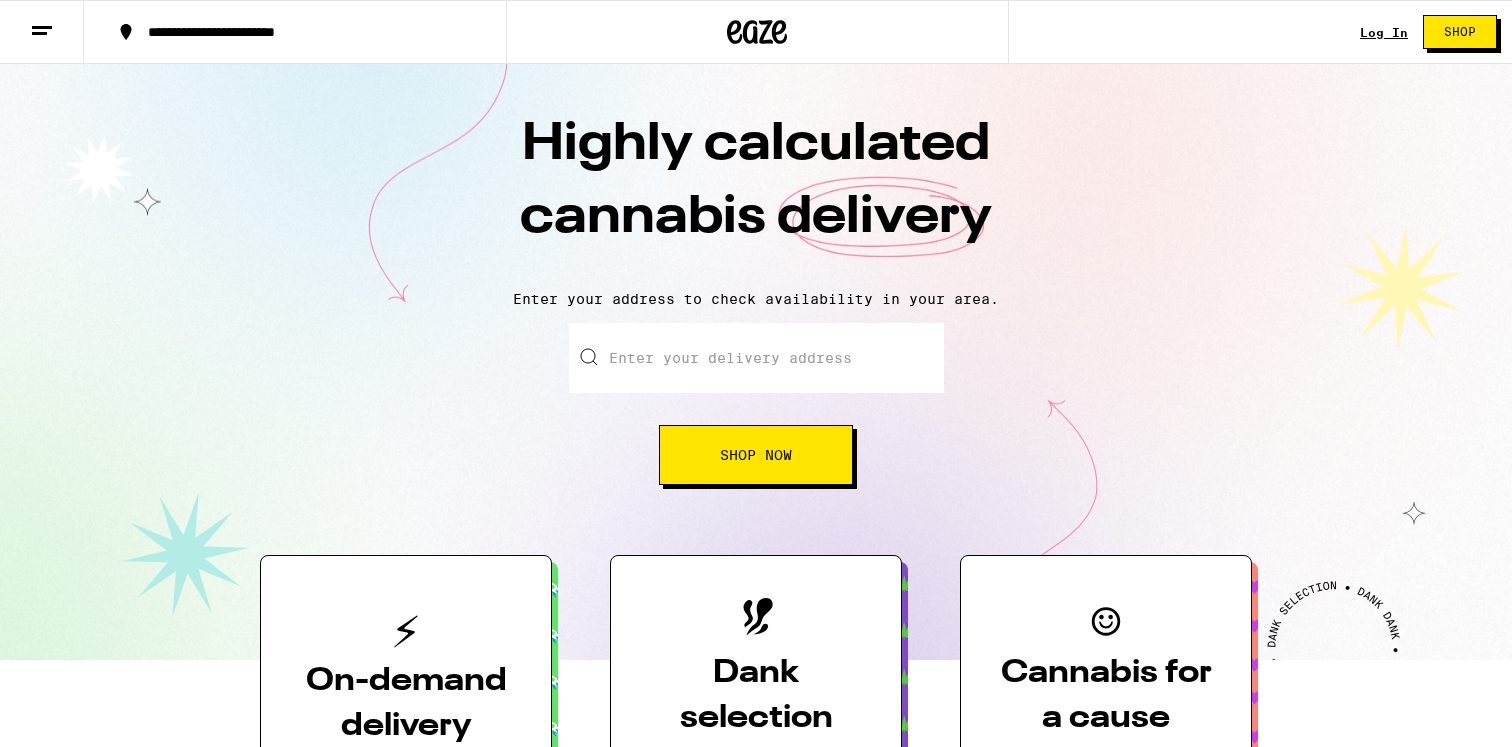 scroll, scrollTop: 0, scrollLeft: 0, axis: both 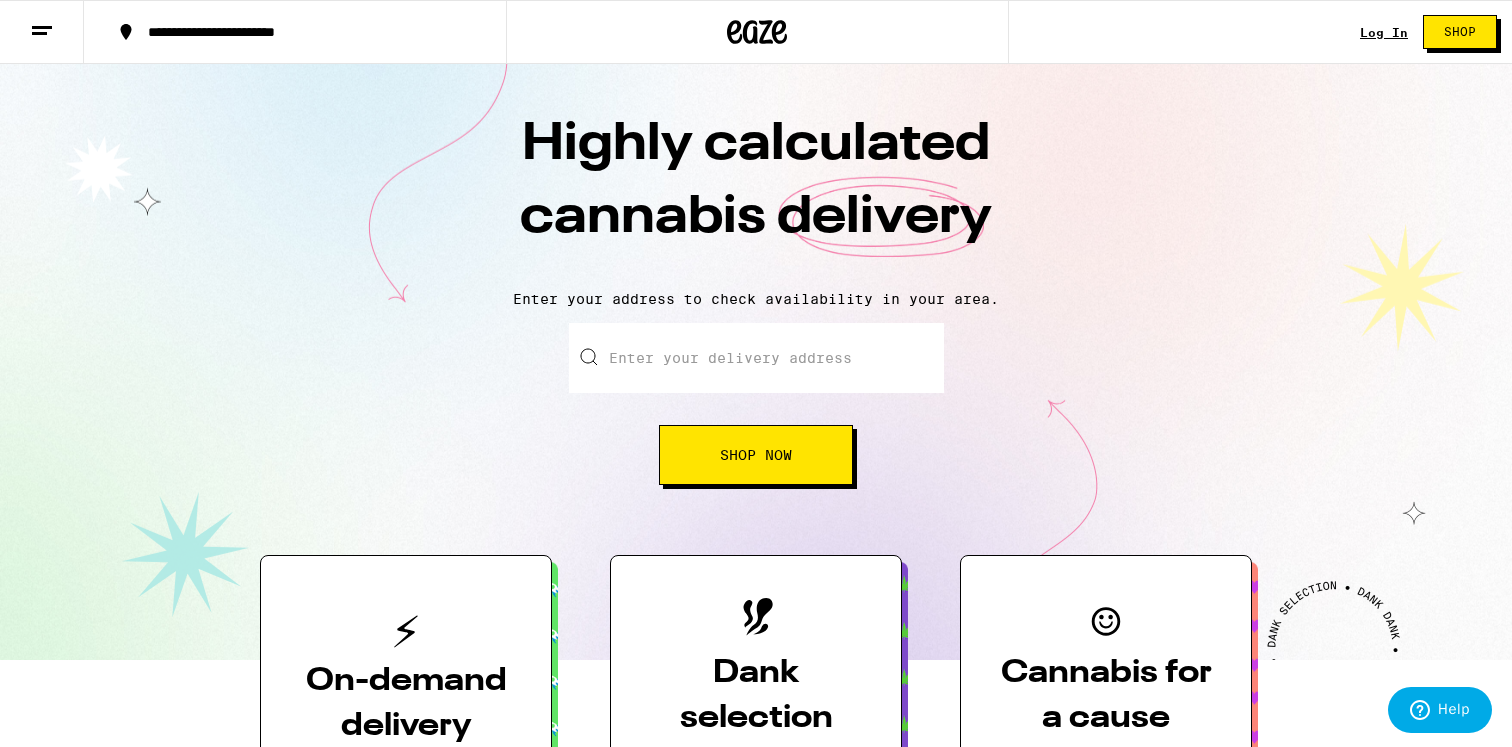 click on "Log In" at bounding box center [1384, 32] 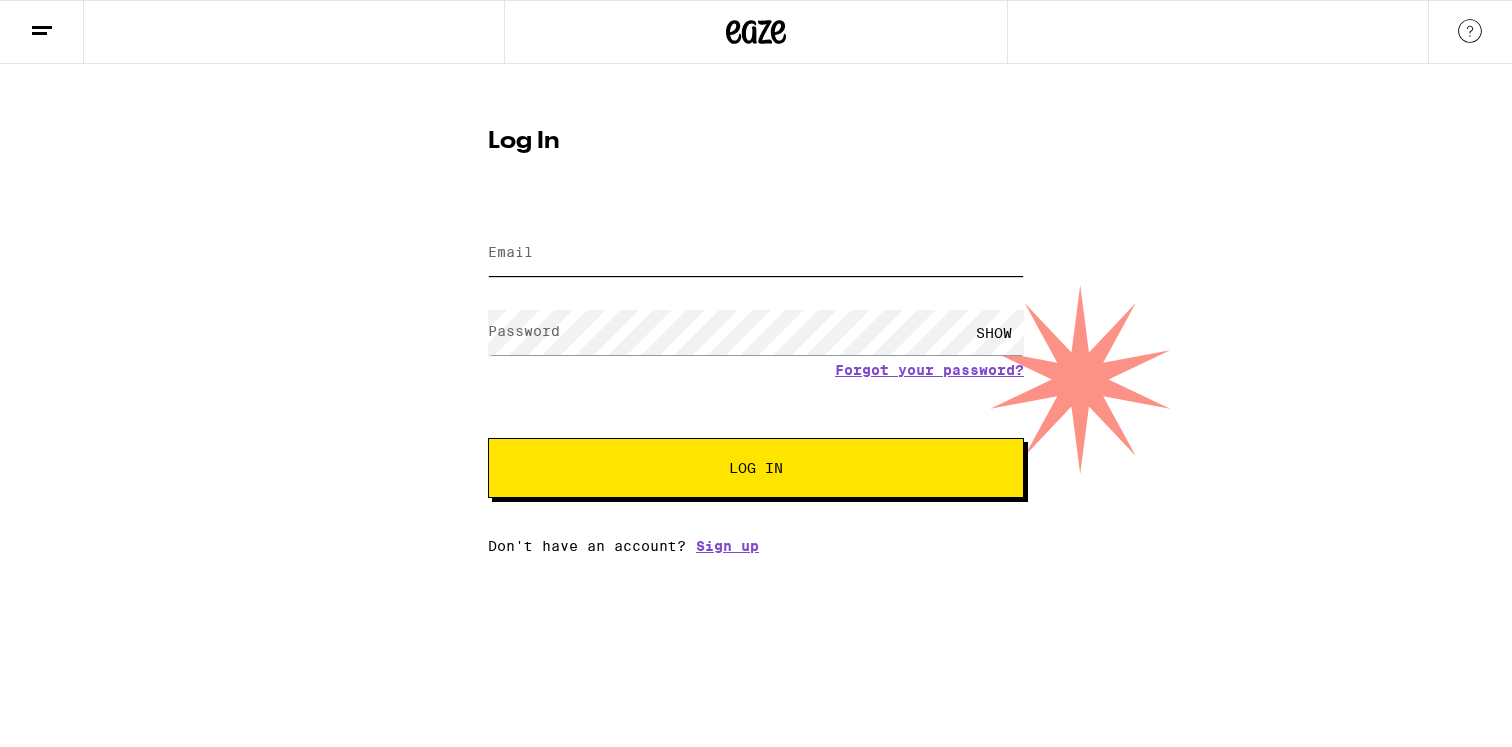 type on "sheldon.gong@[EMAIL]" 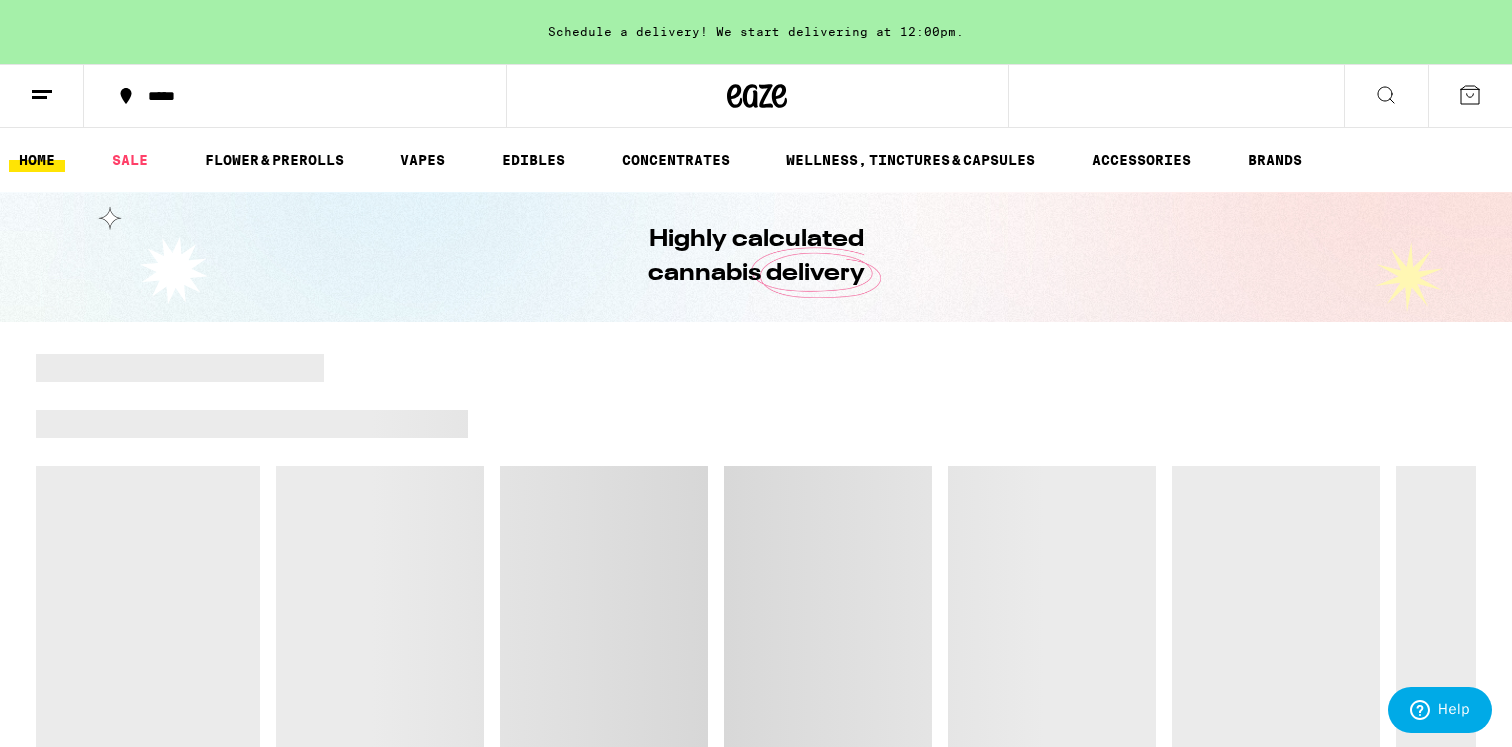 scroll, scrollTop: 0, scrollLeft: 0, axis: both 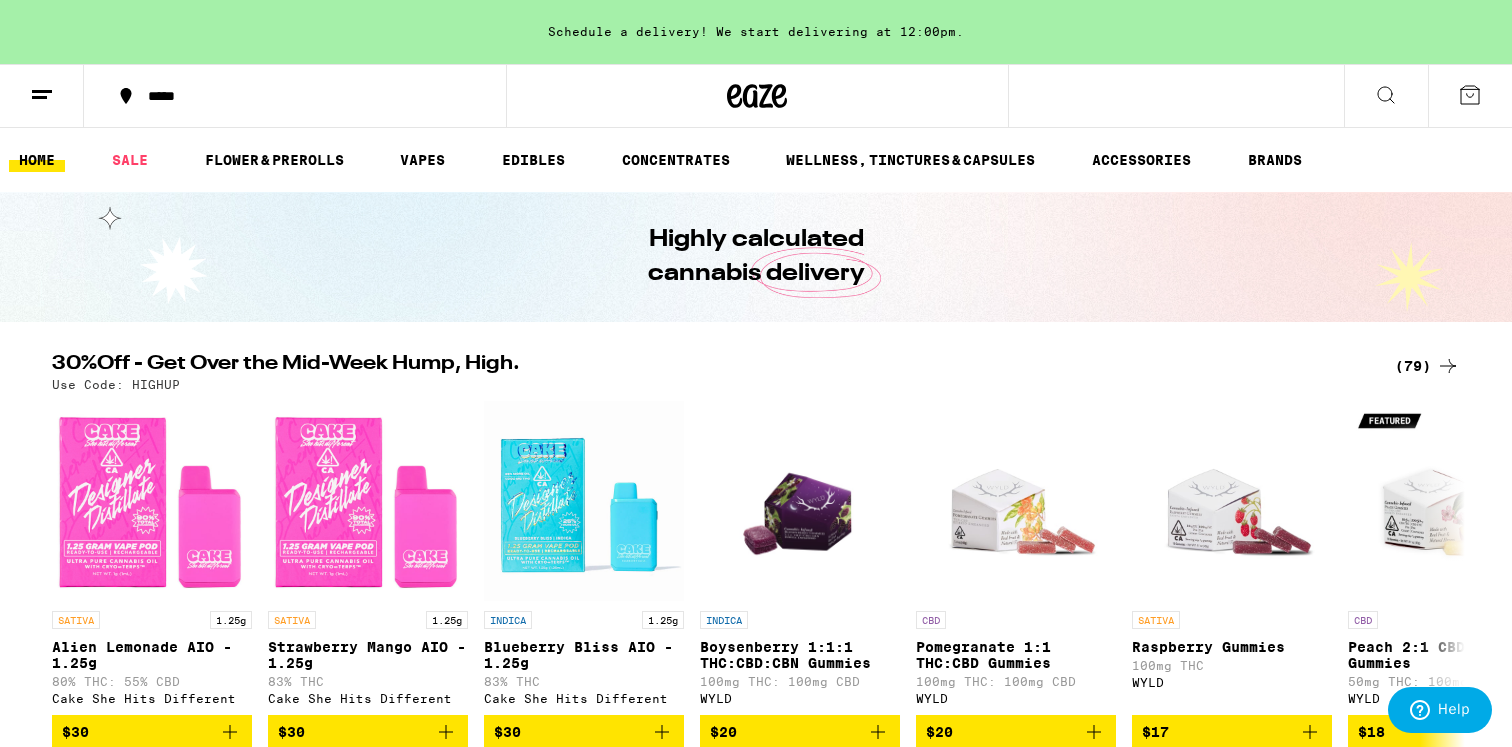 click at bounding box center [1470, 96] 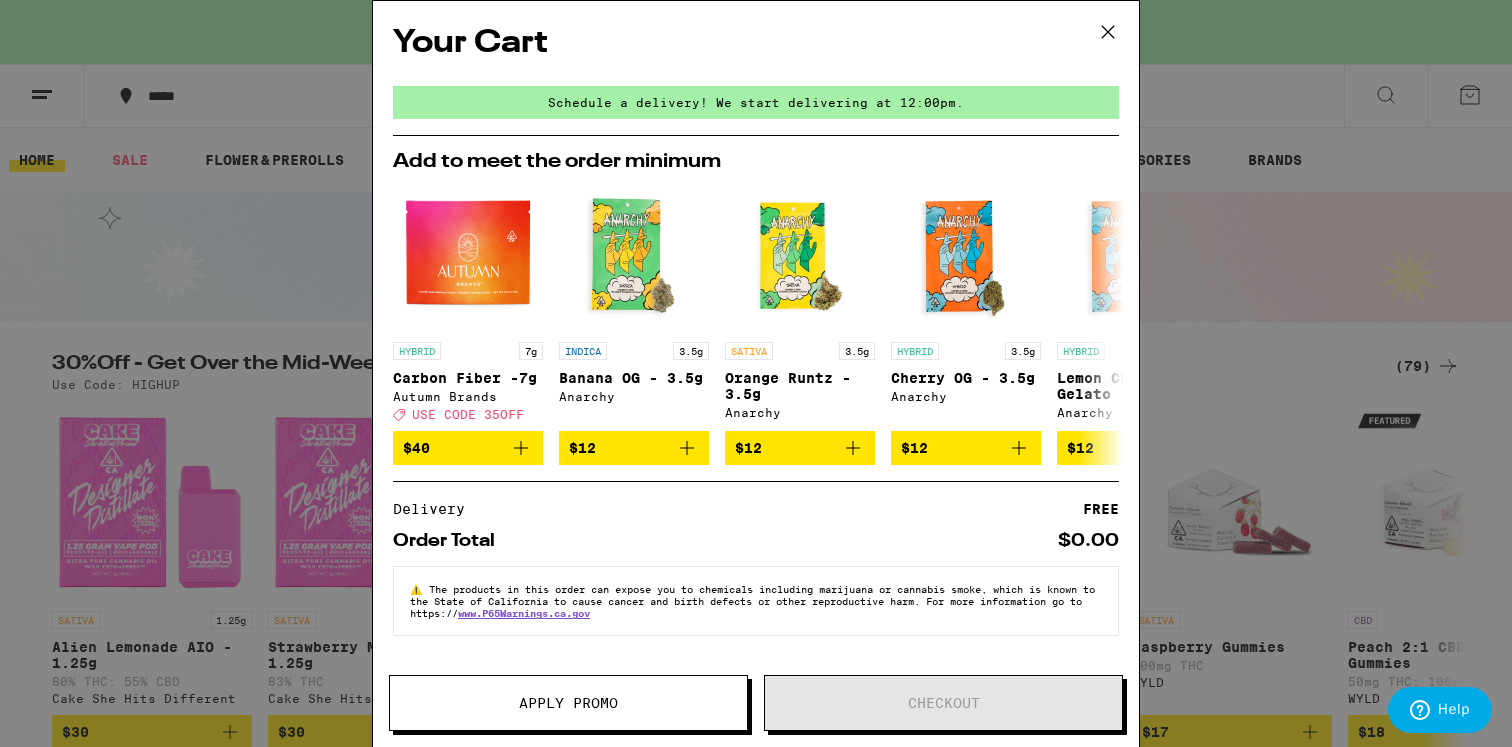 click on "Your Cart Schedule a delivery! We start delivering at 12:00pm. Add to meet the order minimum HYBRID 7g Carbon Fiber -7g Autumn Brands Deal Created with Sketch. USE CODE 35OFF $40 INDICA 3.5g Banana OG - 3.5g Anarchy $12 SATIVA 3.5g Orange Runtz - 3.5g Anarchy $12 HYBRID 3.5g Cherry OG - 3.5g Anarchy $12 HYBRID 3.5g Lemon Cherry Gelato - 3.5g Anarchy $12 INDICA 3.5g Black Cherry Gelato - 3.5g Circles Base Camp $16 SATIVA 3.5g Gelonade - 3.5g Circles Base Camp $16 HYBRID 3.5g Lemon Grass - 3.5g Circles Base Camp $16 INDICA 3.5g Best Kept Secret - 3.5g Cloud $18 SATIVA 3.5g Gelato 41 - 3.5g Cloud $18 Delivery FREE Order Total $0.00 ⚠️ The products in this order can expose you to chemicals including marijuana or cannabis smoke, which is known to the State of [STATE] to cause cancer and birth defects or other reproductive harm. For more information go to https://www.P65Warnings.ca.gov Apply Promo Checkout" at bounding box center [756, 373] 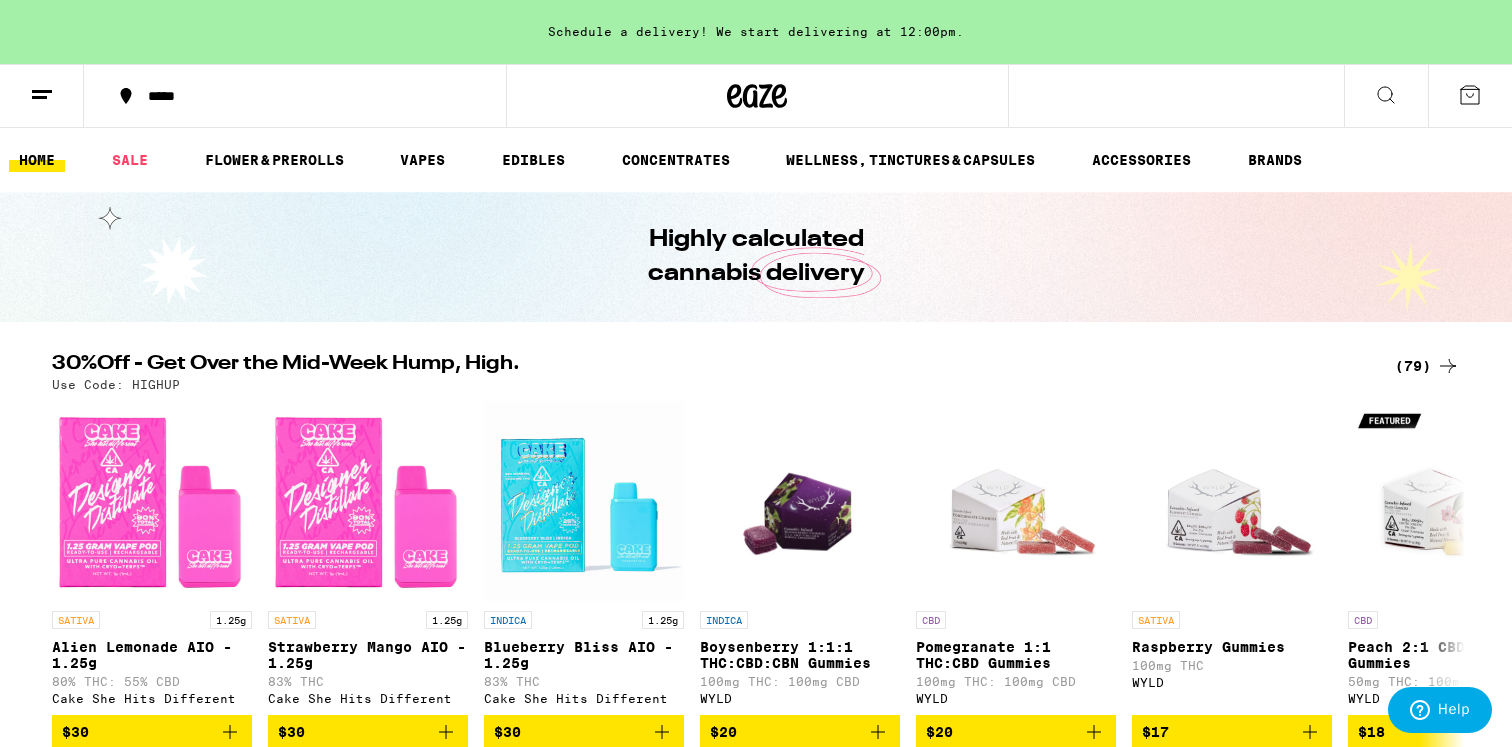 scroll, scrollTop: 0, scrollLeft: 0, axis: both 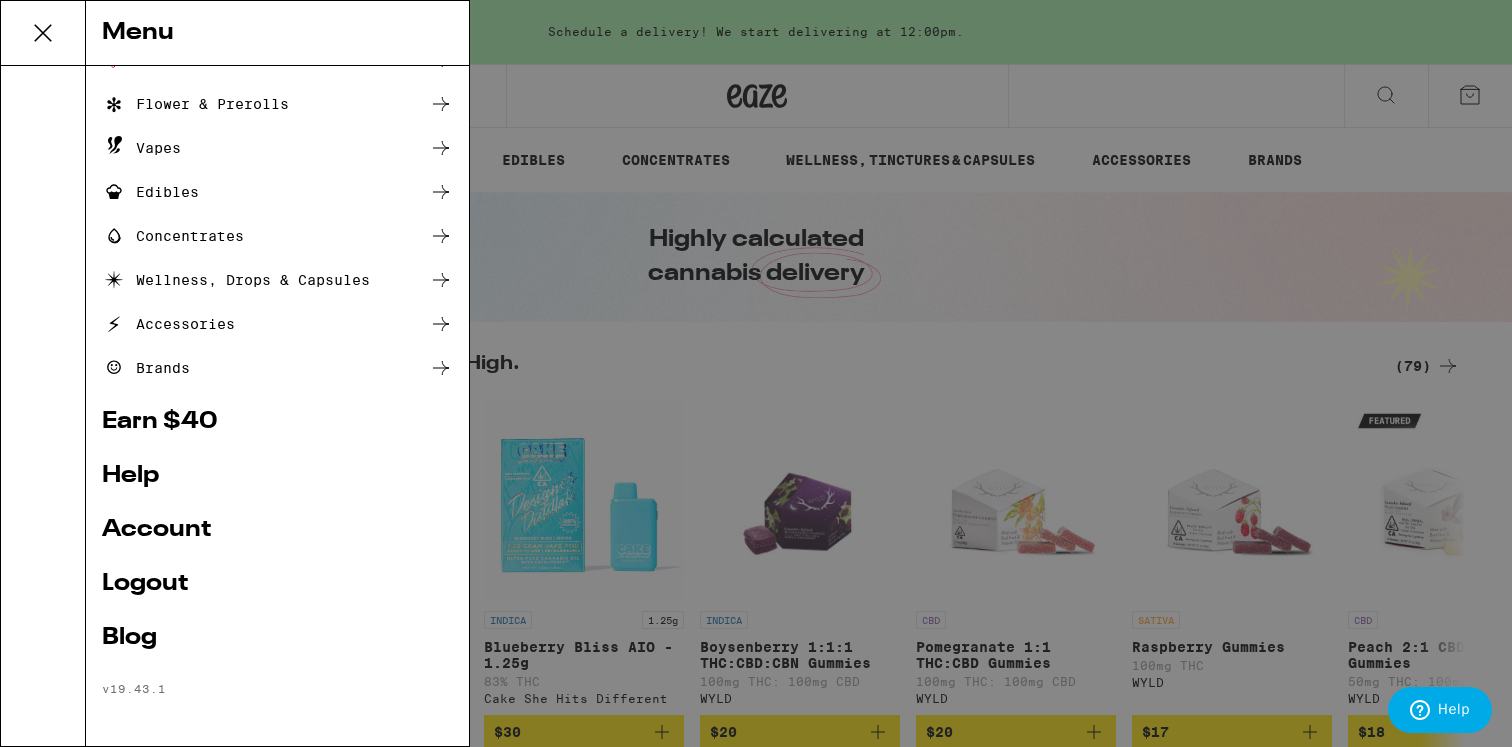 click on "Earn $ 40" at bounding box center [277, 422] 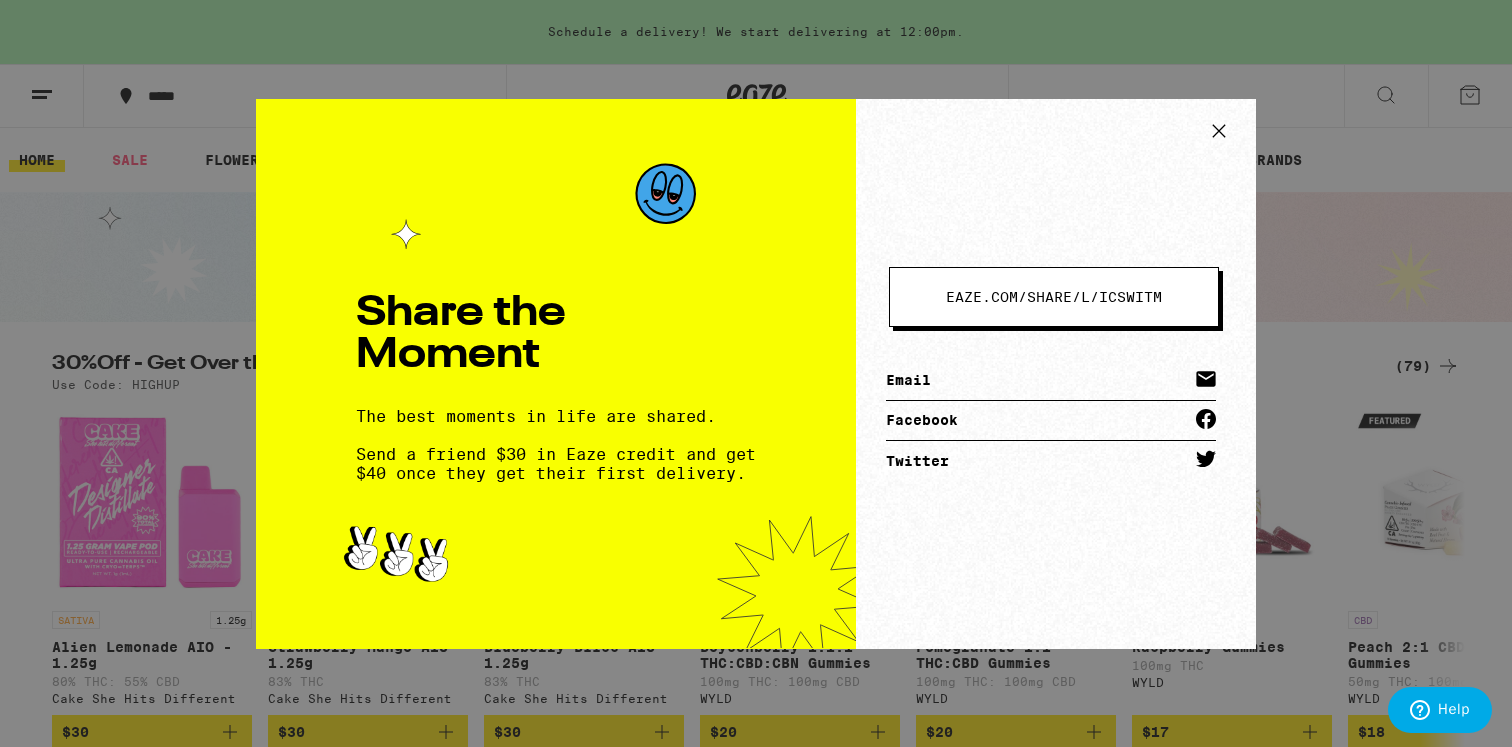 click on "eaze.com/share/l / icswitm" at bounding box center [1054, 297] 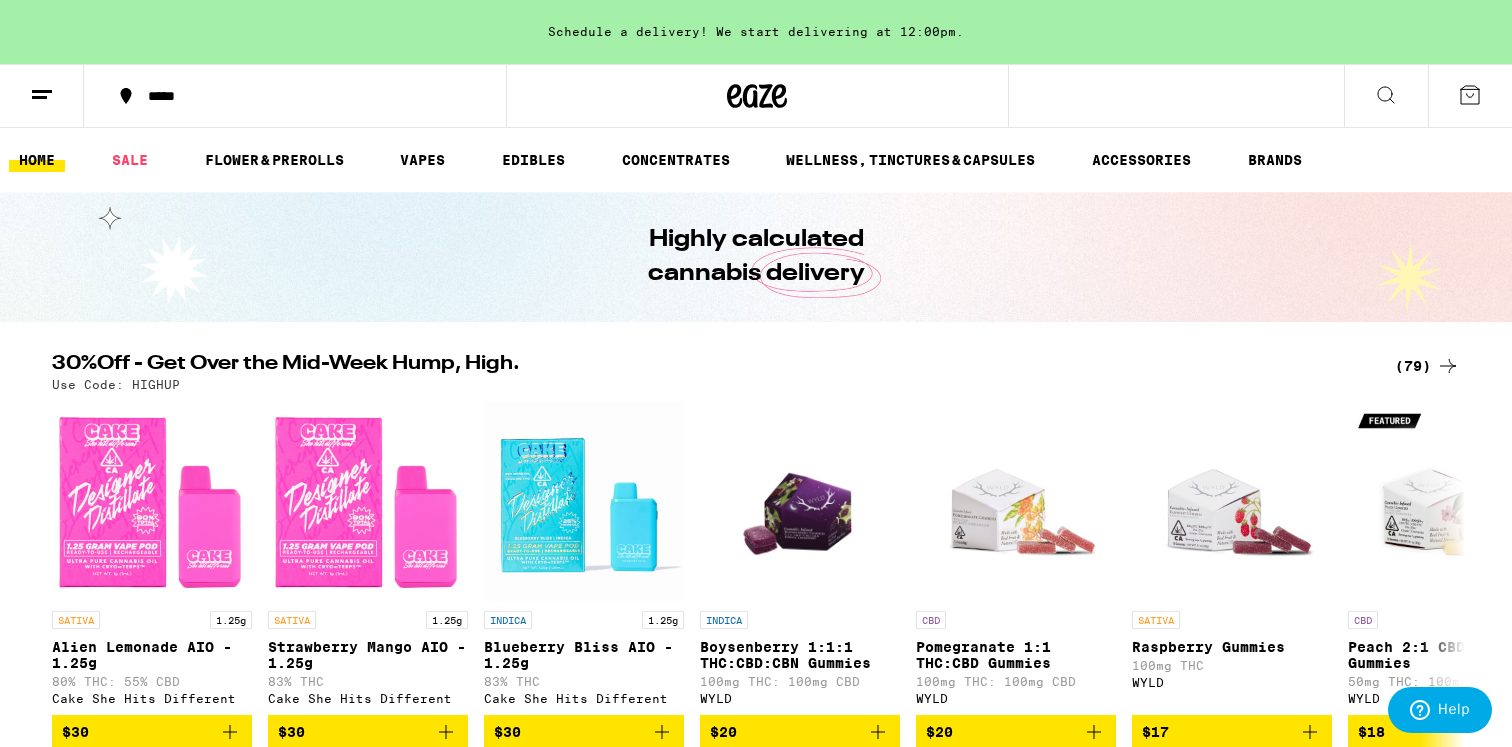 click on "HOME SALE FLOWER & PREROLLS VAPES EDIBLES CONCENTRATES WELLNESS, TINCTURES & CAPSULES ACCESSORIES BRANDS" at bounding box center (756, 160) 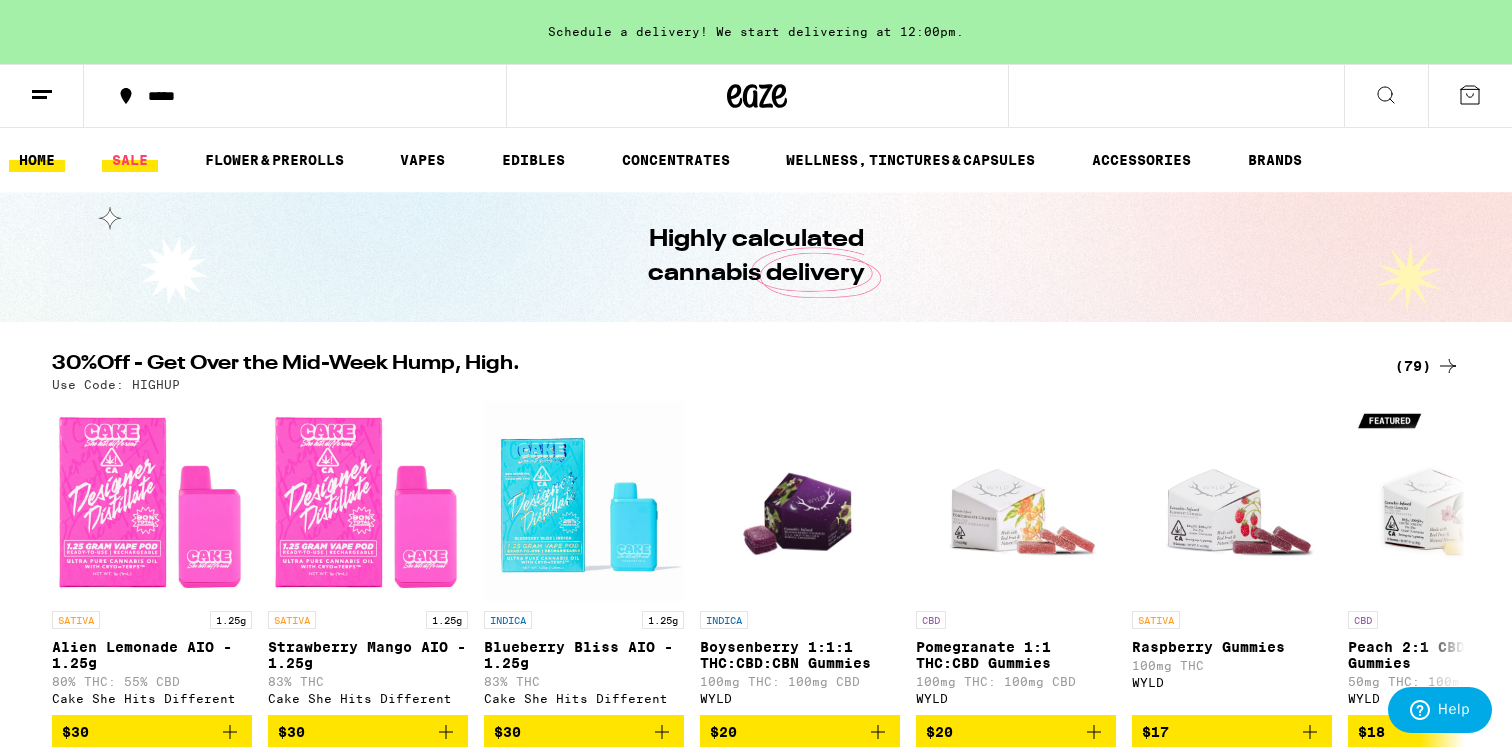 click on "SALE" at bounding box center [130, 160] 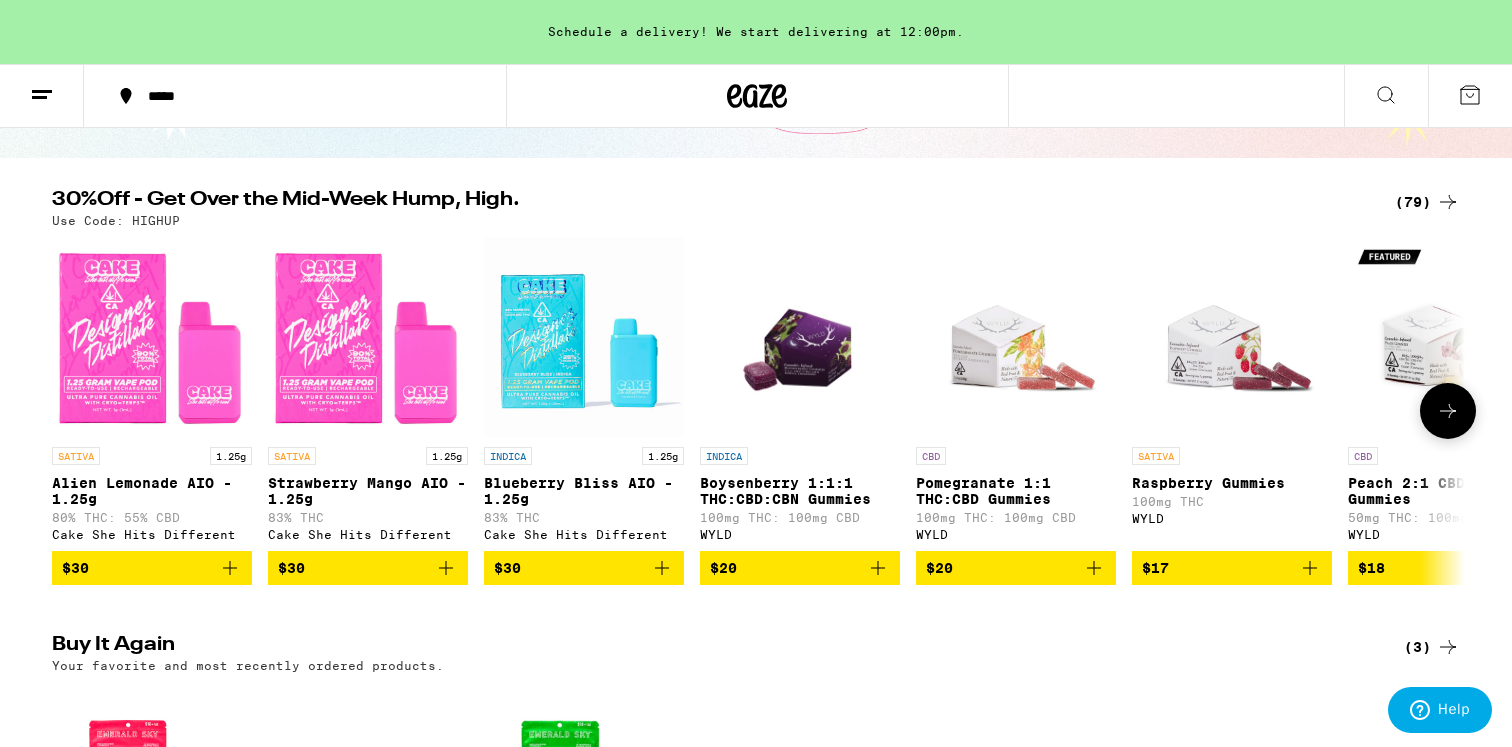 scroll, scrollTop: 179, scrollLeft: 0, axis: vertical 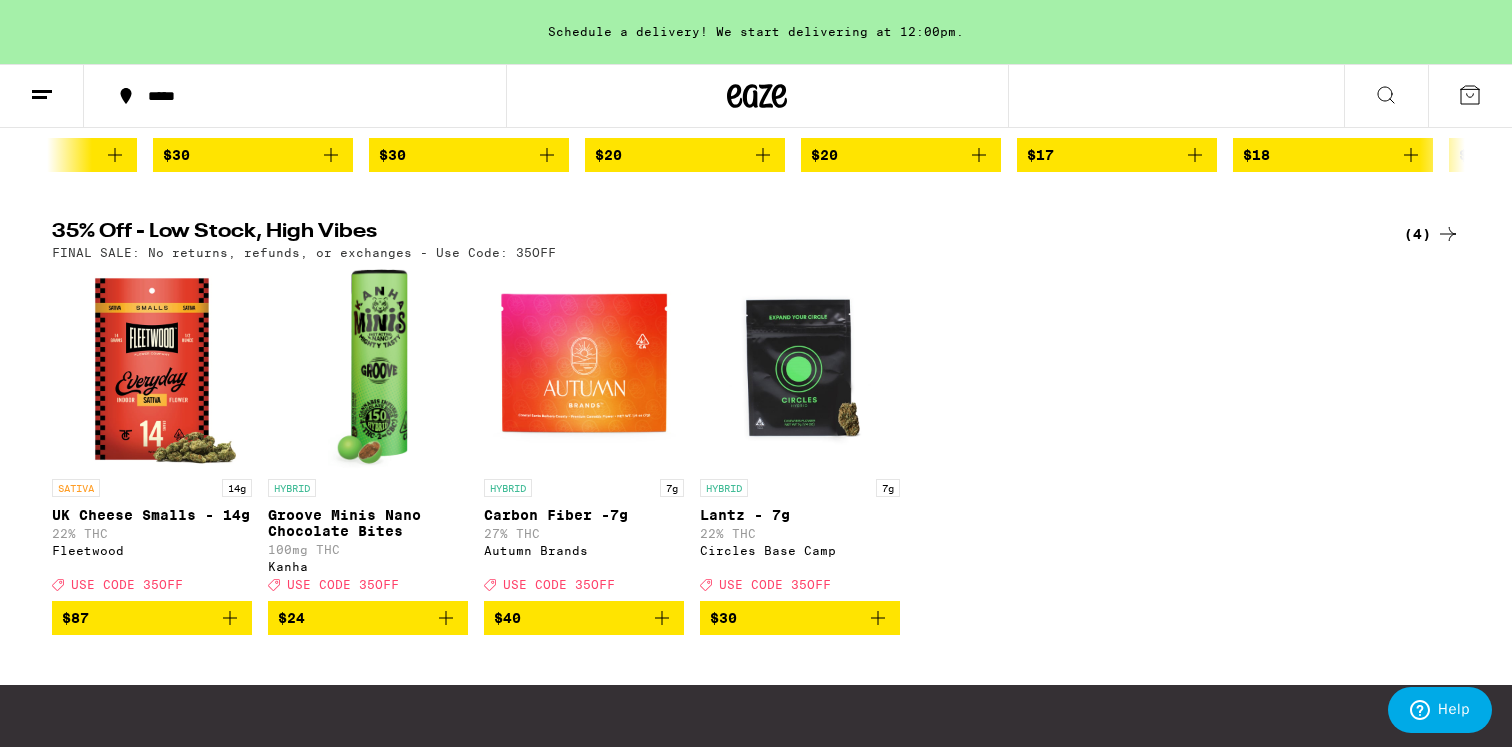 click 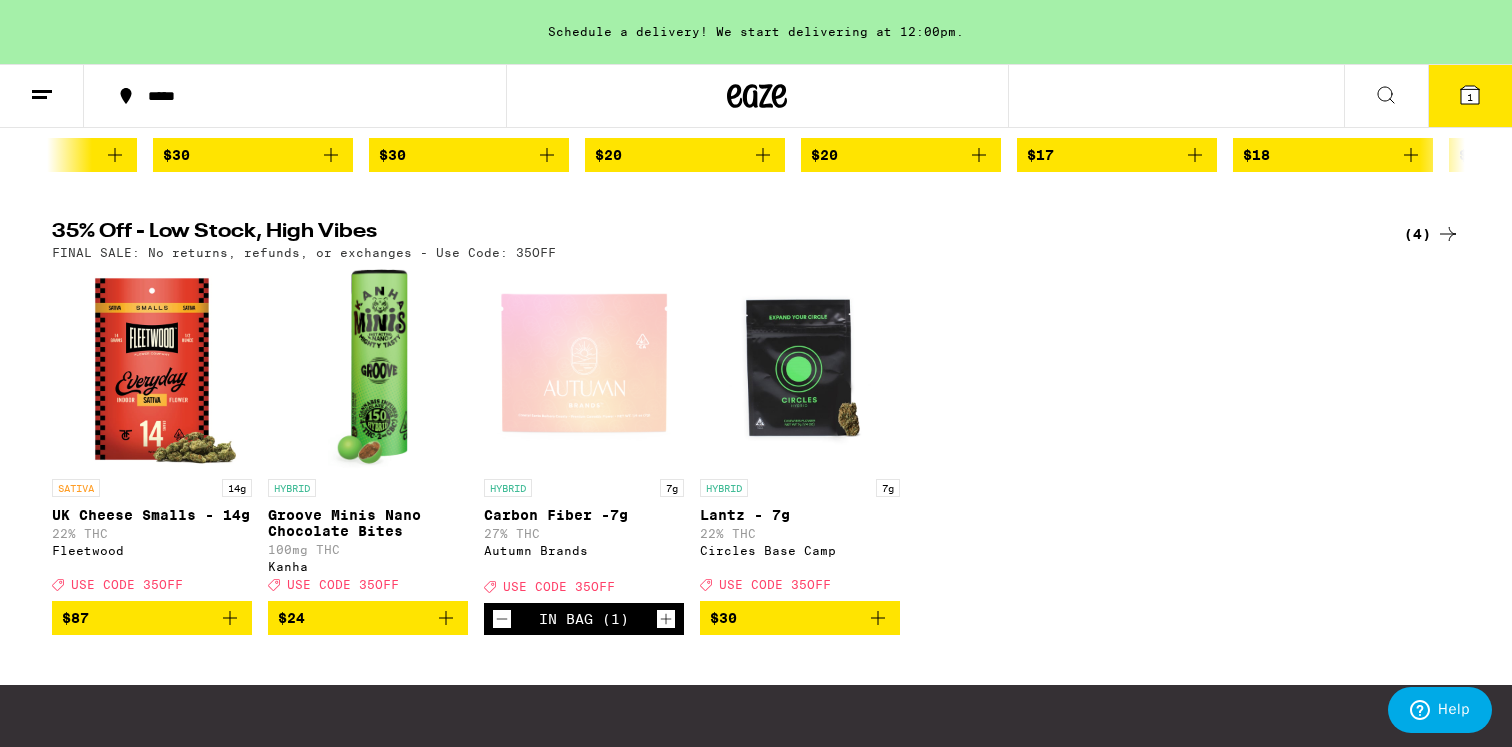scroll, scrollTop: 590, scrollLeft: 0, axis: vertical 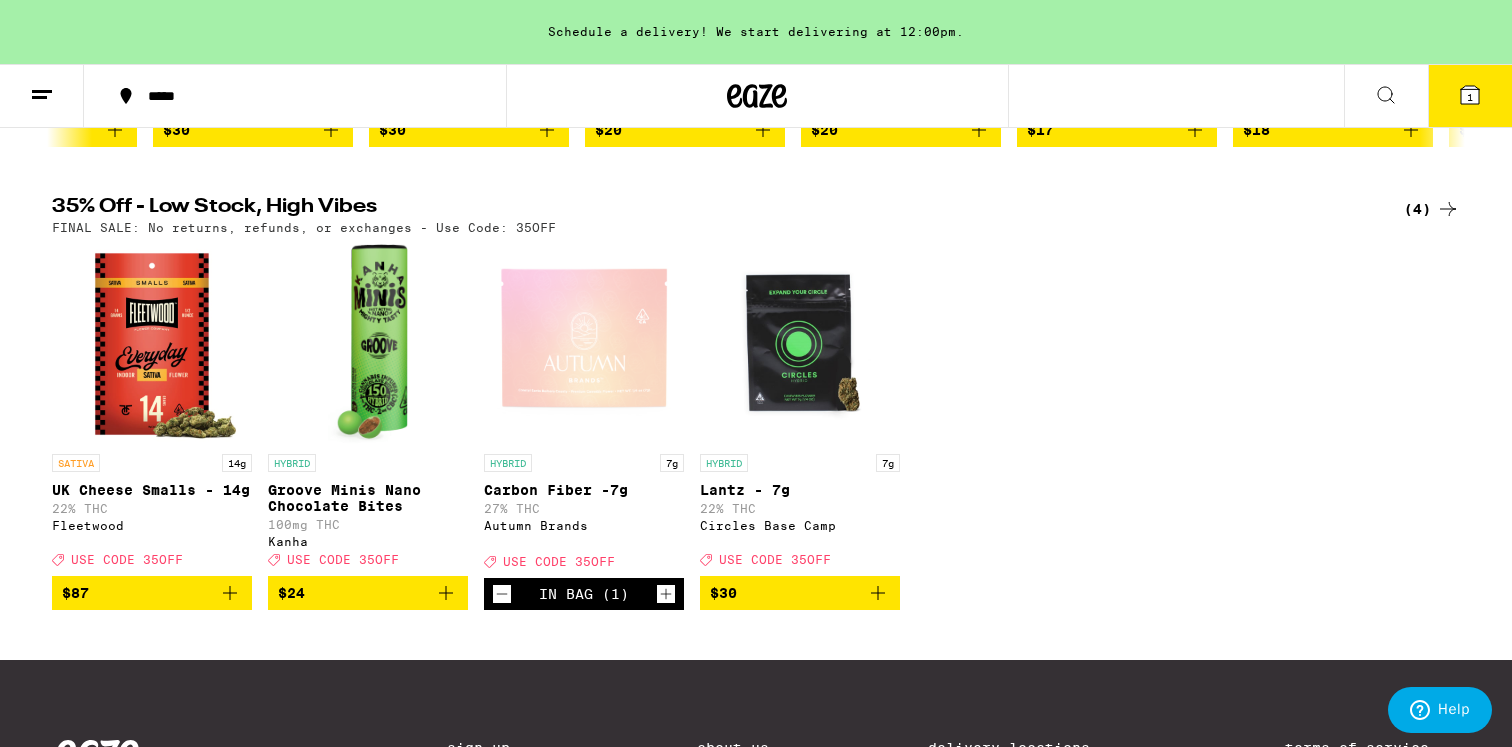 click on "SATIVA 14g UK Cheese Smalls - 14g 22% THC Fleetwood Deal Created with Sketch. USE CODE 35OFF $87 HYBRID Groove Minis Nano Chocolate Bites 100mg THC Kanha Deal Created with Sketch. USE CODE 35OFF $24 HYBRID 7g Carbon Fiber -7g 27% THC Autumn Brands Deal Created with Sketch. USE CODE 35OFF In Bag (1) HYBRID 7g Lantz - 7g 22% THC Circles Base Camp Deal Created with Sketch. USE CODE 35OFF $30" at bounding box center [756, 427] 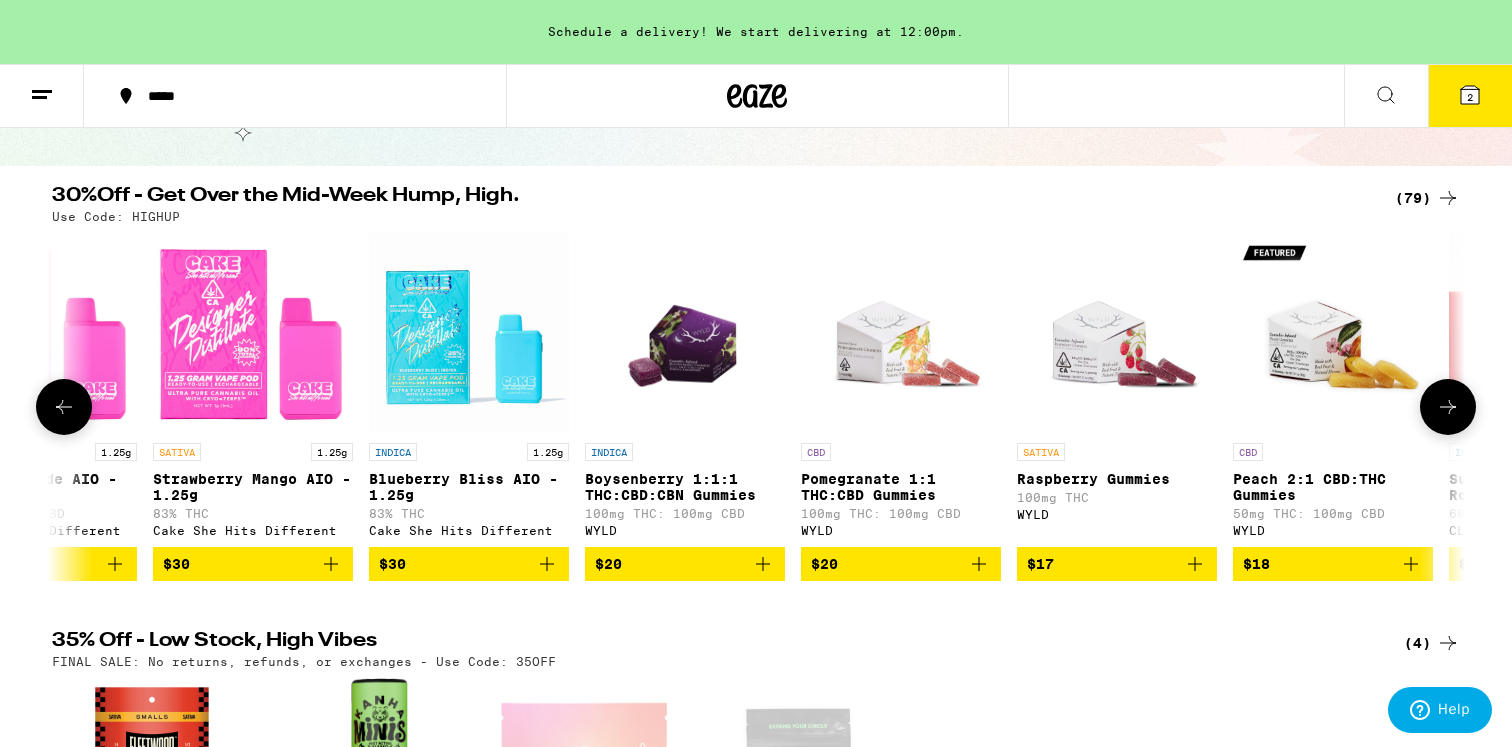 scroll, scrollTop: 174, scrollLeft: 0, axis: vertical 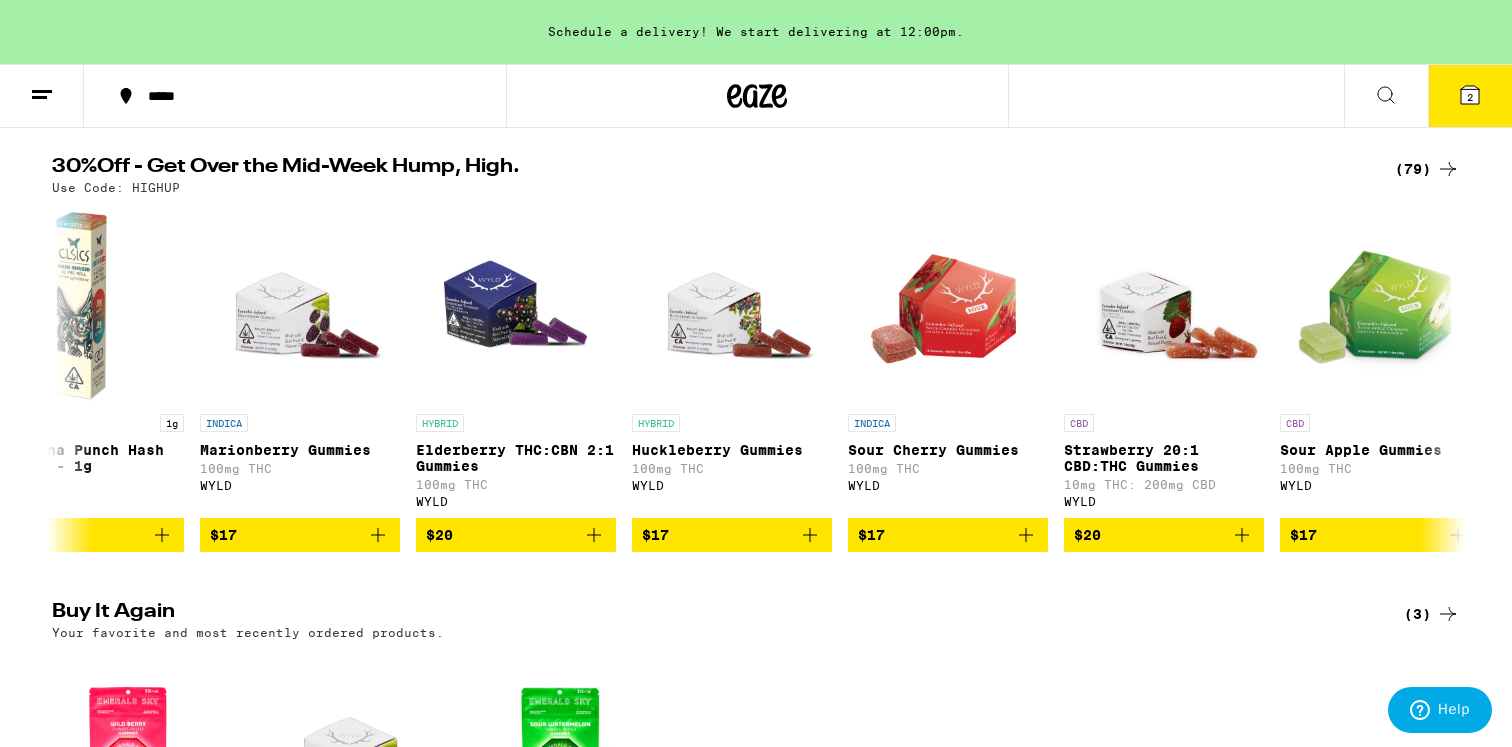 click on "(79)" at bounding box center (1427, 169) 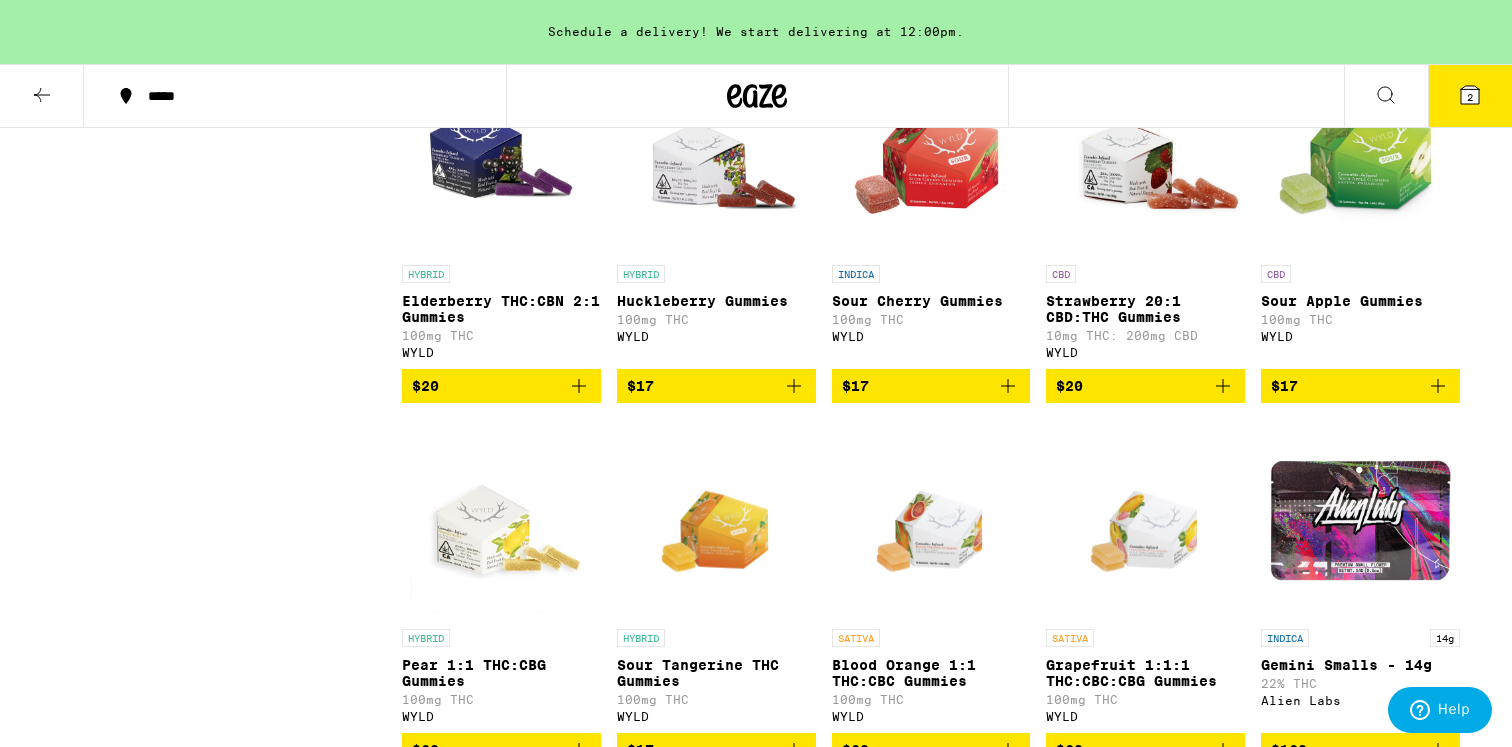 scroll, scrollTop: 3928, scrollLeft: 0, axis: vertical 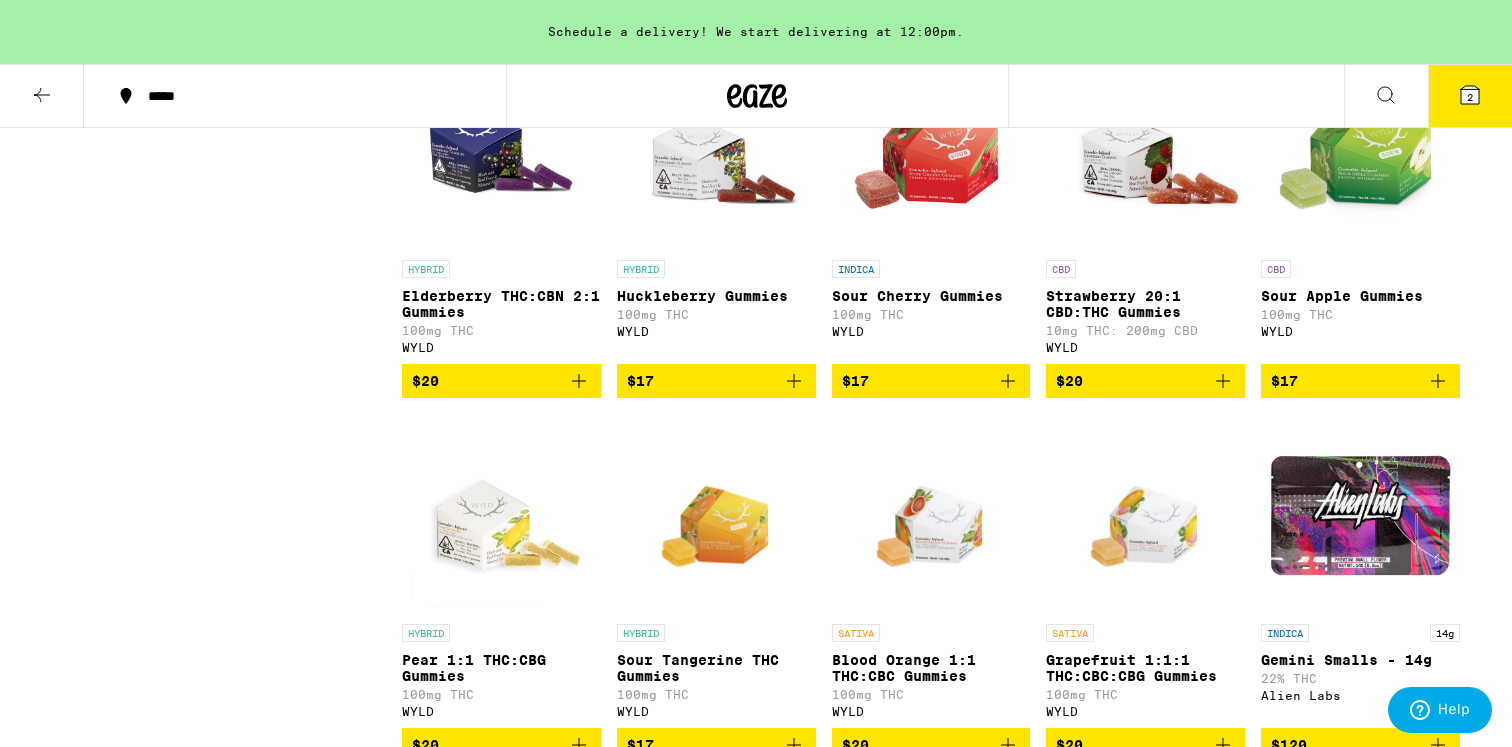 click 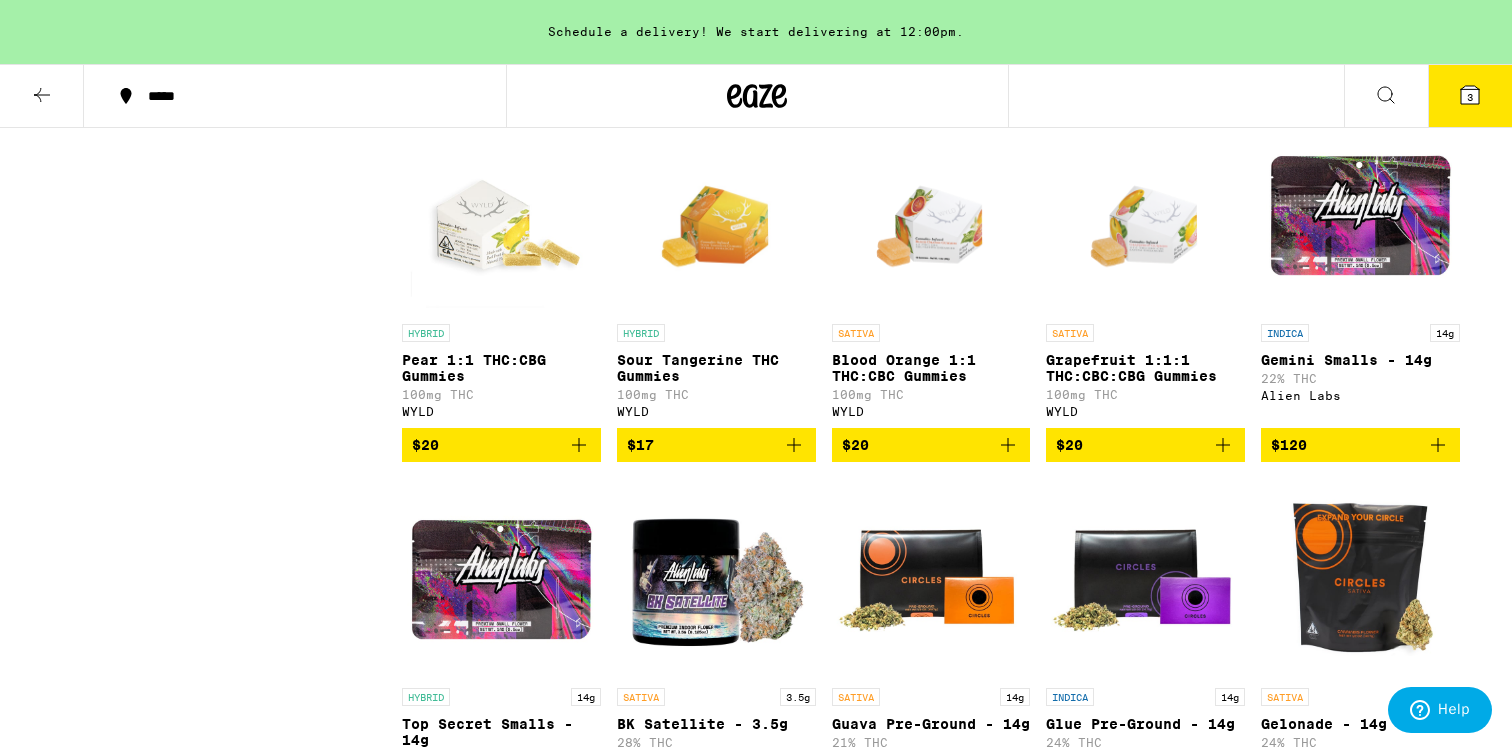 scroll, scrollTop: 4231, scrollLeft: 0, axis: vertical 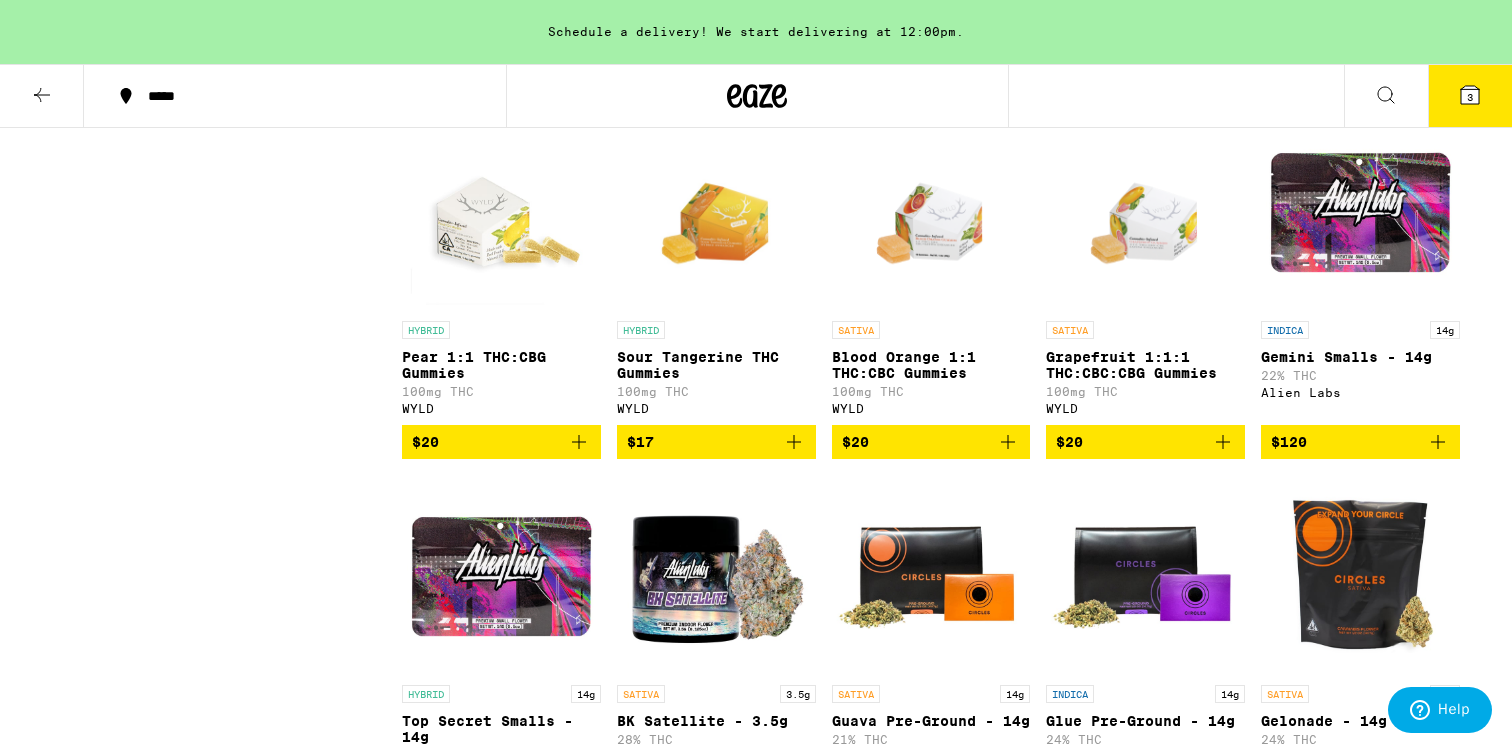 click 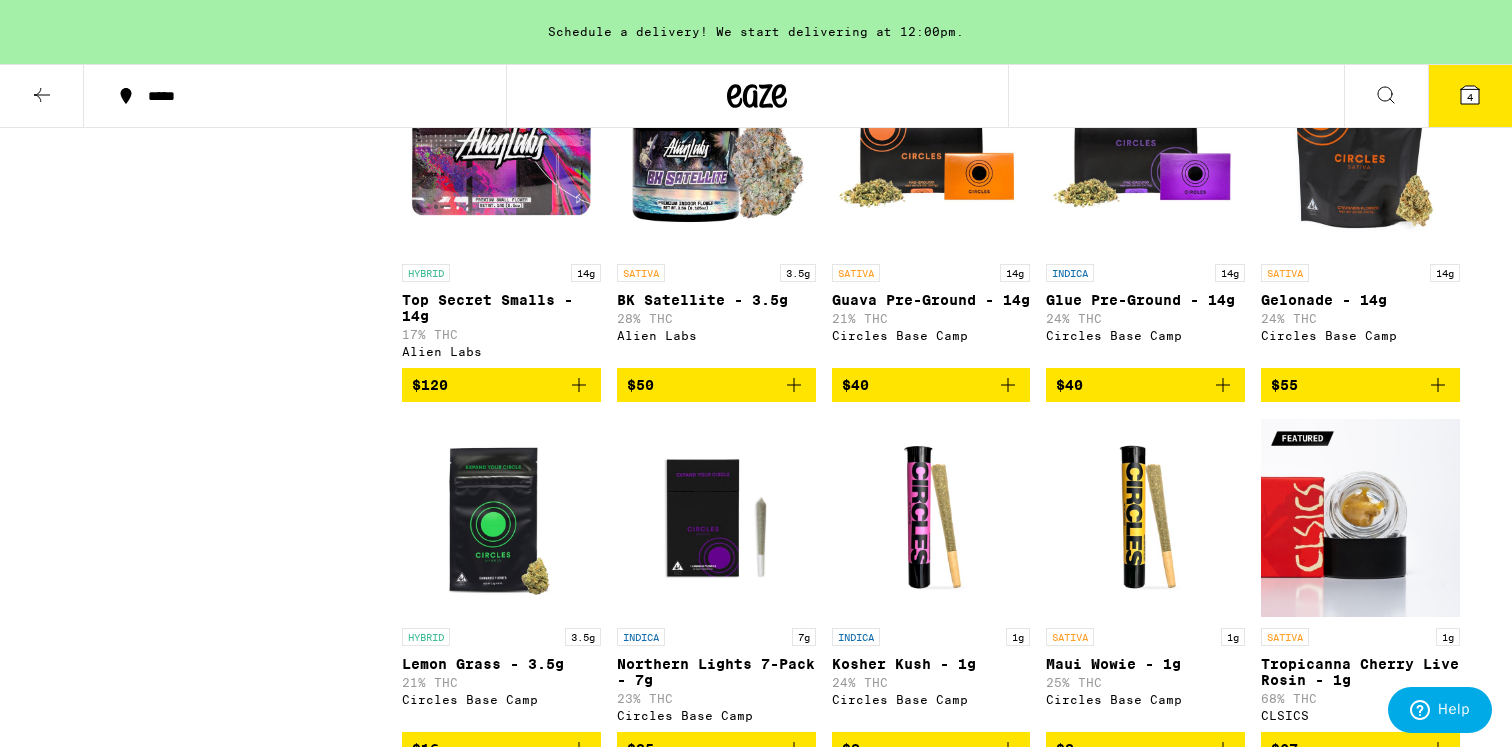 scroll, scrollTop: 4642, scrollLeft: 0, axis: vertical 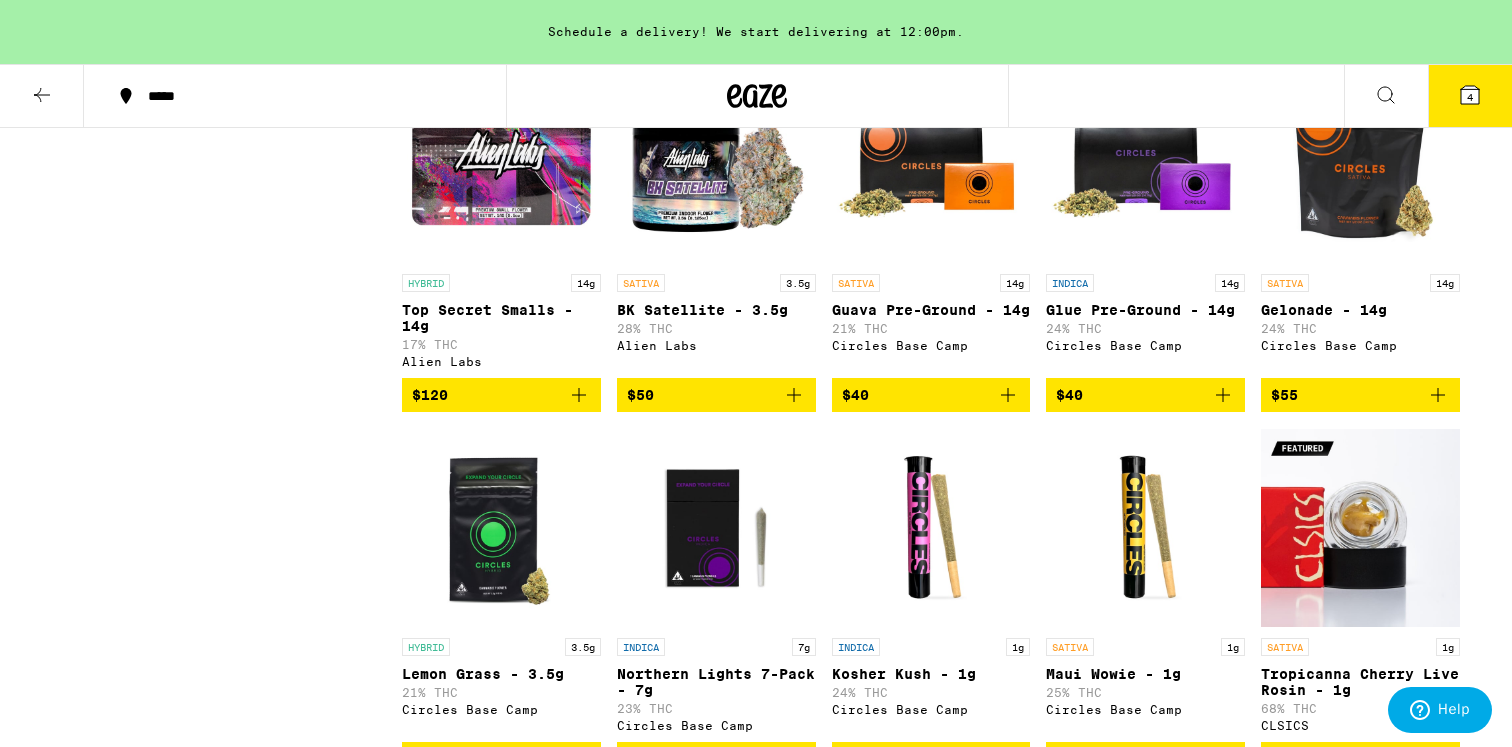 click 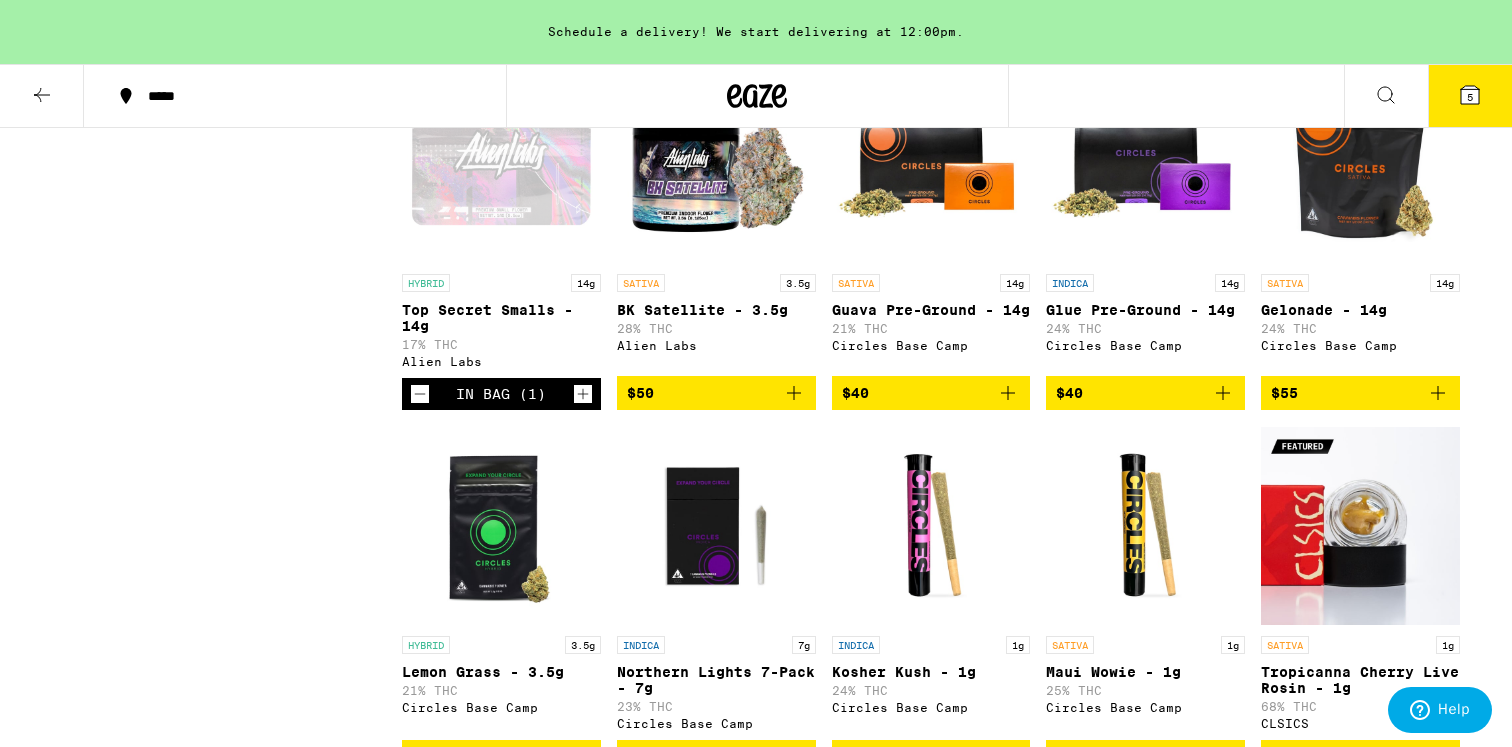 click on "Clearfalse filter Strain Type CBD Hybrid Indica Sativa Category Concentrates Edibles Flowers Prerolls Vaporizers Subcategory All-In-One Chocolate Gummies Infused Preroll Single Mint Pre-ground Flower Preroll Pack Preroll Single Rosin Whole Flower - 1 oz Whole Flower - 1/2 oz Whole Flower - 1/4 oz Whole Flower - 1/8 oz Brand Alien Labs Astronauts Cake She Hits Different Circles Base Camp CLSICS Kiva Confections Tempo WYLD" at bounding box center (227, -1408) 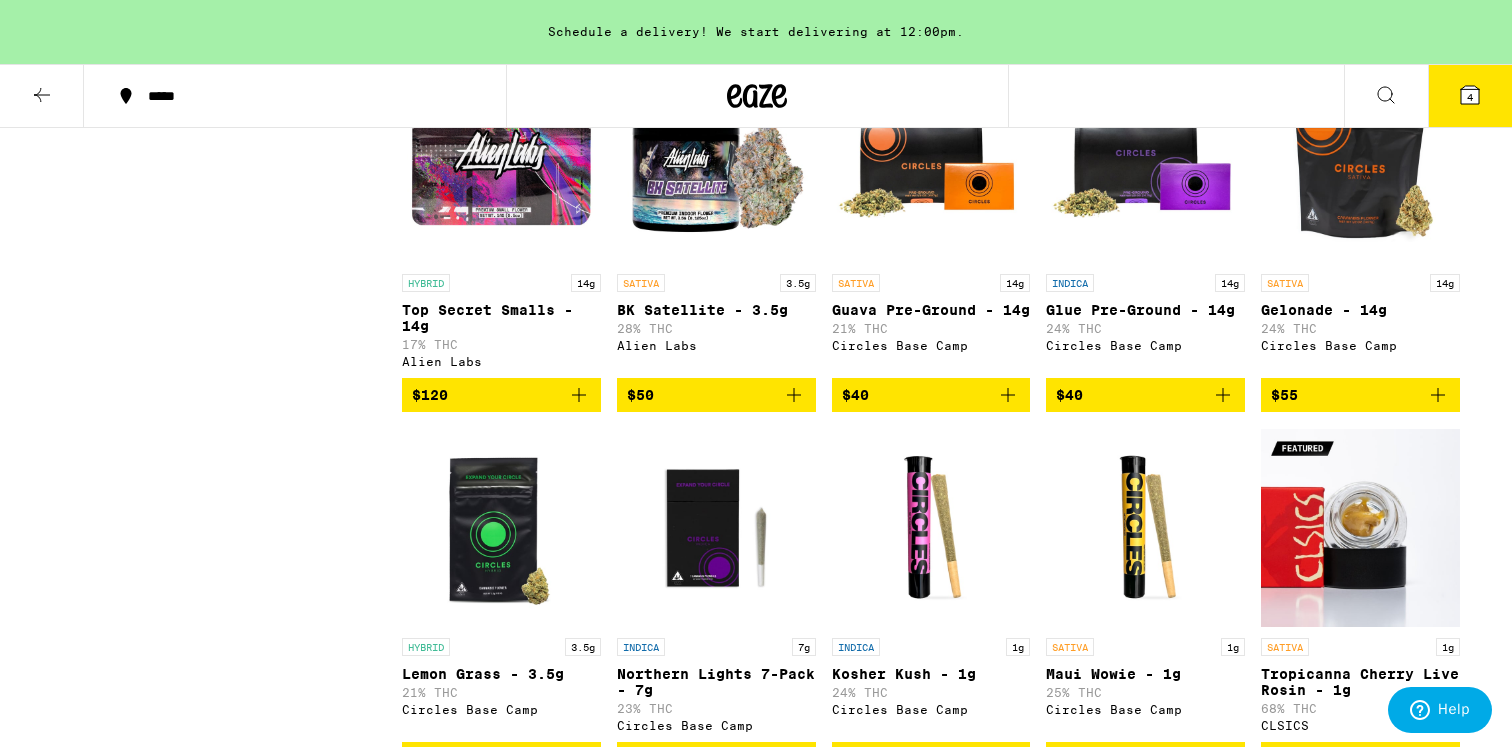 click 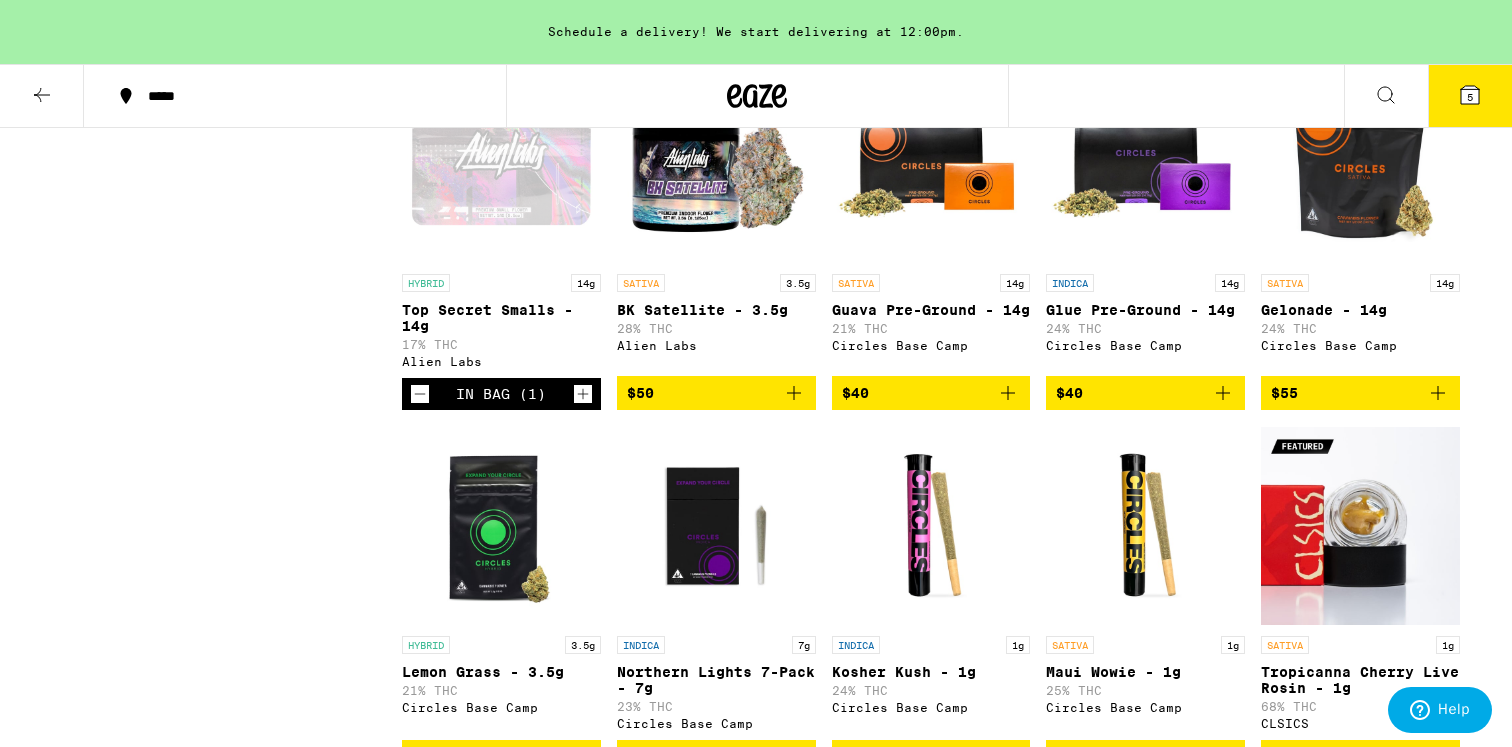 drag, startPoint x: 393, startPoint y: 428, endPoint x: 503, endPoint y: 486, distance: 124.35433 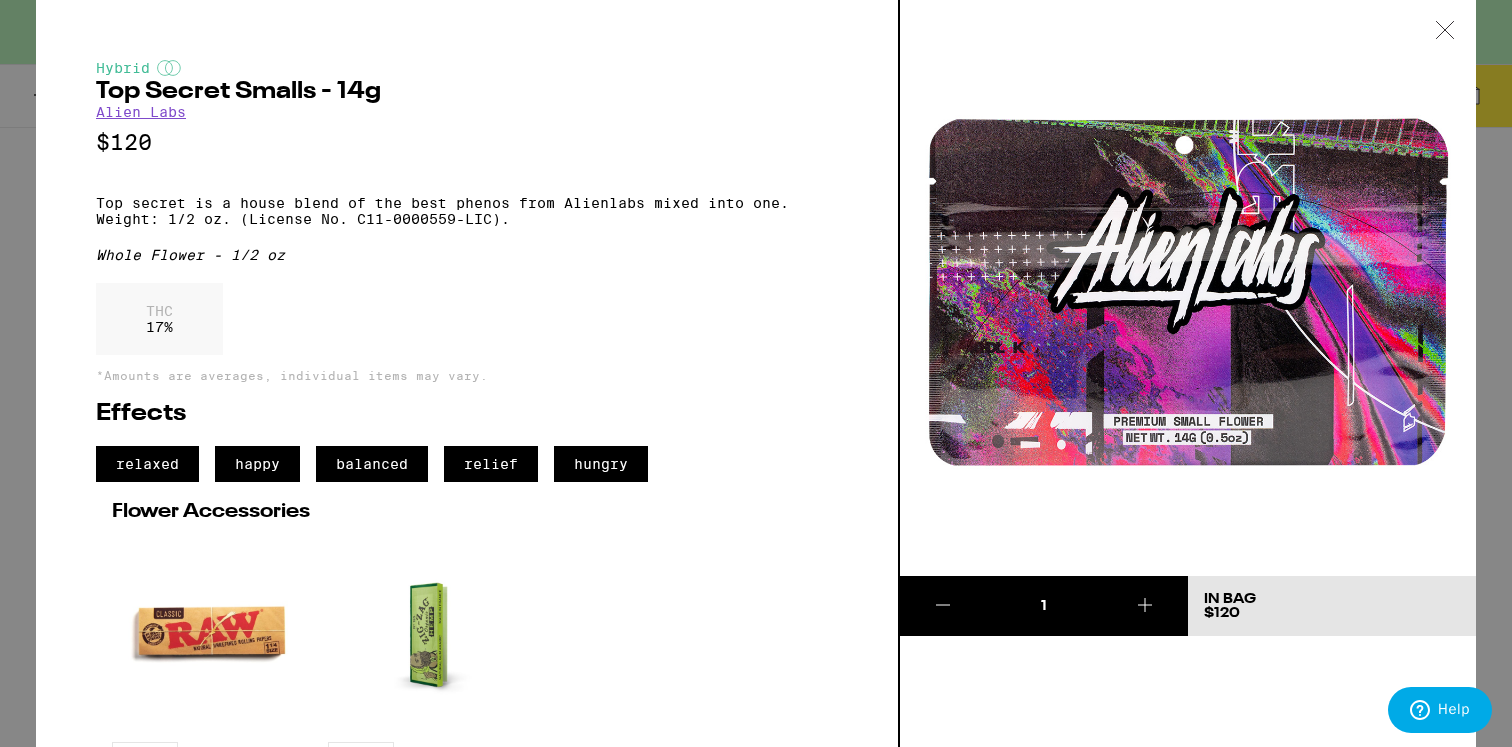 drag, startPoint x: 423, startPoint y: 93, endPoint x: 88, endPoint y: 86, distance: 335.07312 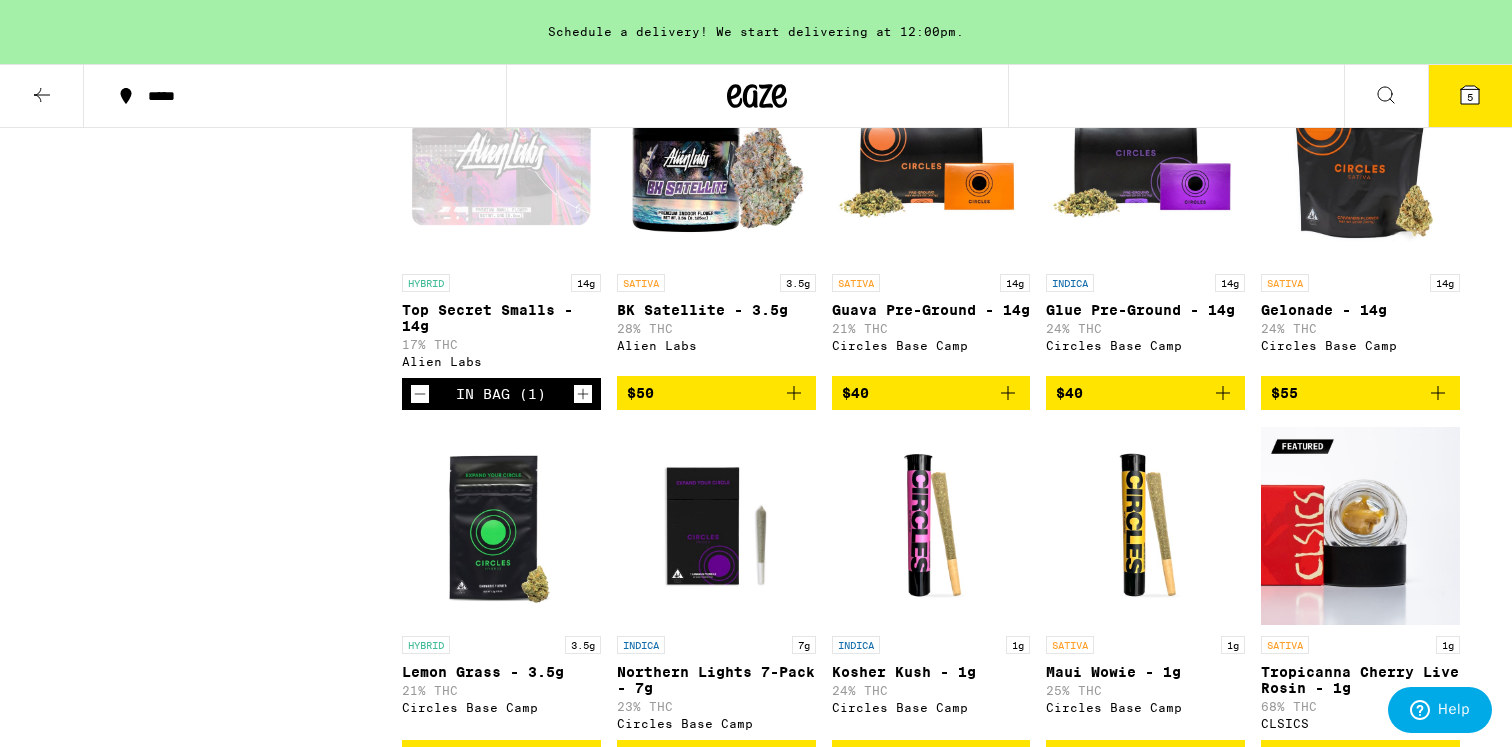 click on "5" at bounding box center (1470, 96) 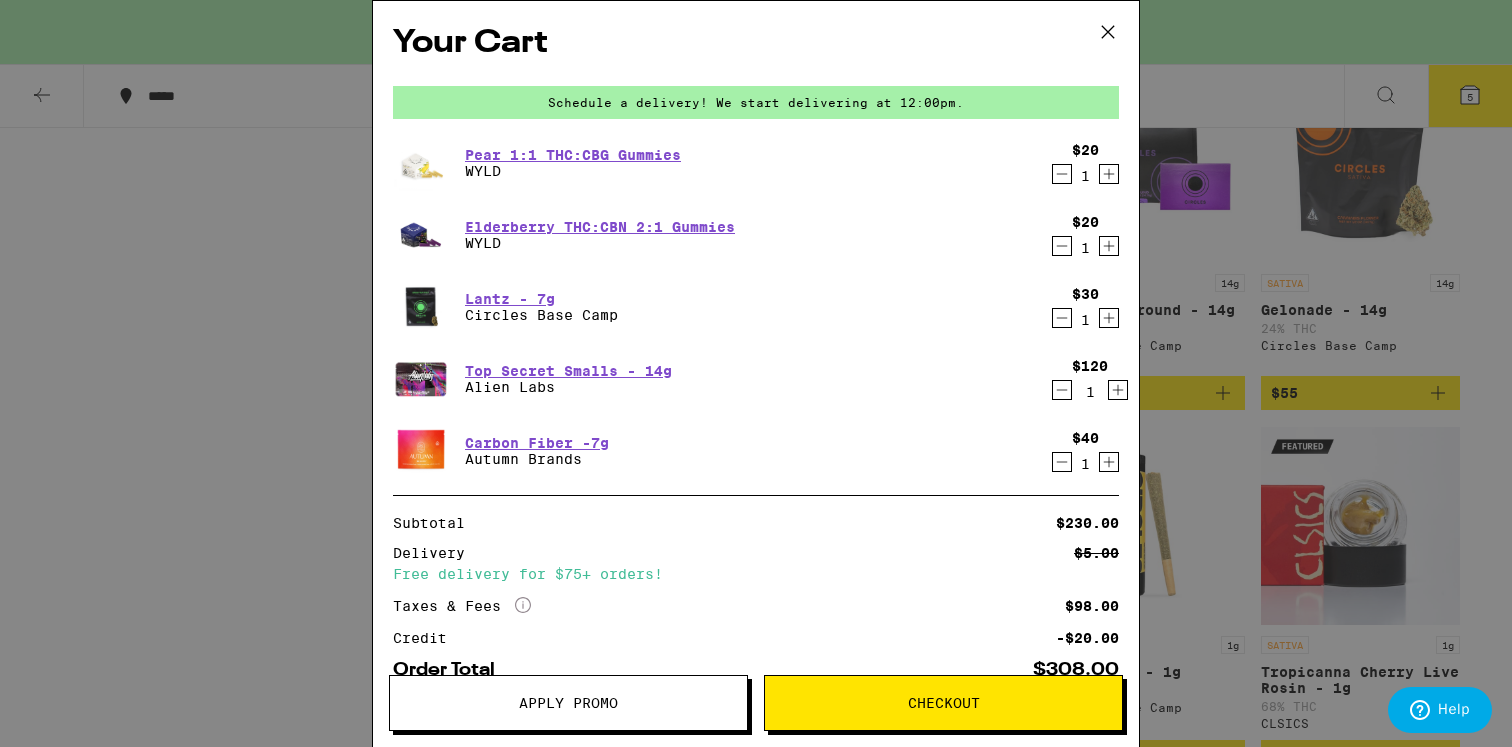 click 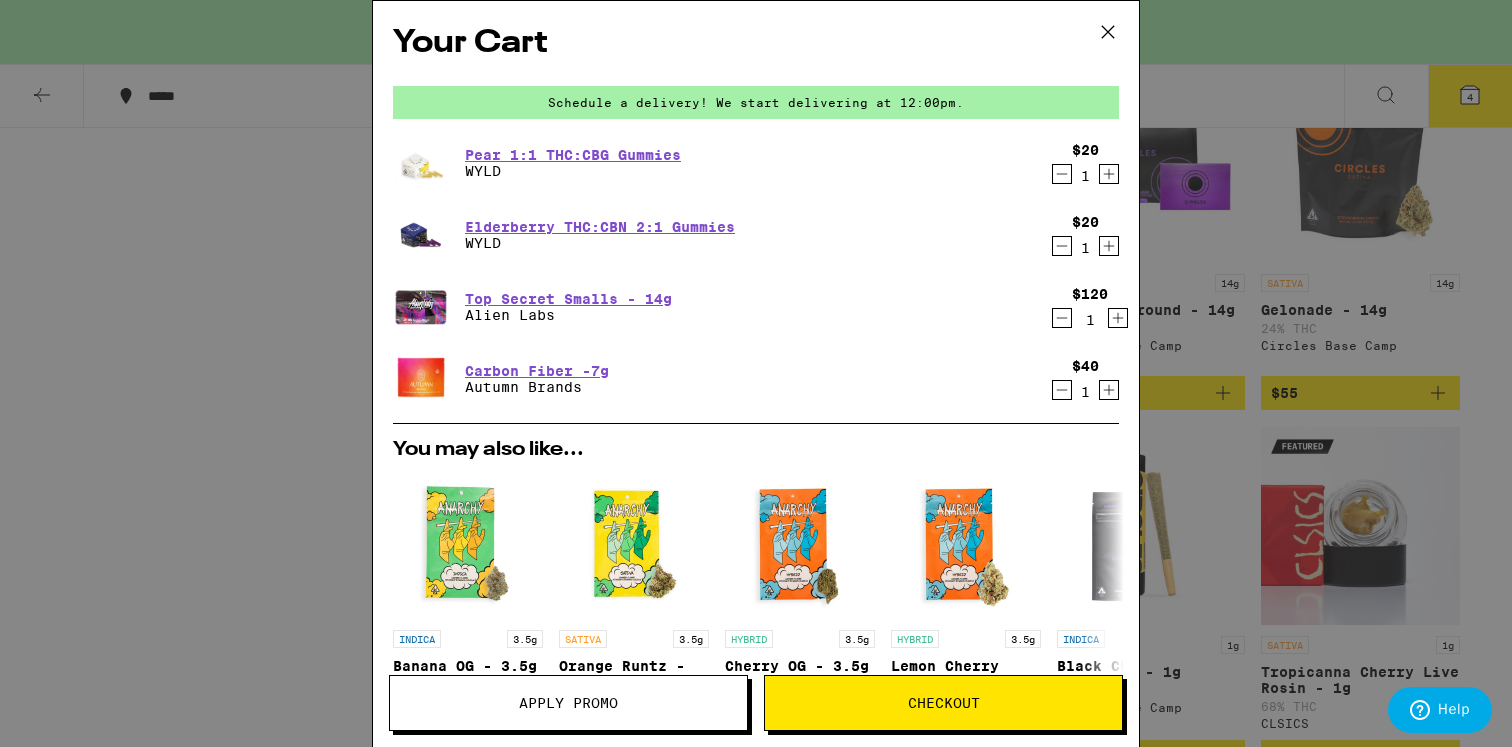drag, startPoint x: 602, startPoint y: 396, endPoint x: 461, endPoint y: 375, distance: 142.55525 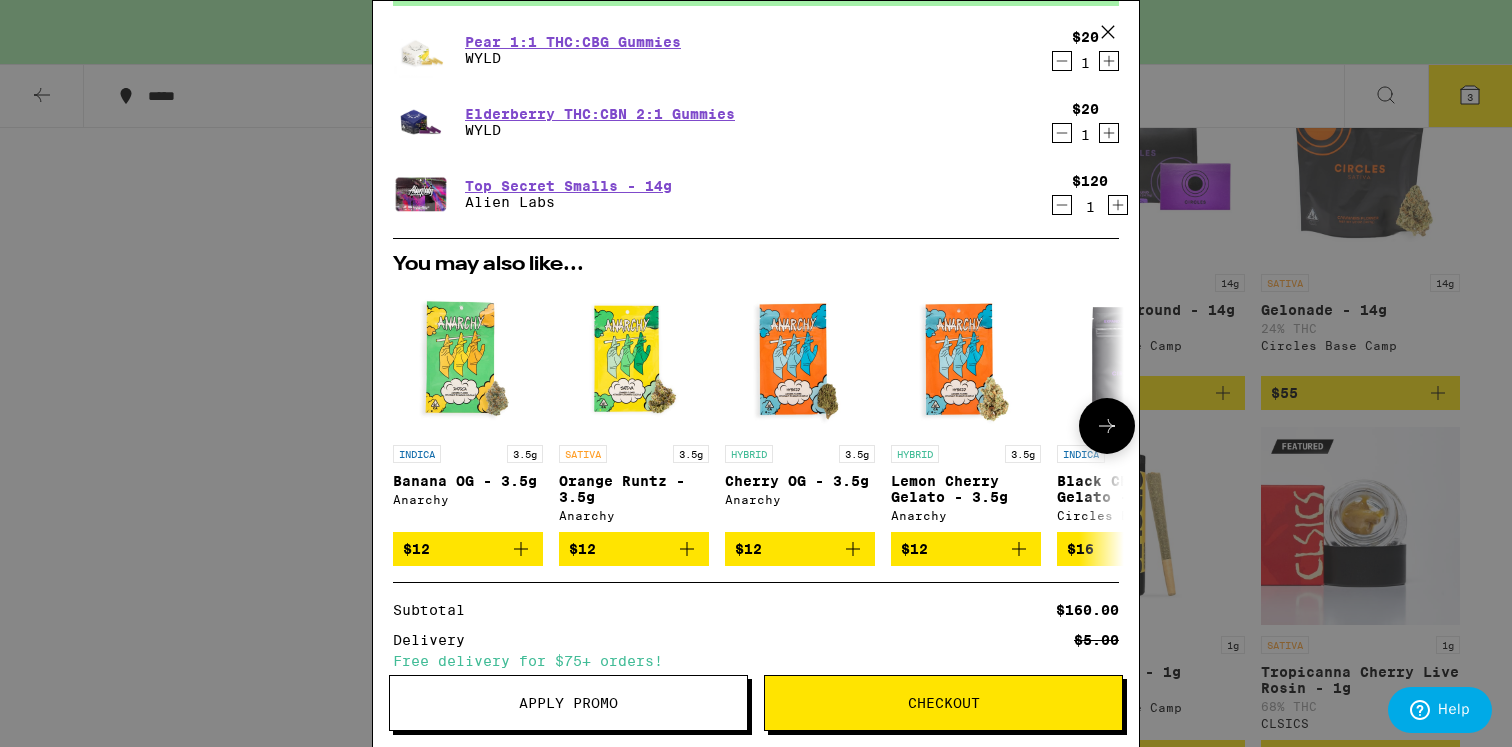 scroll, scrollTop: 326, scrollLeft: 0, axis: vertical 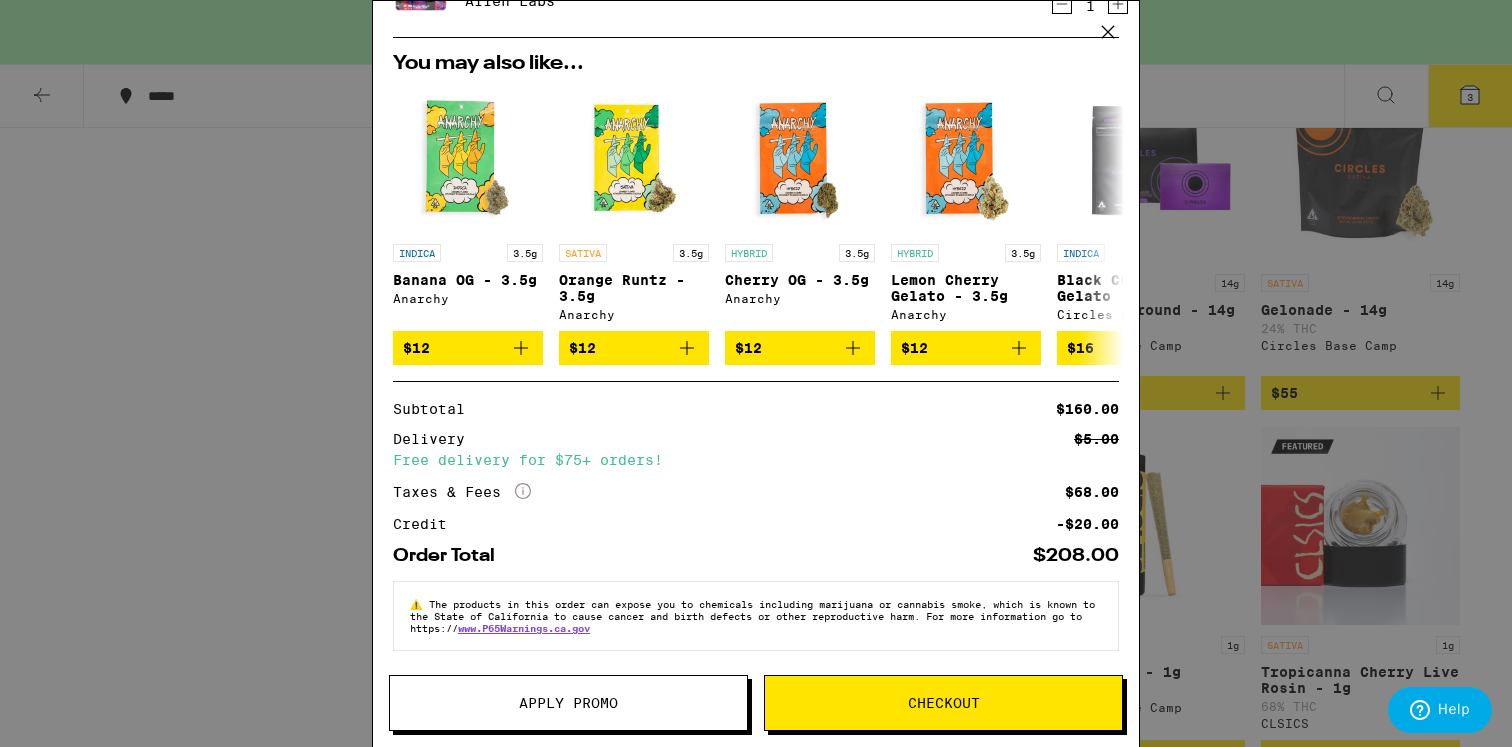 click on "Apply Promo" at bounding box center [568, 703] 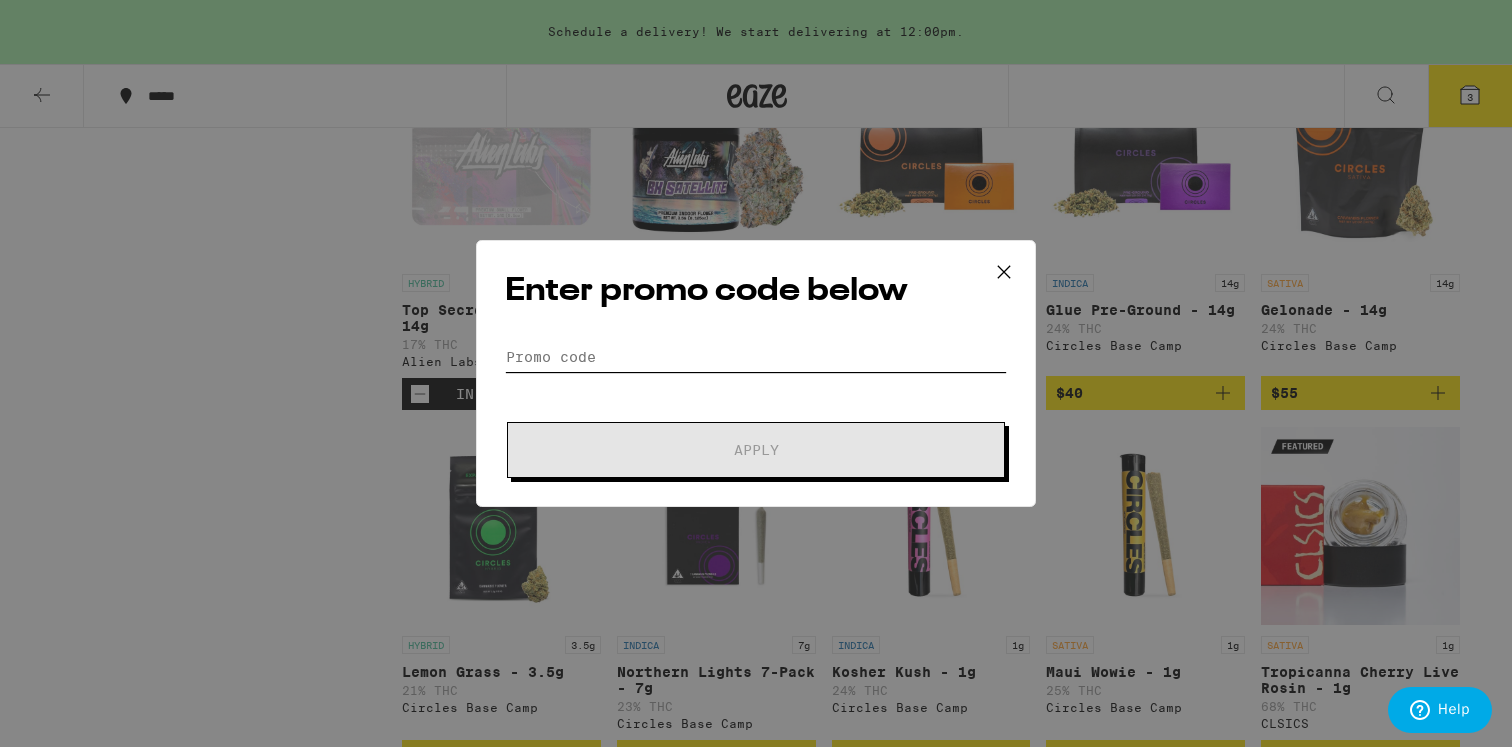 click on "Promo Code" at bounding box center [756, 357] 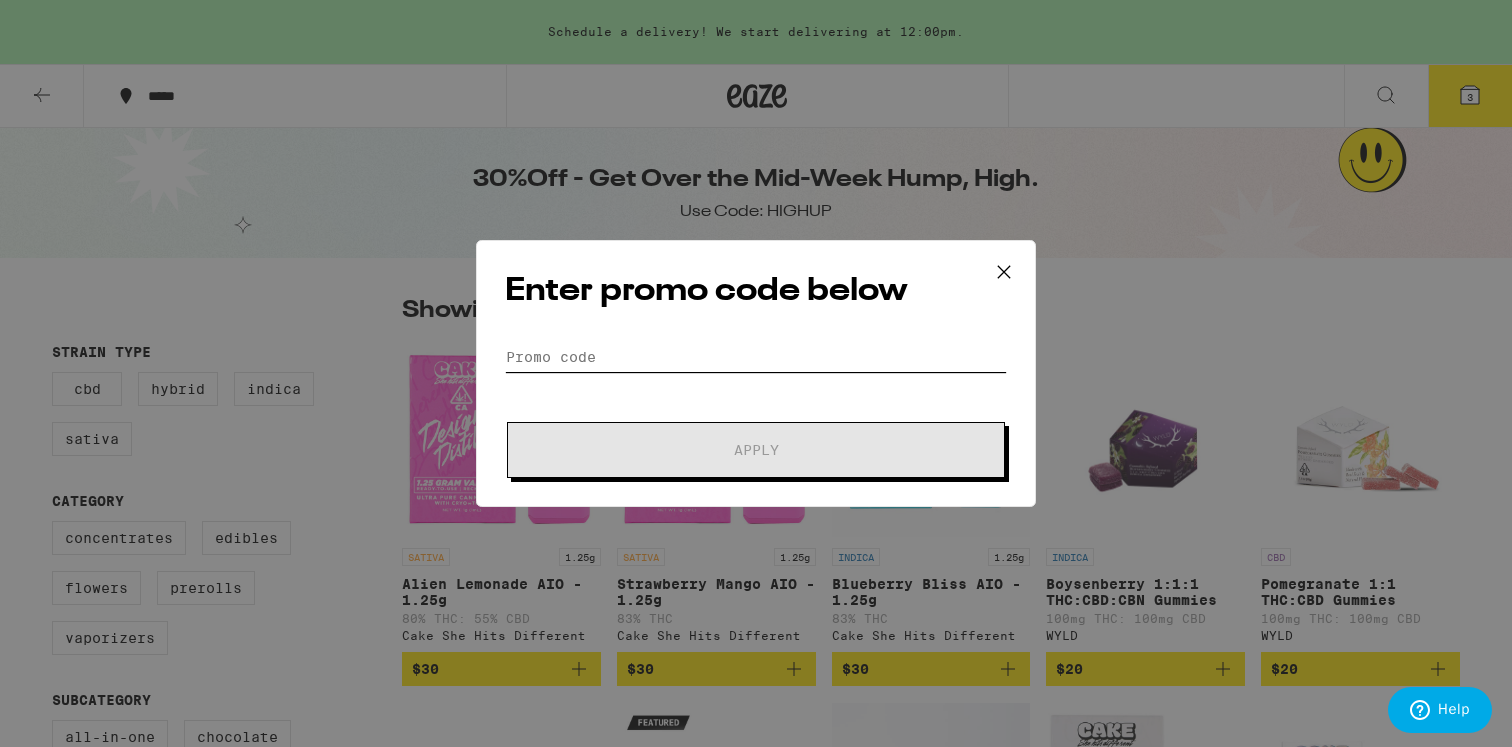scroll, scrollTop: 1, scrollLeft: 0, axis: vertical 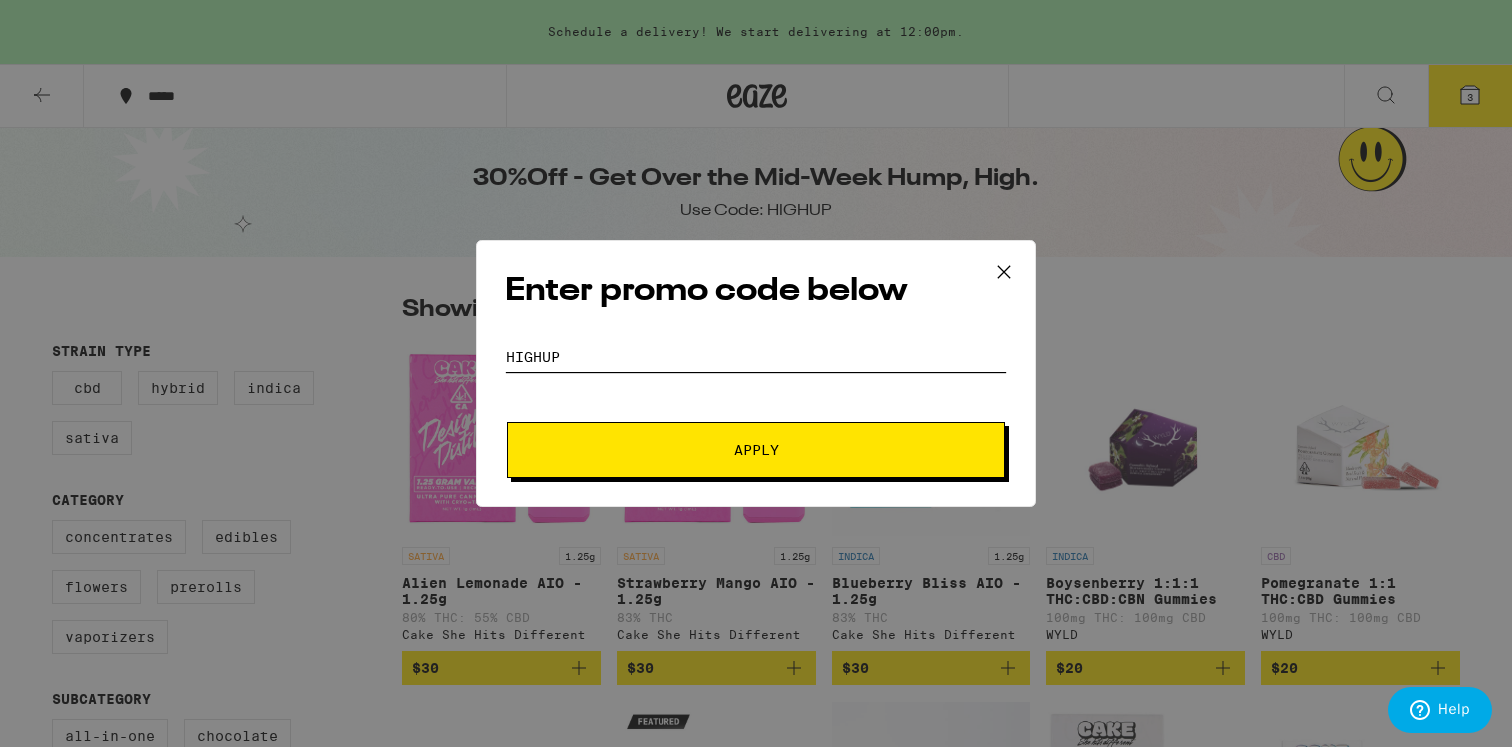type on "HIGHUP" 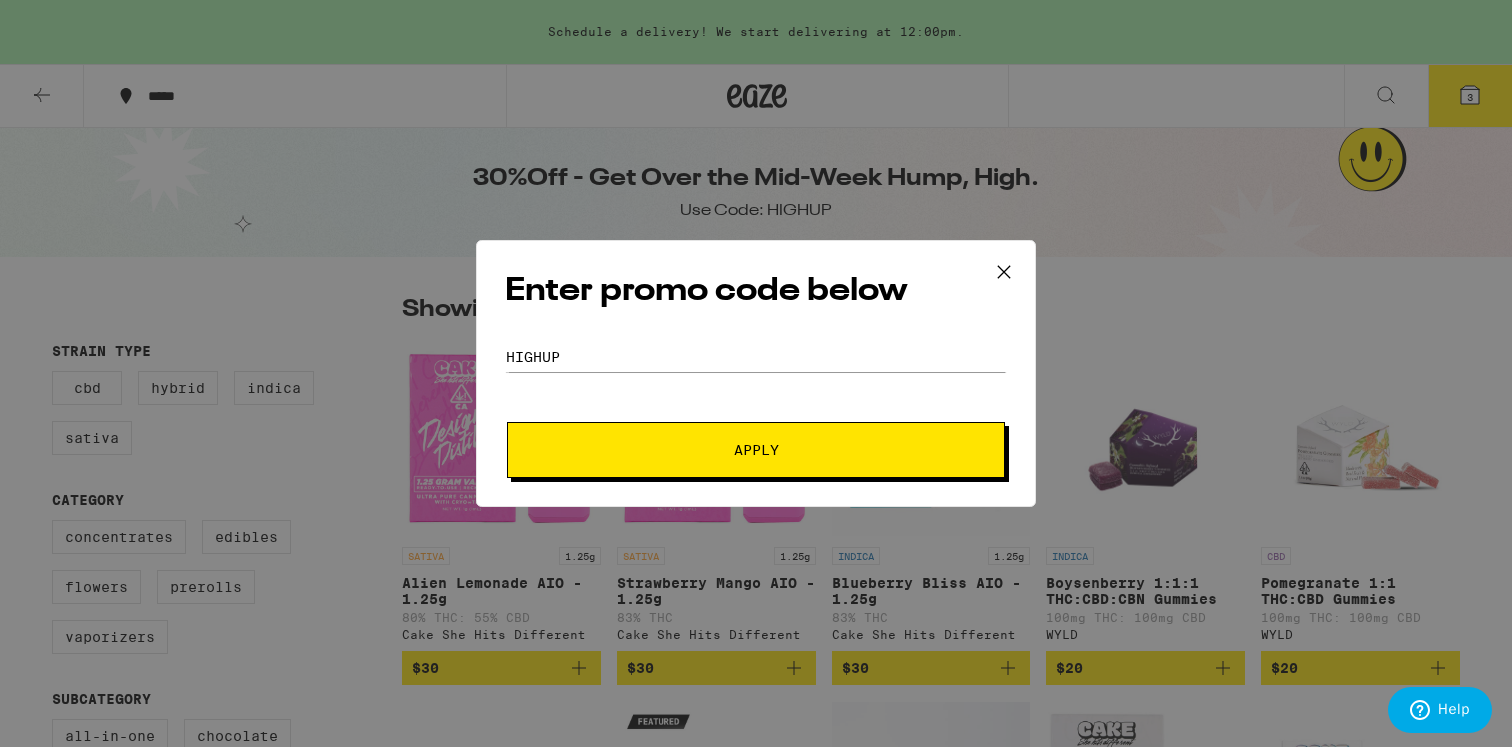 click on "Apply" at bounding box center [756, 450] 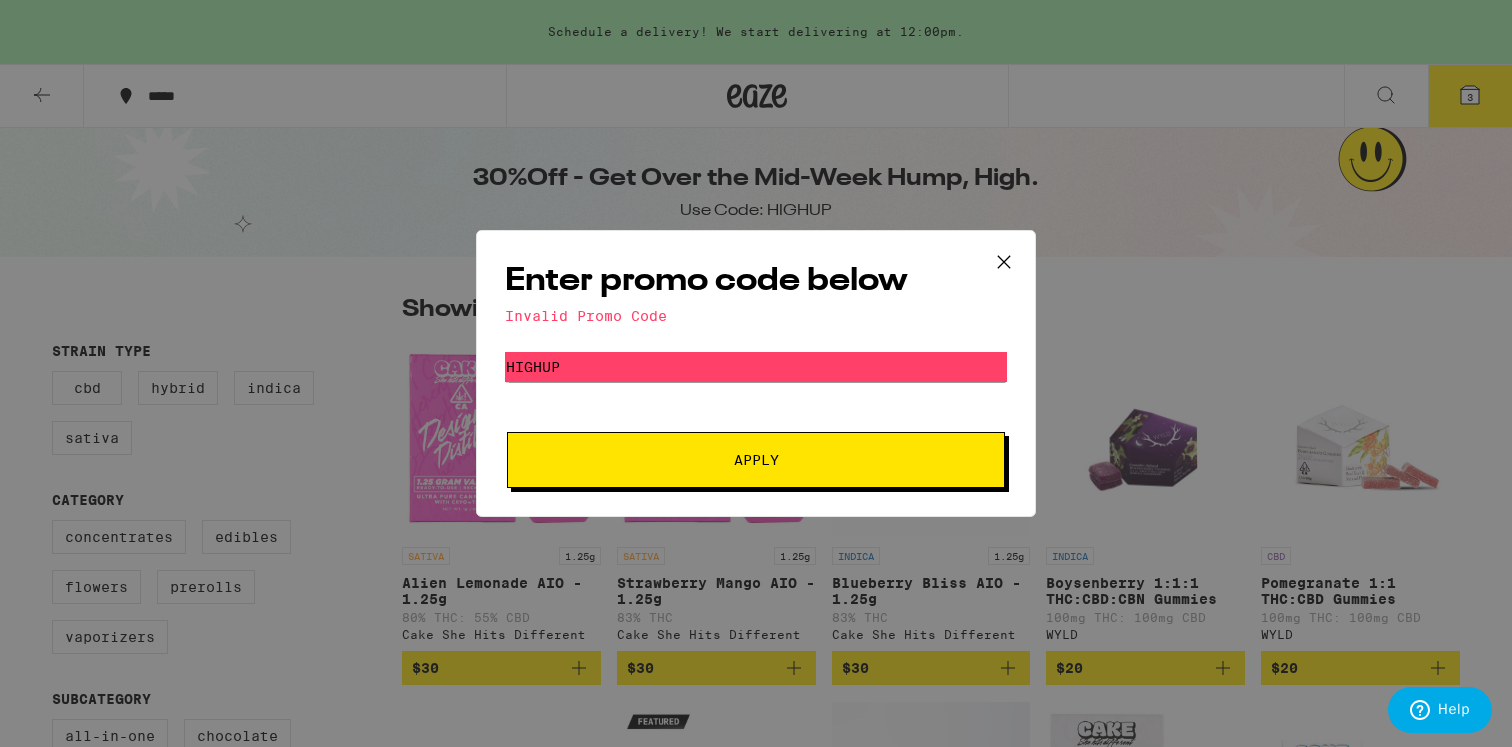 click 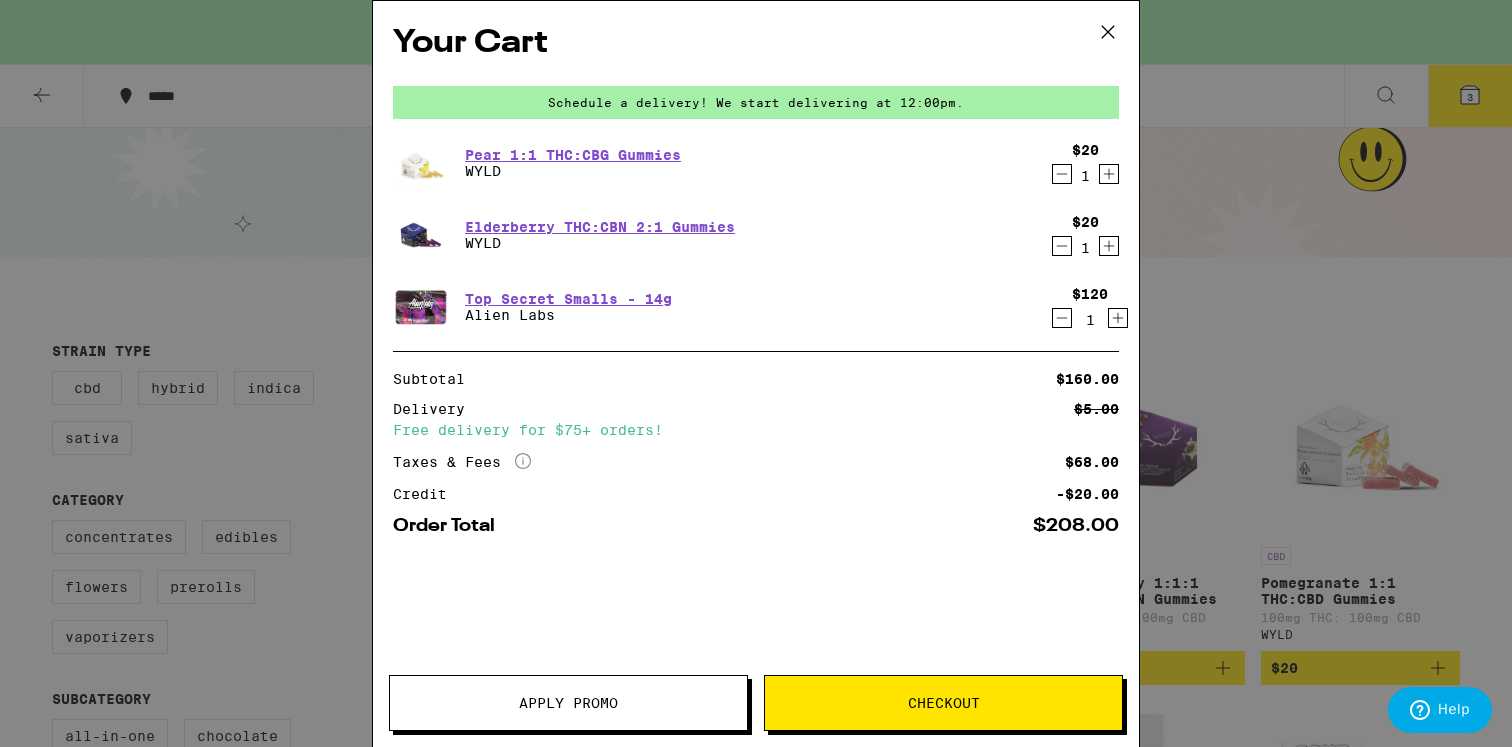 scroll, scrollTop: 4642, scrollLeft: 0, axis: vertical 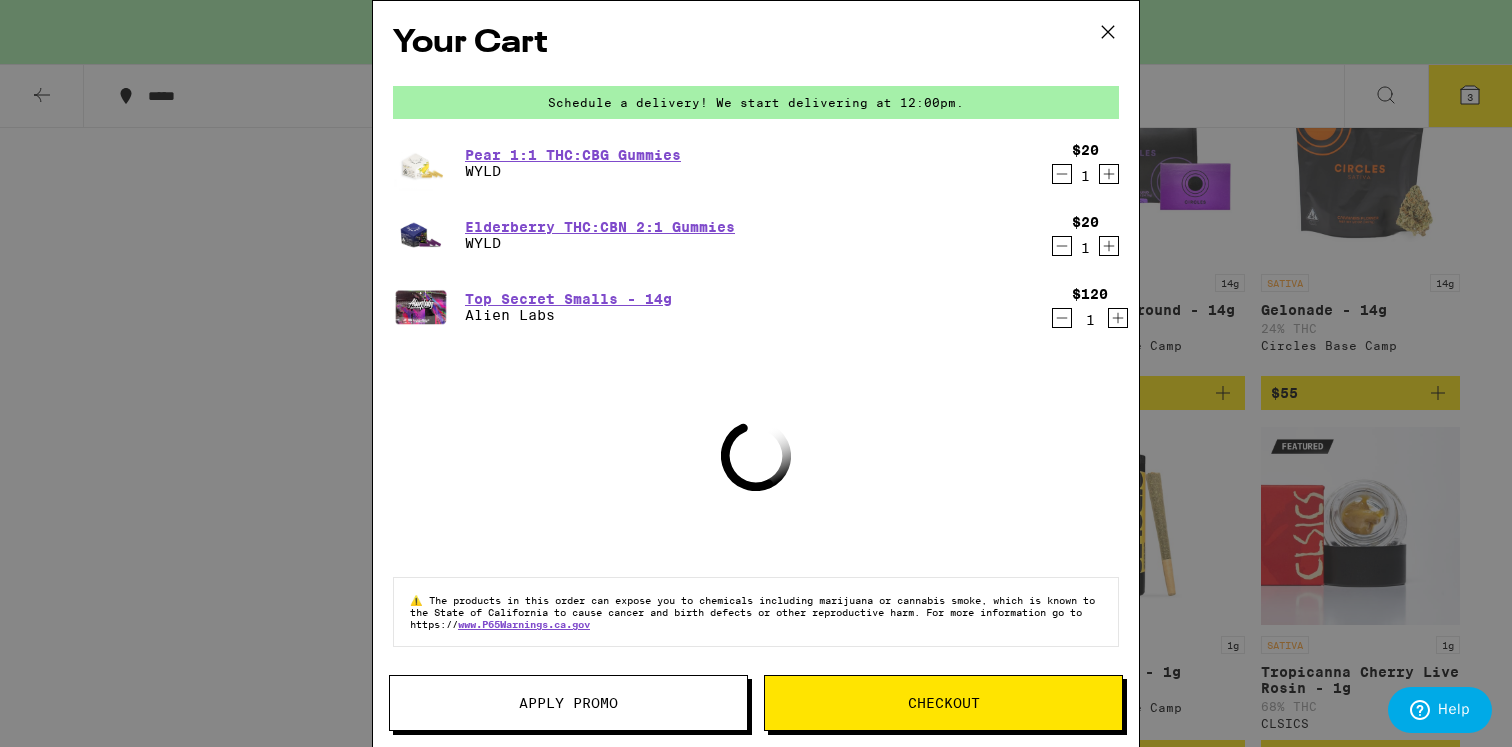 click on "Your Cart Schedule a delivery! We start delivering at 12:00pm. Pear 1:1 THC:CBG Gummies WYLD $20 1 Elderberry THC:CBN 2:1 Gummies WYLD $20 1 Top Secret Smalls - 14g Alien Labs $120 1 Loading ⚠️ The products in this order can expose you to chemicals including marijuana or cannabis smoke, which is known to the State of [STATE] to cause cancer and birth defects or other reproductive harm. For more information go to https://www.P65Warnings.ca.gov Apply Promo Checkout" at bounding box center [756, 373] 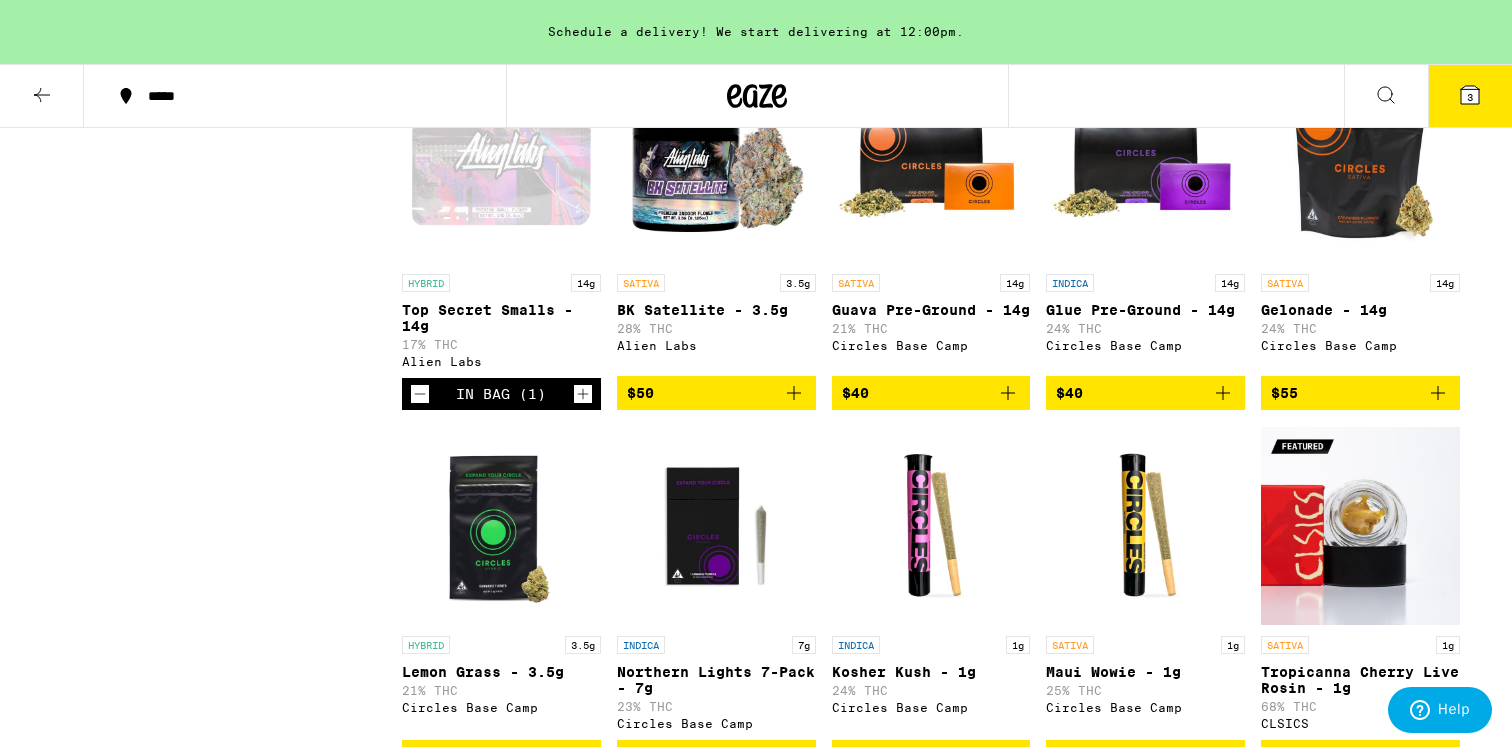 click 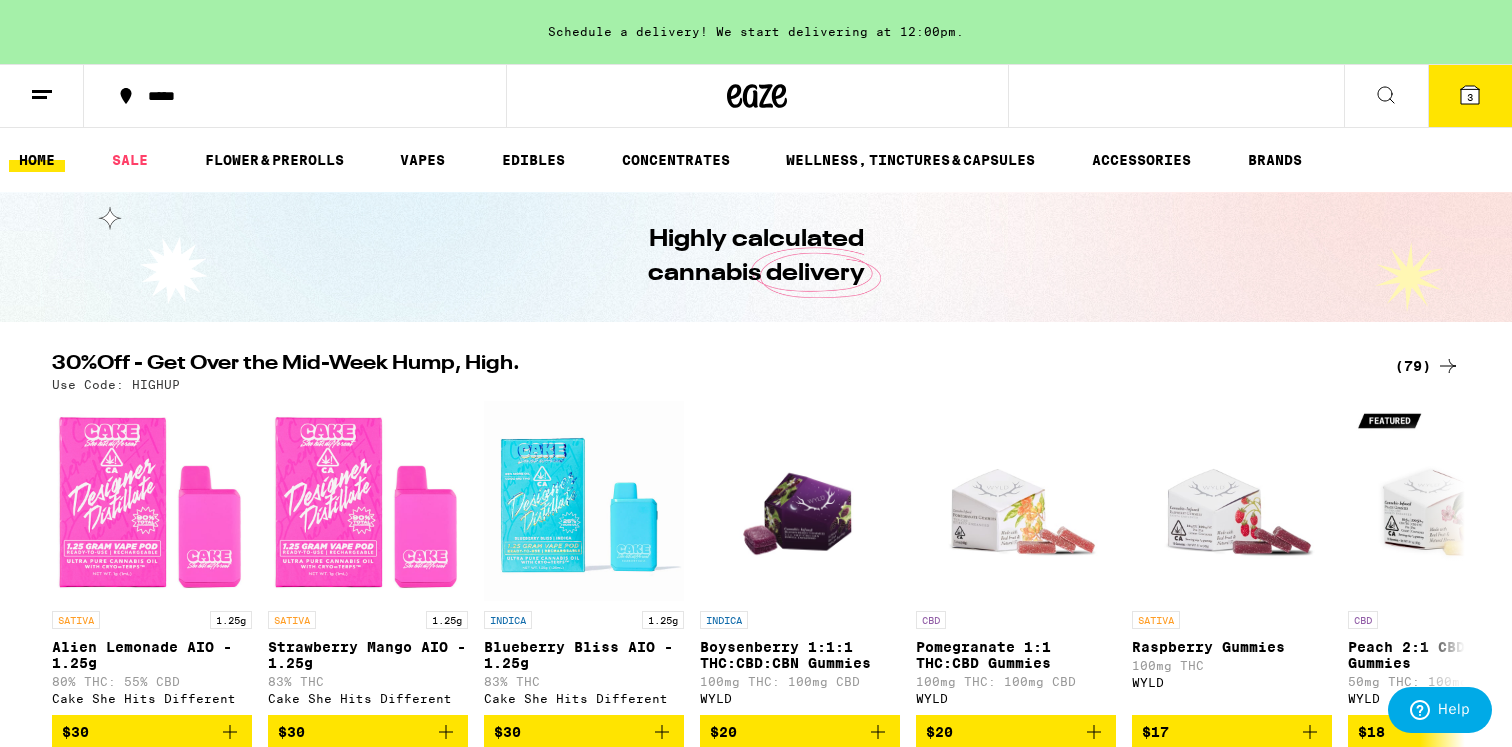 scroll, scrollTop: 43, scrollLeft: 0, axis: vertical 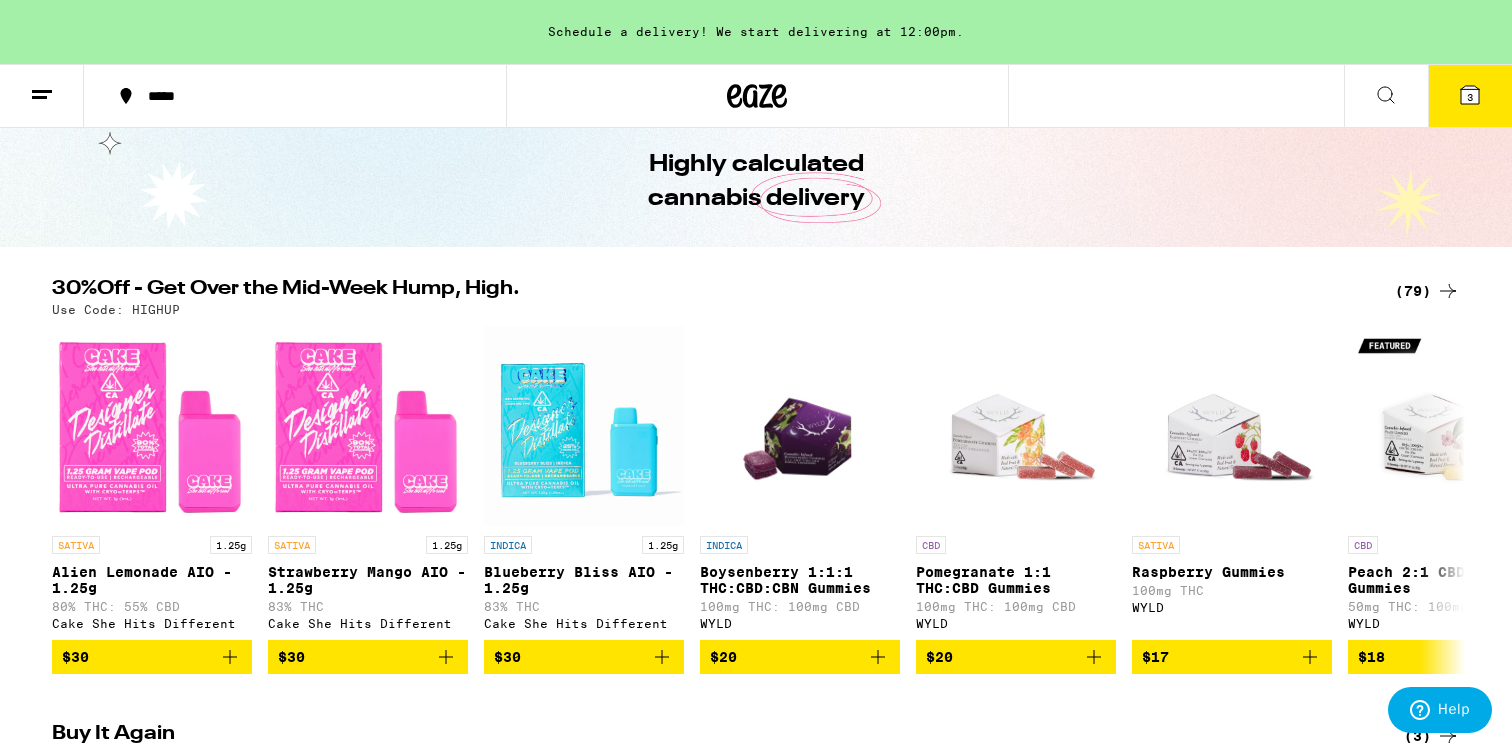 click on "Use Code: HIGHUP" at bounding box center (116, 309) 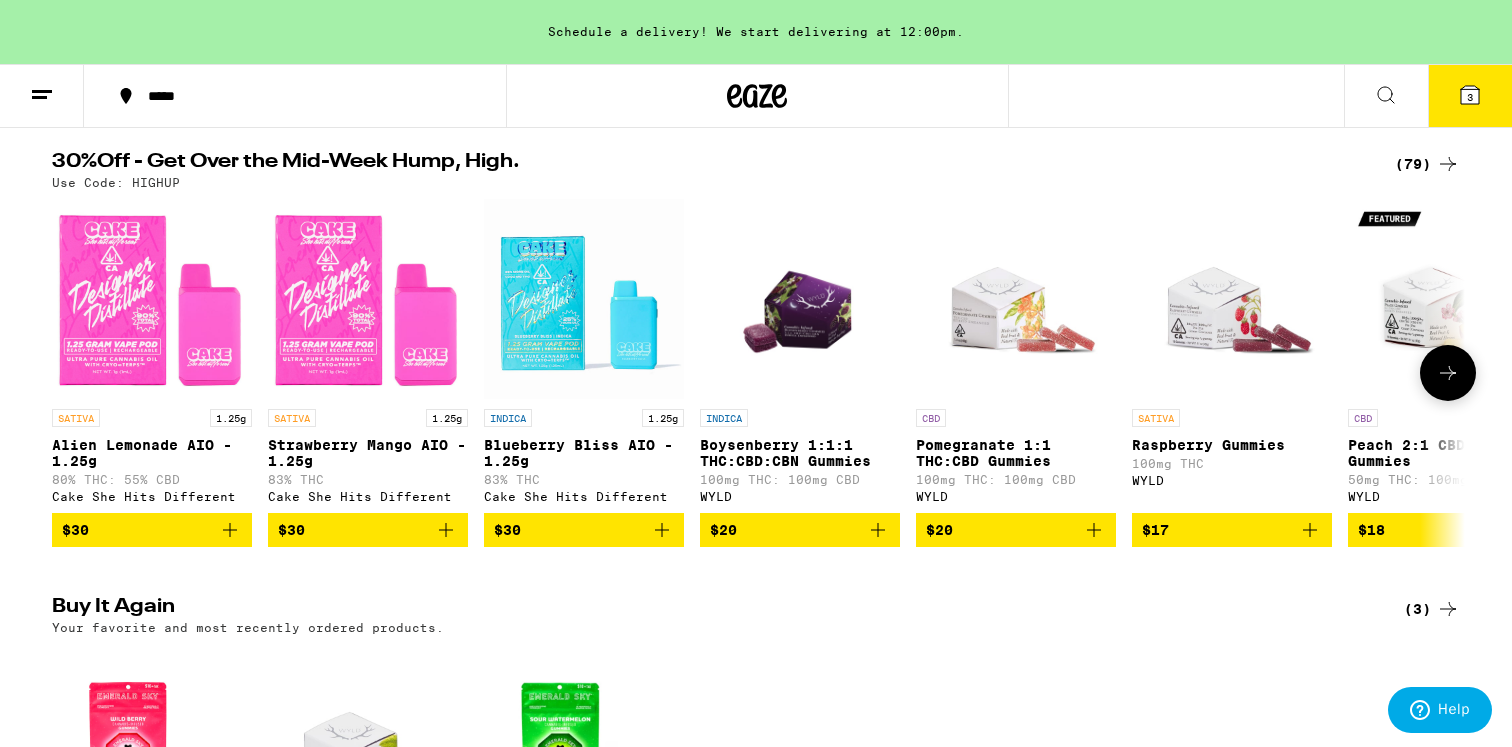 scroll, scrollTop: 0, scrollLeft: 0, axis: both 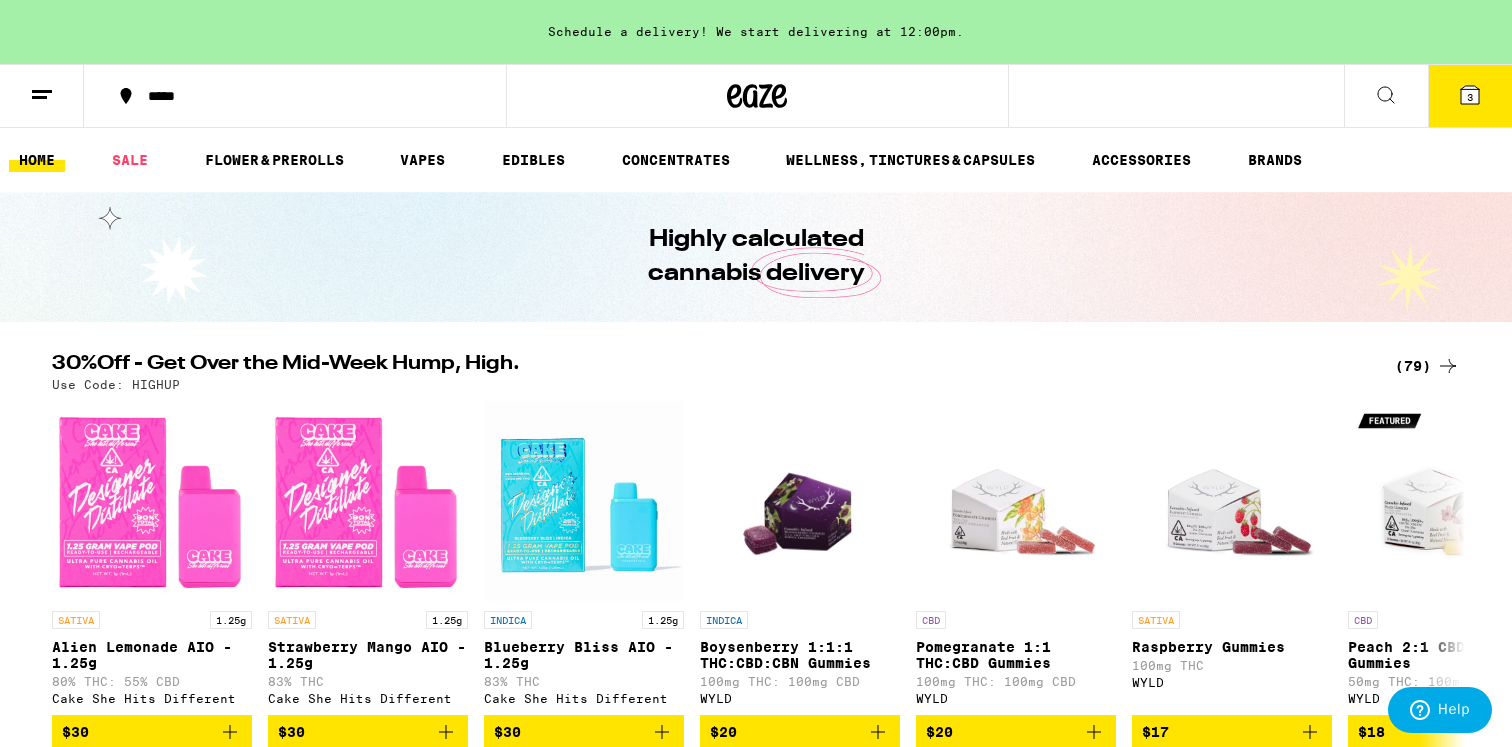 click on "3" at bounding box center [1470, 96] 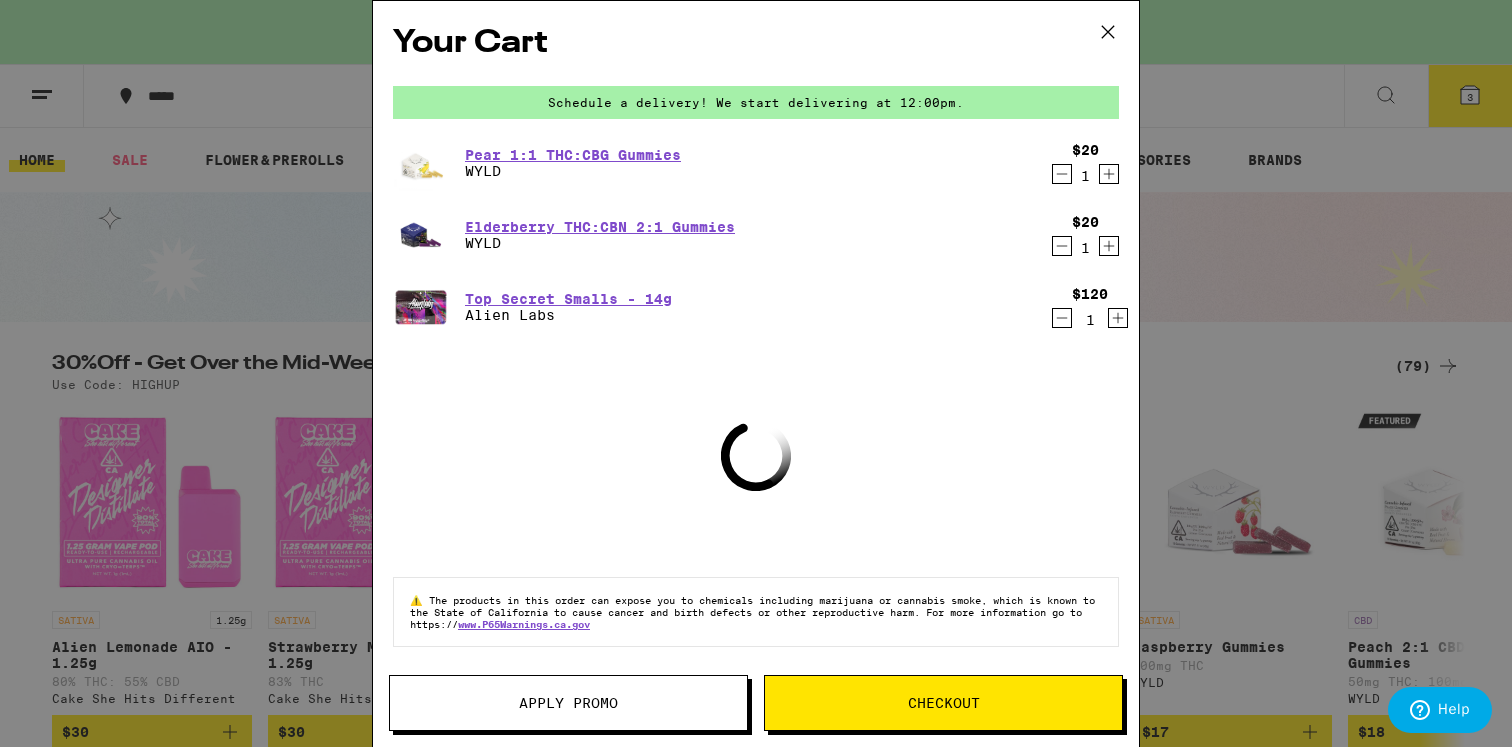 click on "Apply Promo" at bounding box center (568, 703) 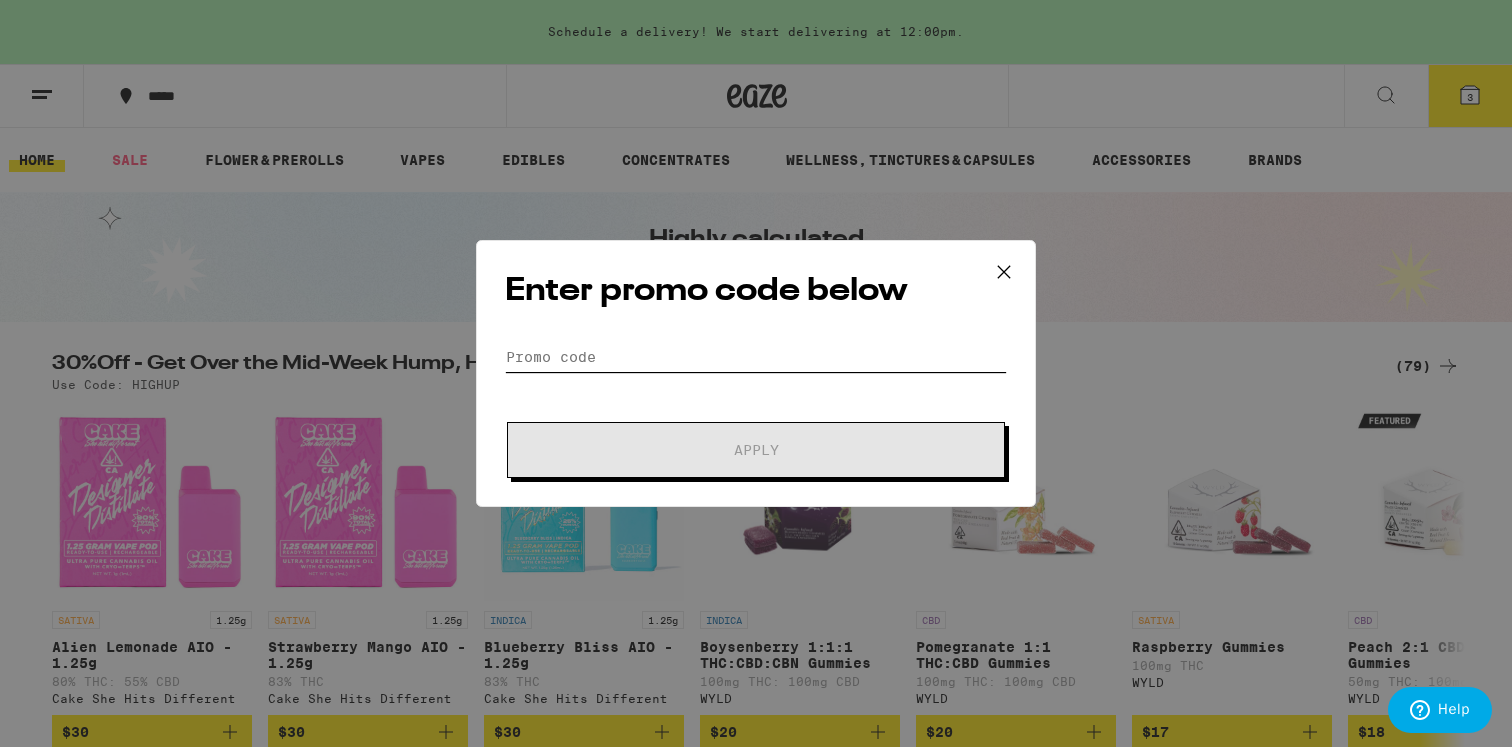 click on "Promo Code" at bounding box center (756, 357) 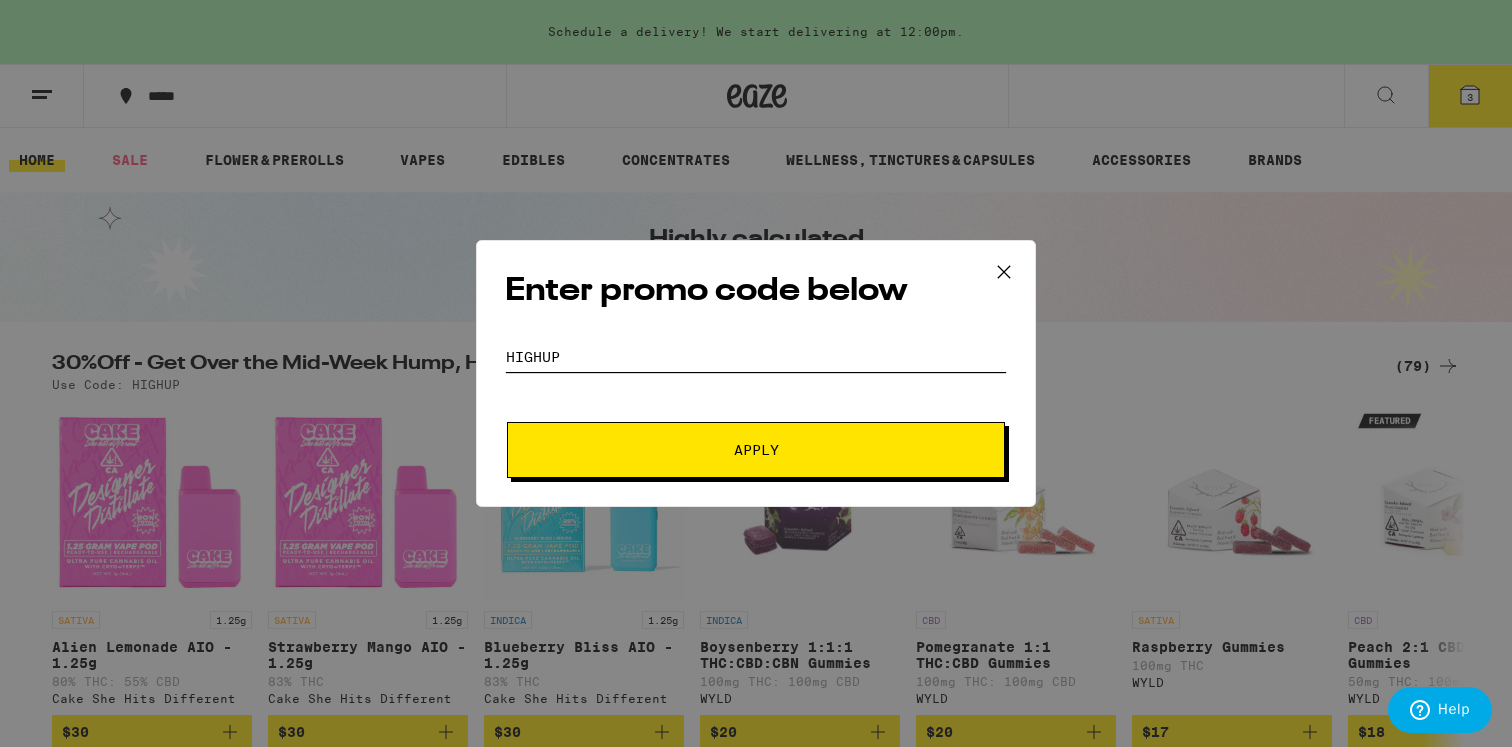 type on "HIGHUP" 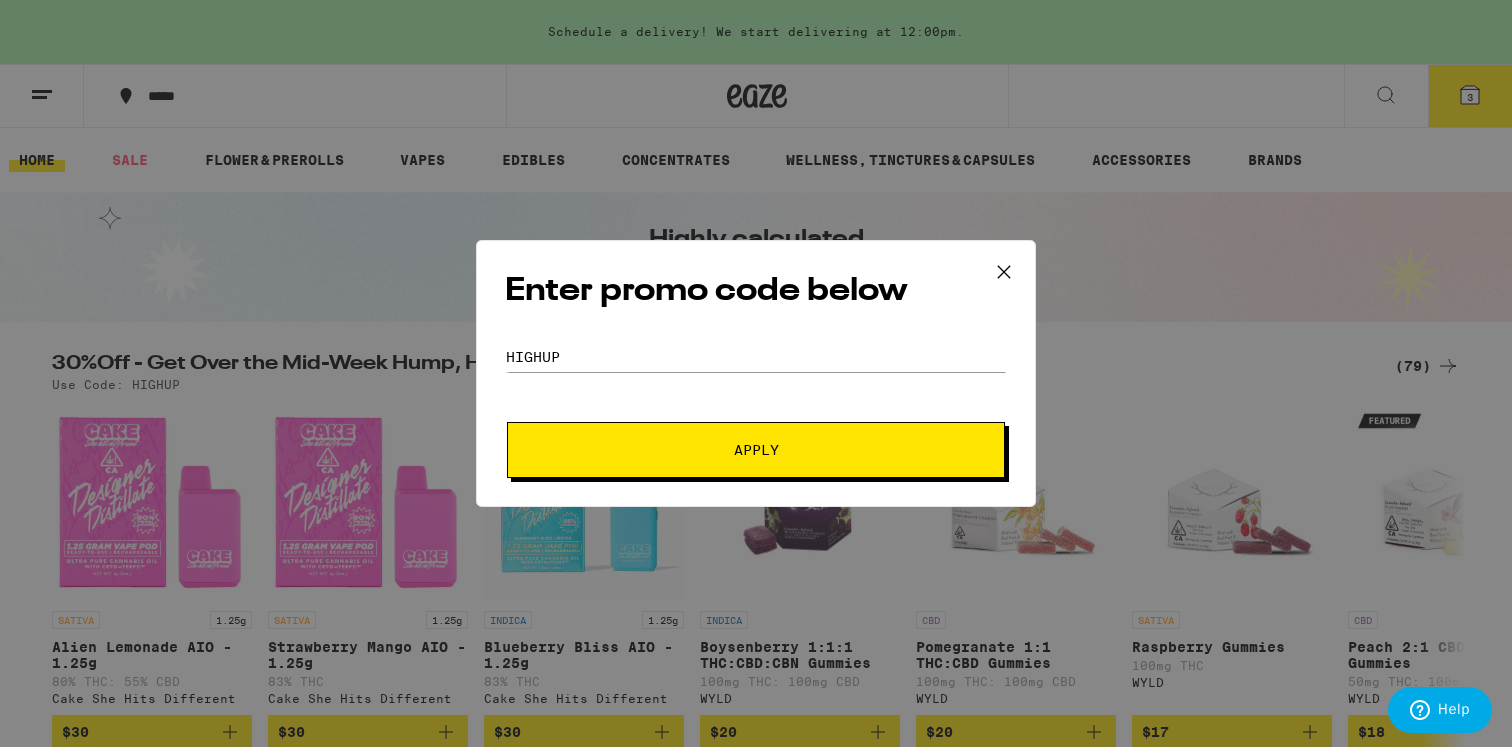 click on "Apply" at bounding box center [756, 450] 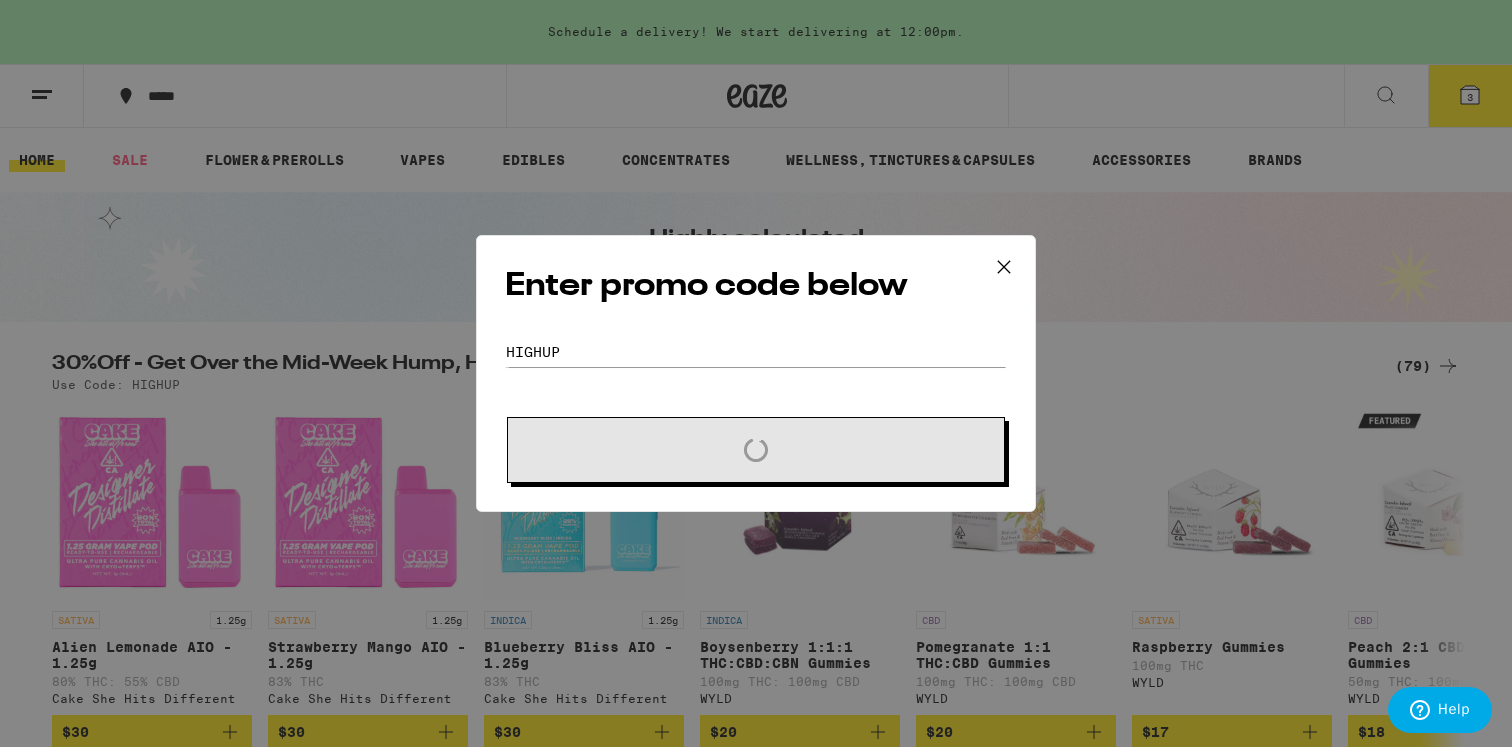 scroll, scrollTop: 0, scrollLeft: 0, axis: both 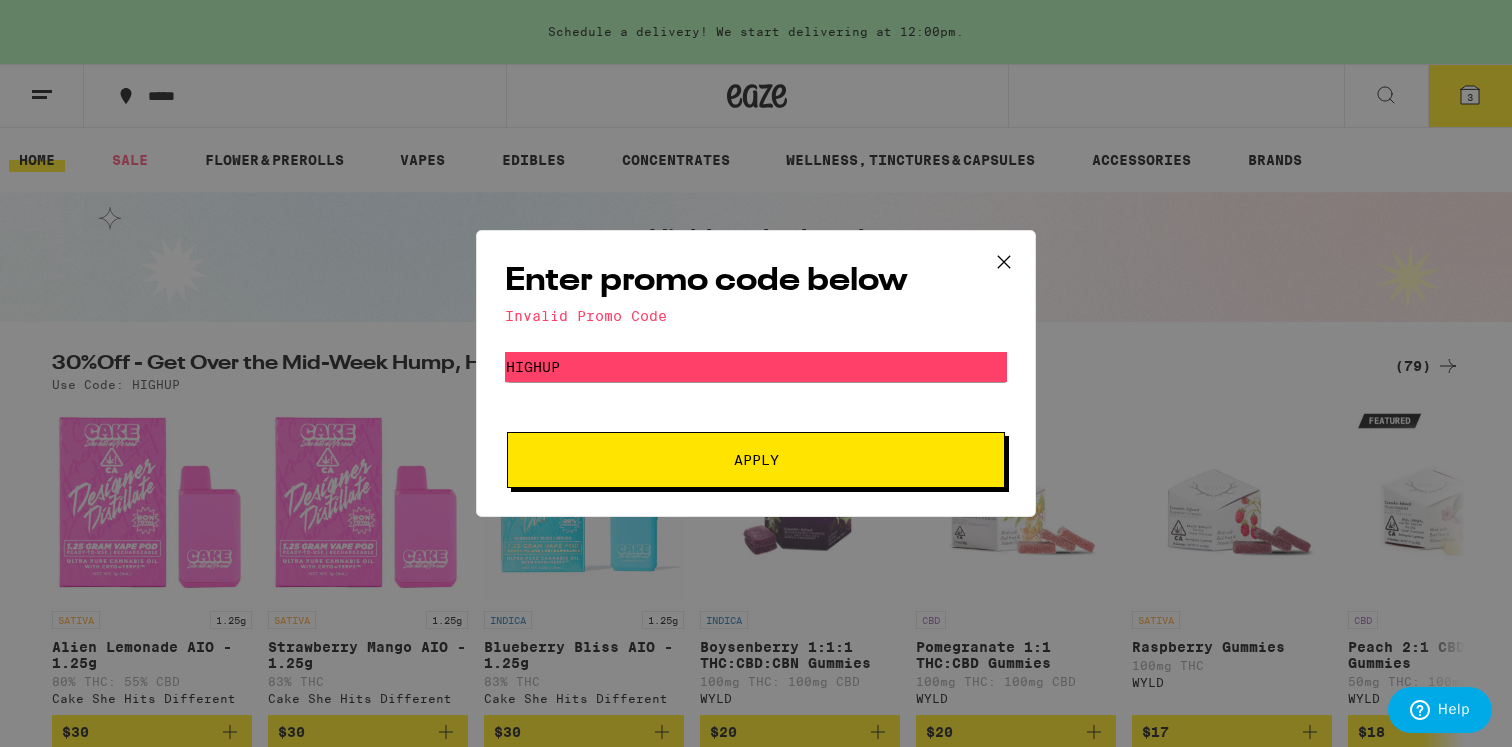 click 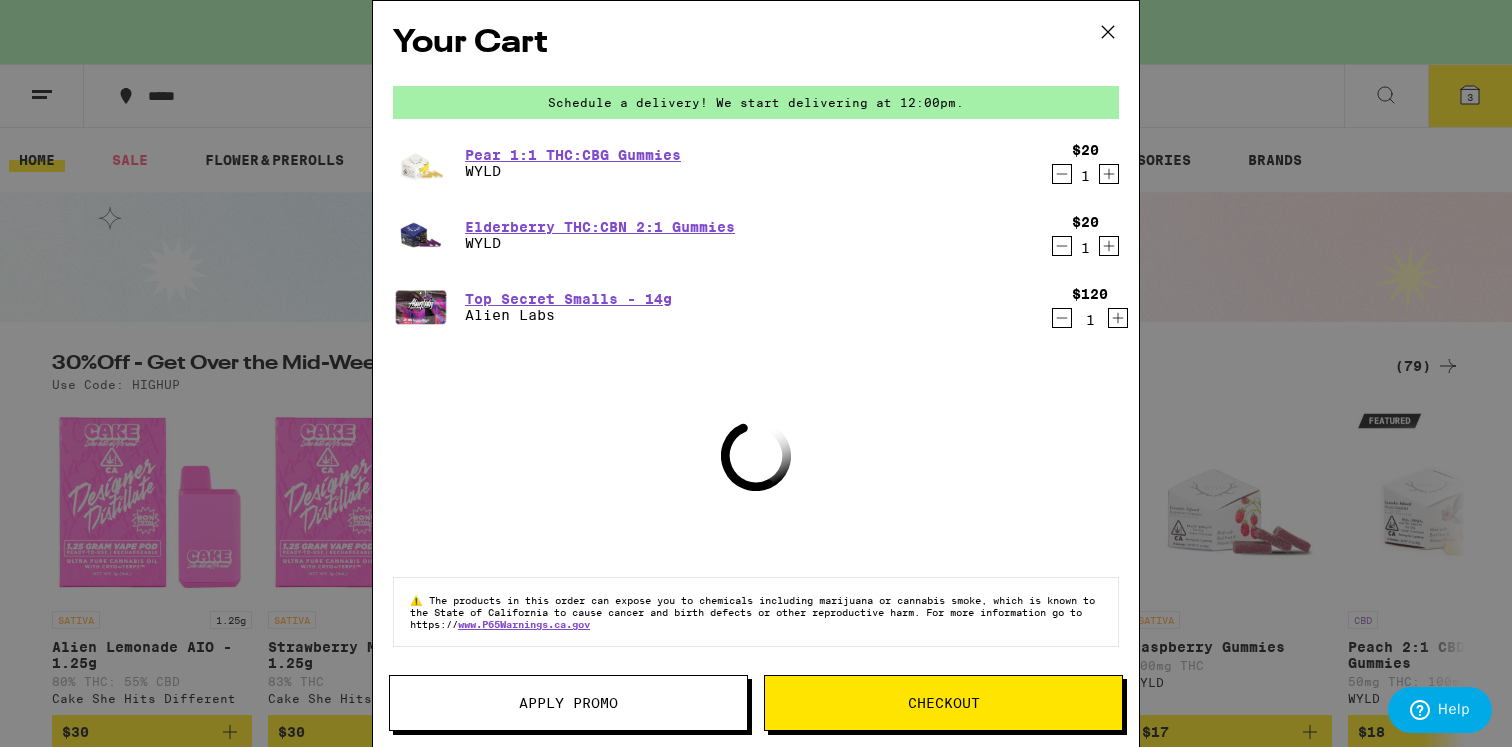 click on "Your Cart Schedule a delivery! We start delivering at 12:00pm. Pear 1:1 THC:CBG Gummies WYLD $20 1 Elderberry THC:CBN 2:1 Gummies WYLD $20 1 Top Secret Smalls - 14g Alien Labs $120 1 Loading ⚠️ The products in this order can expose you to chemicals including marijuana or cannabis smoke, which is known to the State of [STATE] to cause cancer and birth defects or other reproductive harm. For more information go to https://www.P65Warnings.ca.gov Apply Promo Checkout" at bounding box center (756, 373) 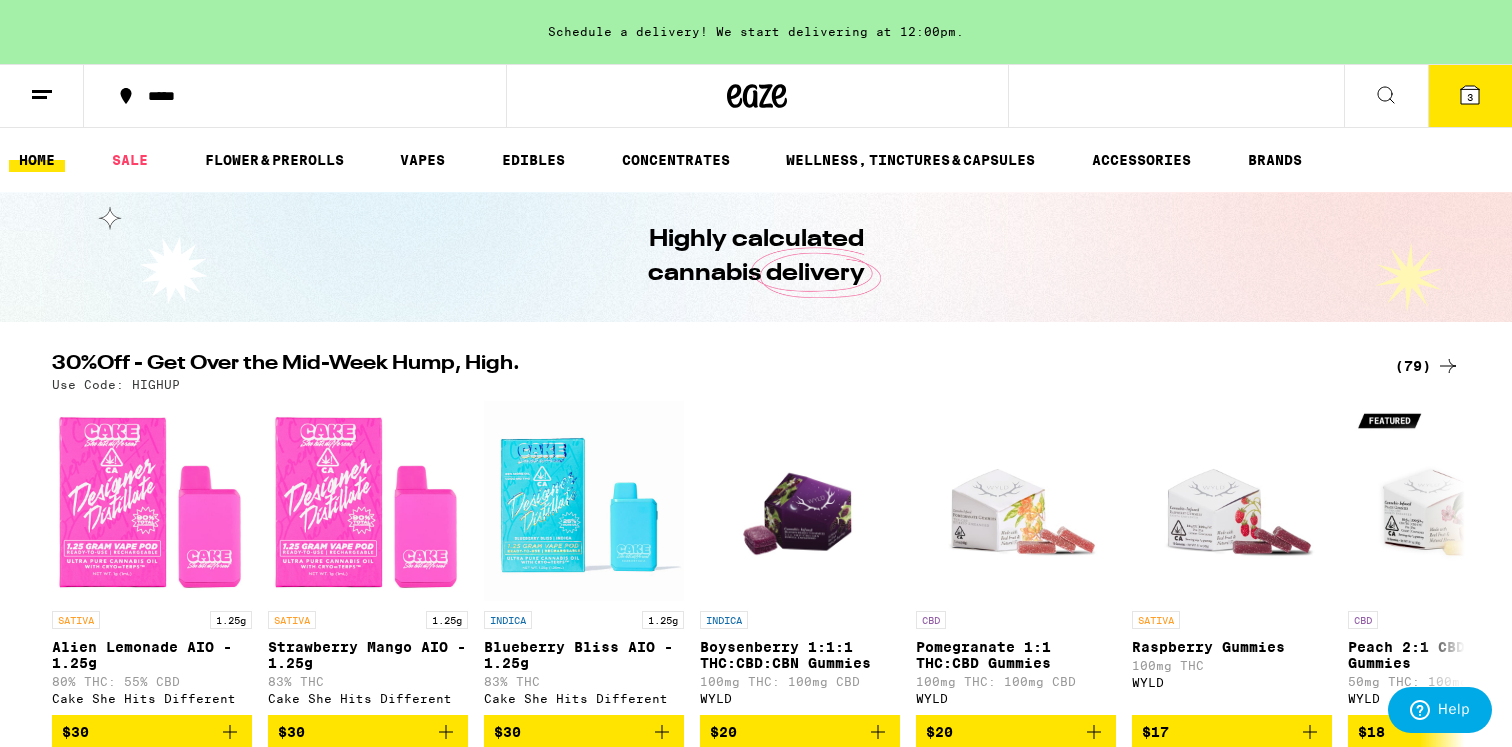 click on "30%Off - Get Over the Mid-Week Hump, High. (79) Use Code: HIGHUP SATIVA 1.25g Alien Lemonade AIO - 1.25g 80% THC: 55% CBD Cake She Hits Different $30 SATIVA 1.25g Strawberry Mango AIO - 1.25g 83% THC Cake She Hits Different $30 INDICA 1.25g Blueberry Bliss AIO - 1.25g 83% THC Cake She Hits Different $30 INDICA Boysenberry 1:1:1 THC:CBD:CBN Gummies 100mg THC: 100mg CBD WYLD $20 CBD Pomegranate 1:1 THC:CBD Gummies 100mg THC: 100mg CBD WYLD $20 SATIVA Raspberry Gummies 100mg THC WYLD $17 CBD Peach 2:1 CBD:THC Gummies 50mg THC: 100mg CBD WYLD $18 INDICA 1g Surely Temple Live Rosin - 1g 68% THC CLSICS $27 HYBRID 1.25g Cosmic Cookies AIO - 1.25g 83% THC Cake She Hits Different $30 HYBRID 1.25g Sour Apple Pie AIO - 1.25g 83% THC Cake She Hits Different $30 INDICA 1g Gemini - 1g 23% THC Alien Labs $14" at bounding box center (756, 551) 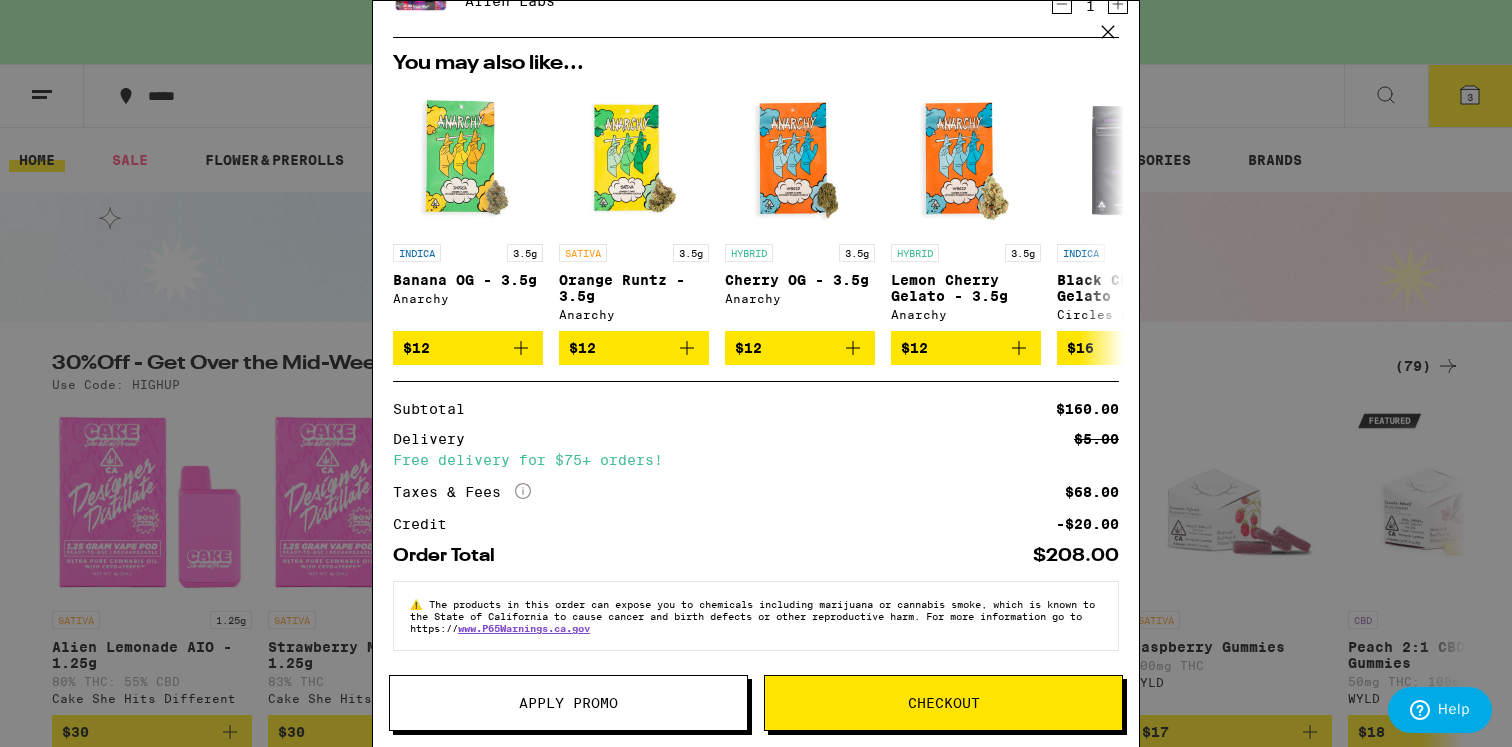 scroll, scrollTop: 326, scrollLeft: 0, axis: vertical 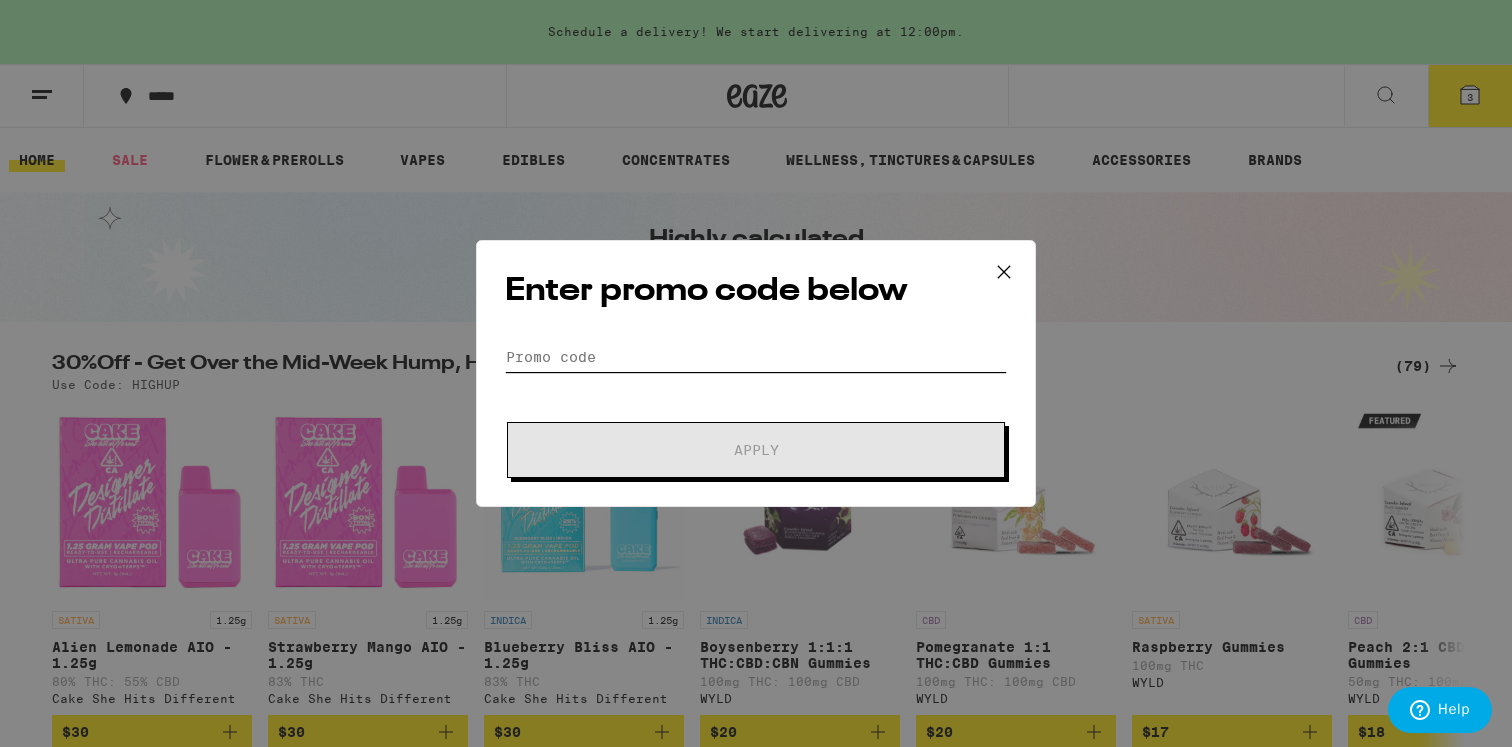 click on "Promo Code" at bounding box center [756, 357] 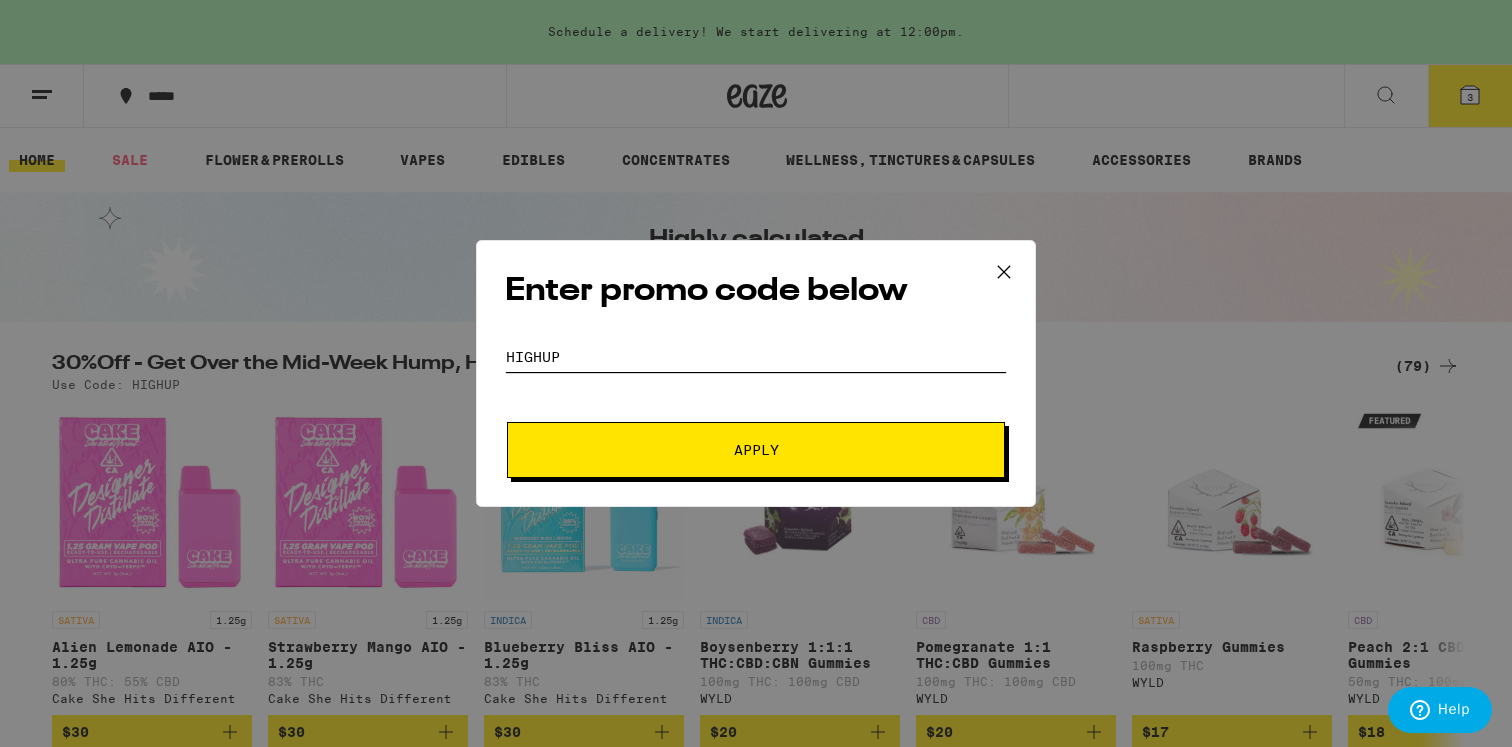 scroll, scrollTop: 0, scrollLeft: 0, axis: both 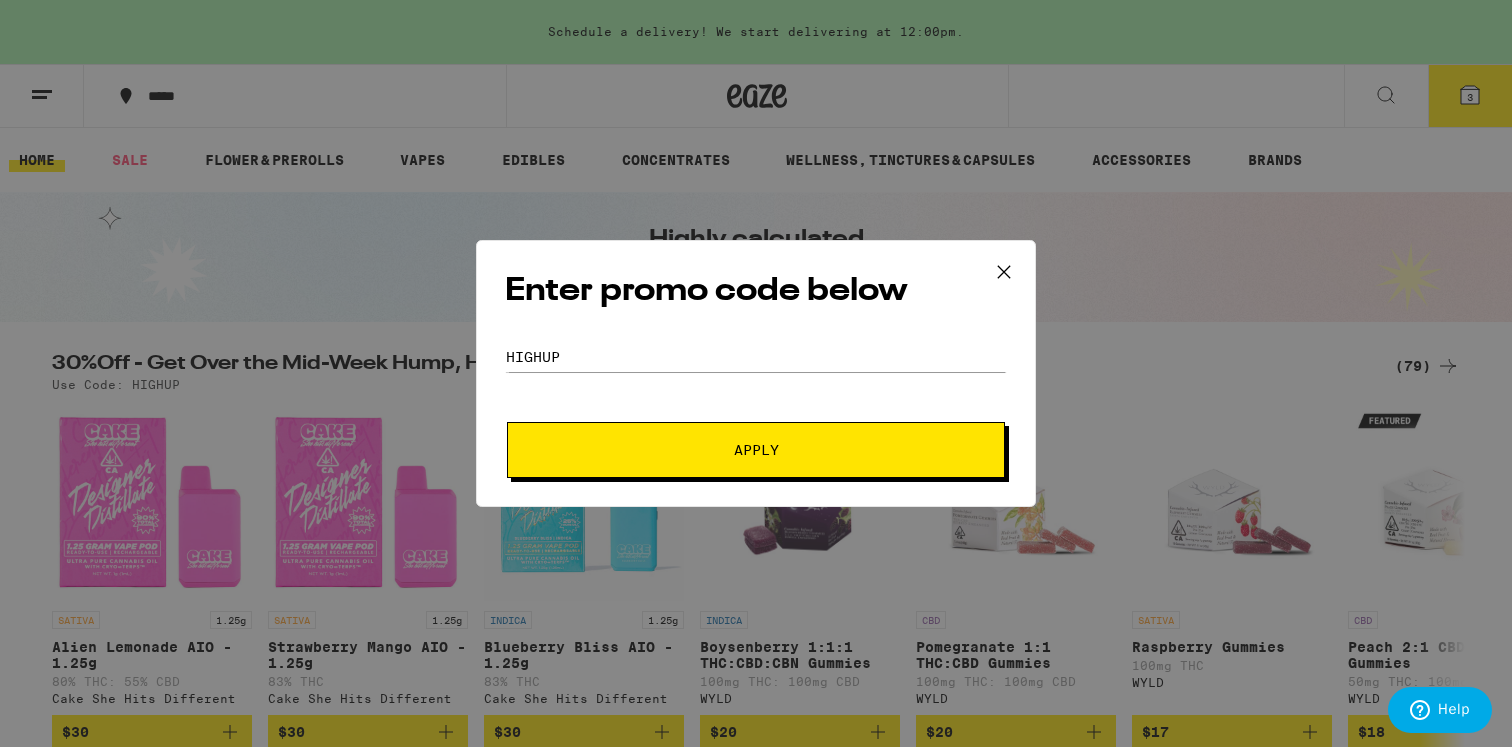 click on "Apply" at bounding box center [756, 450] 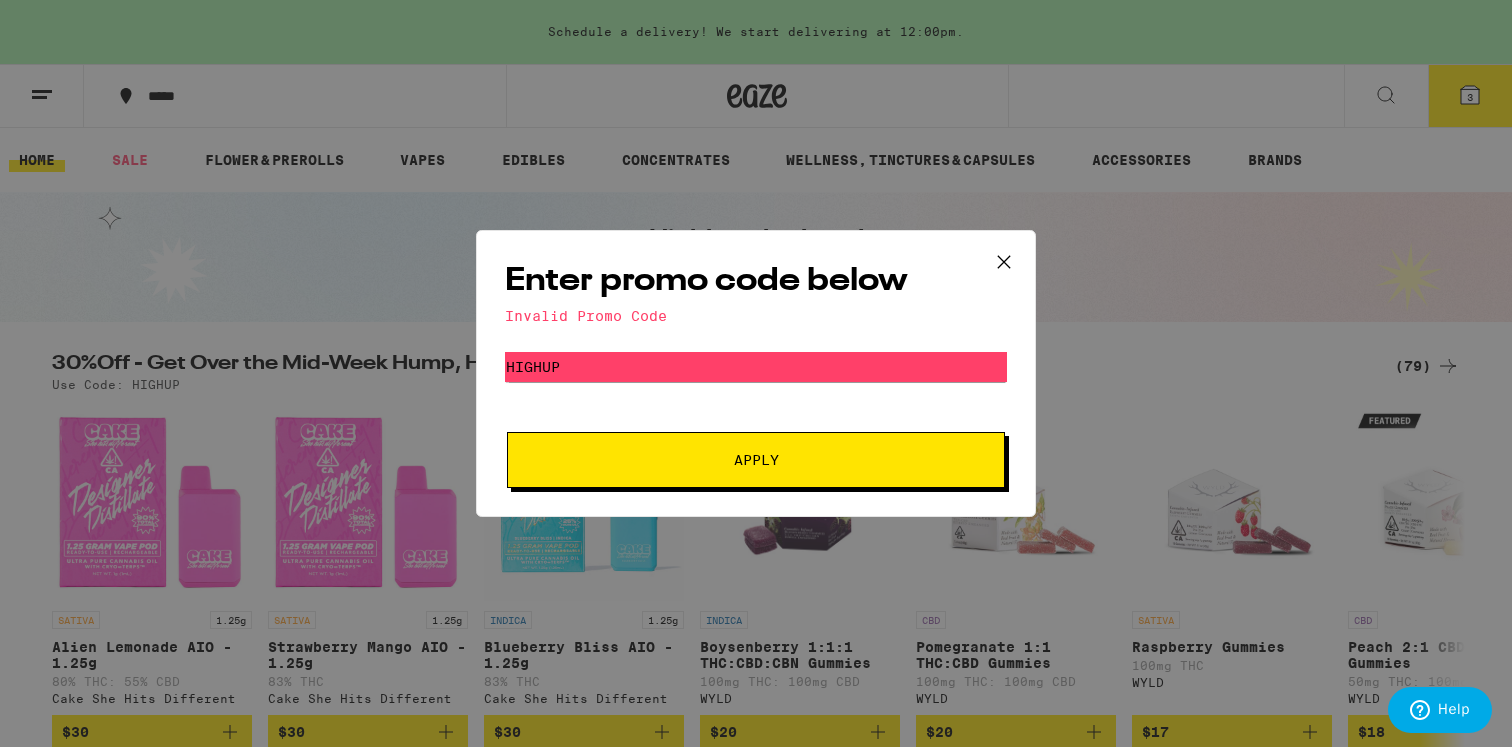 click 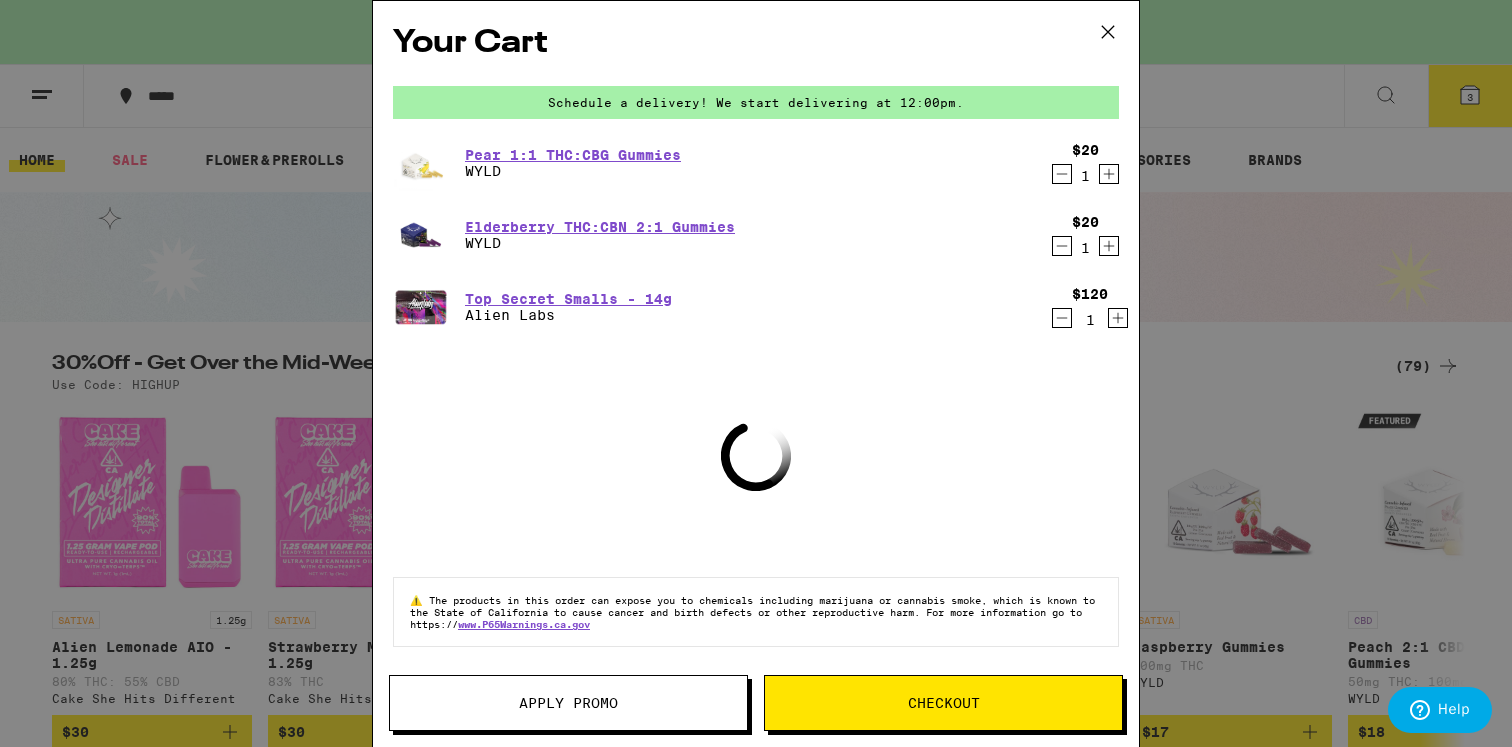 click on "Your Cart Schedule a delivery! We start delivering at 12:00pm. Pear 1:1 THC:CBG Gummies WYLD $20 1 Elderberry THC:CBN 2:1 Gummies WYLD $20 1 Top Secret Smalls - 14g Alien Labs $120 1 Loading ⚠️ The products in this order can expose you to chemicals including marijuana or cannabis smoke, which is known to the State of [STATE] to cause cancer and birth defects or other reproductive harm. For more information go to https://www.P65Warnings.ca.gov Apply Promo Checkout" at bounding box center [756, 373] 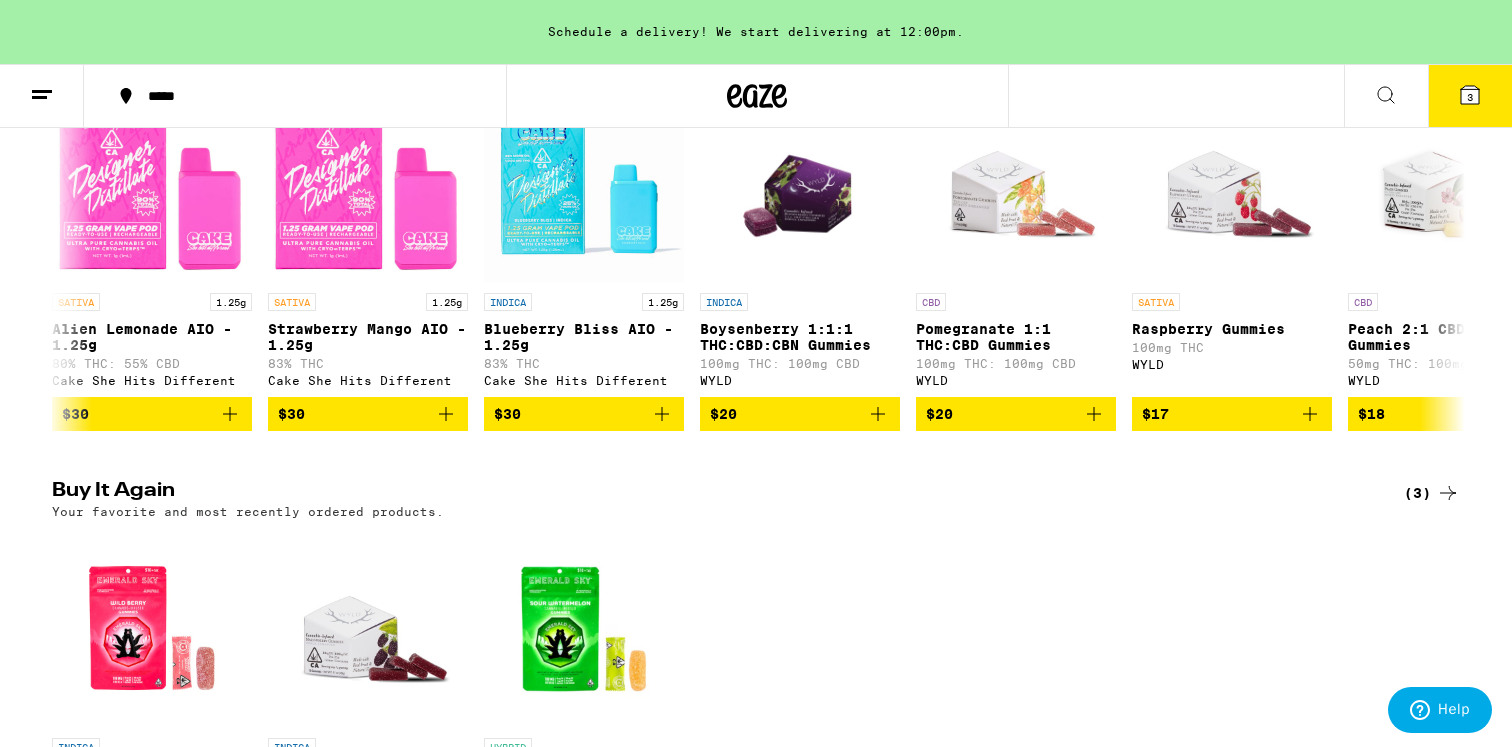 scroll, scrollTop: 0, scrollLeft: 0, axis: both 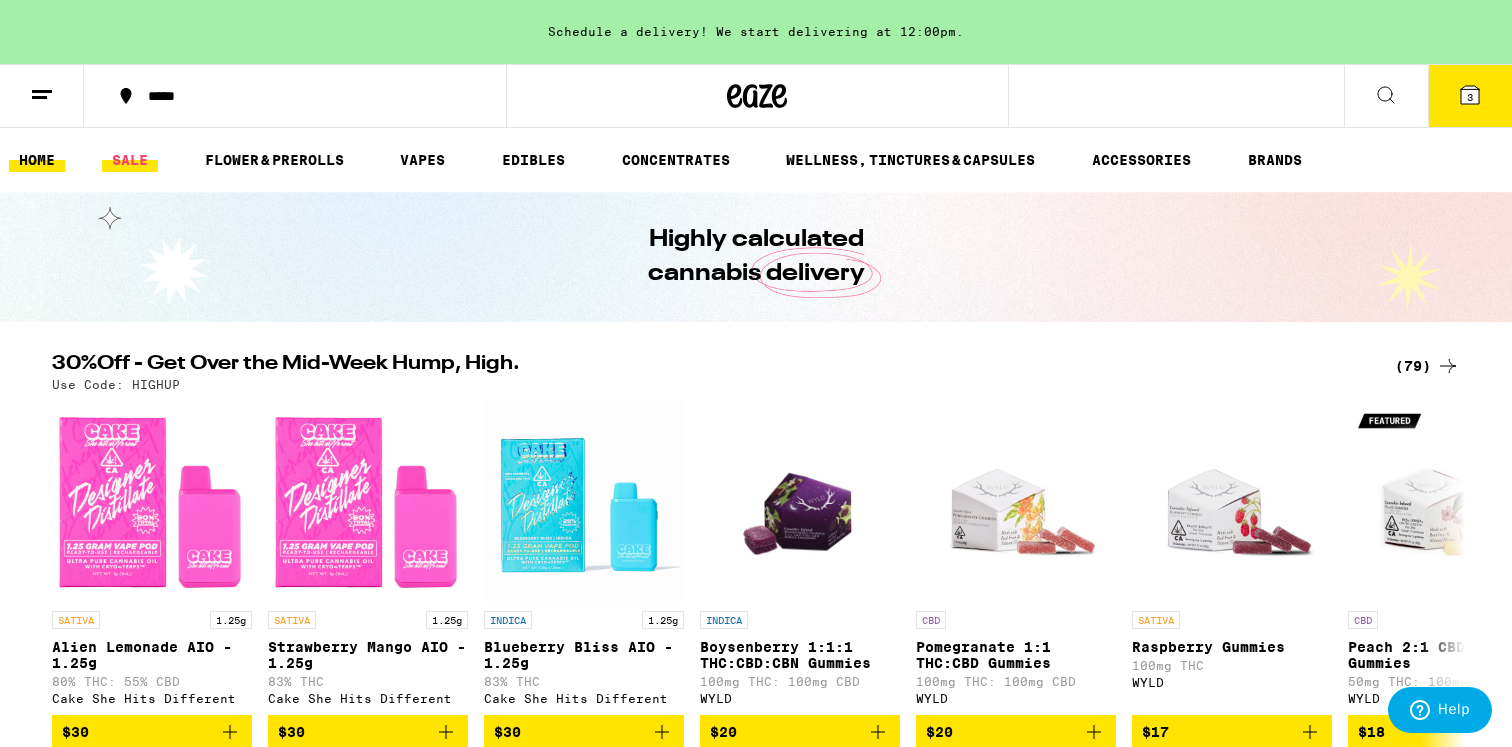 click on "SALE" at bounding box center [130, 160] 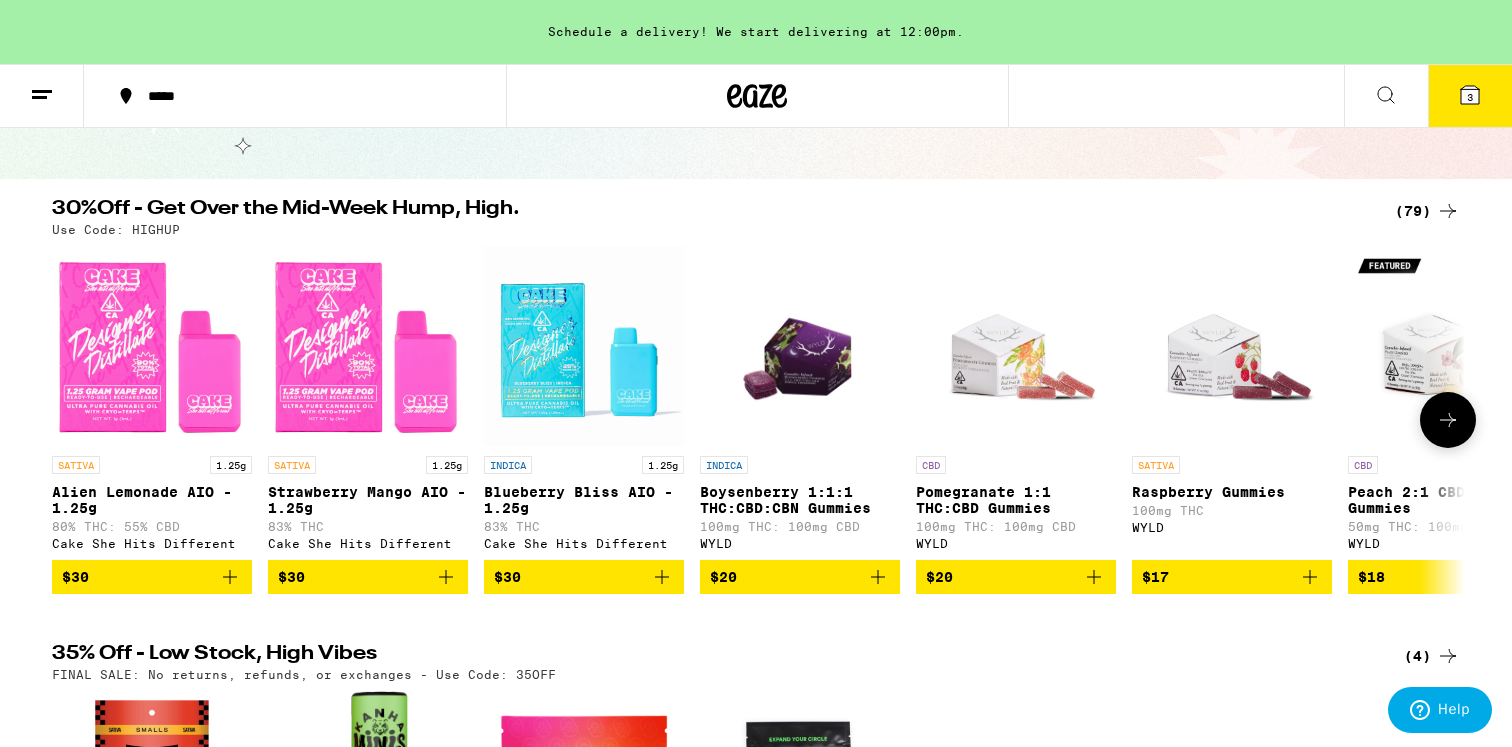 scroll, scrollTop: 159, scrollLeft: 0, axis: vertical 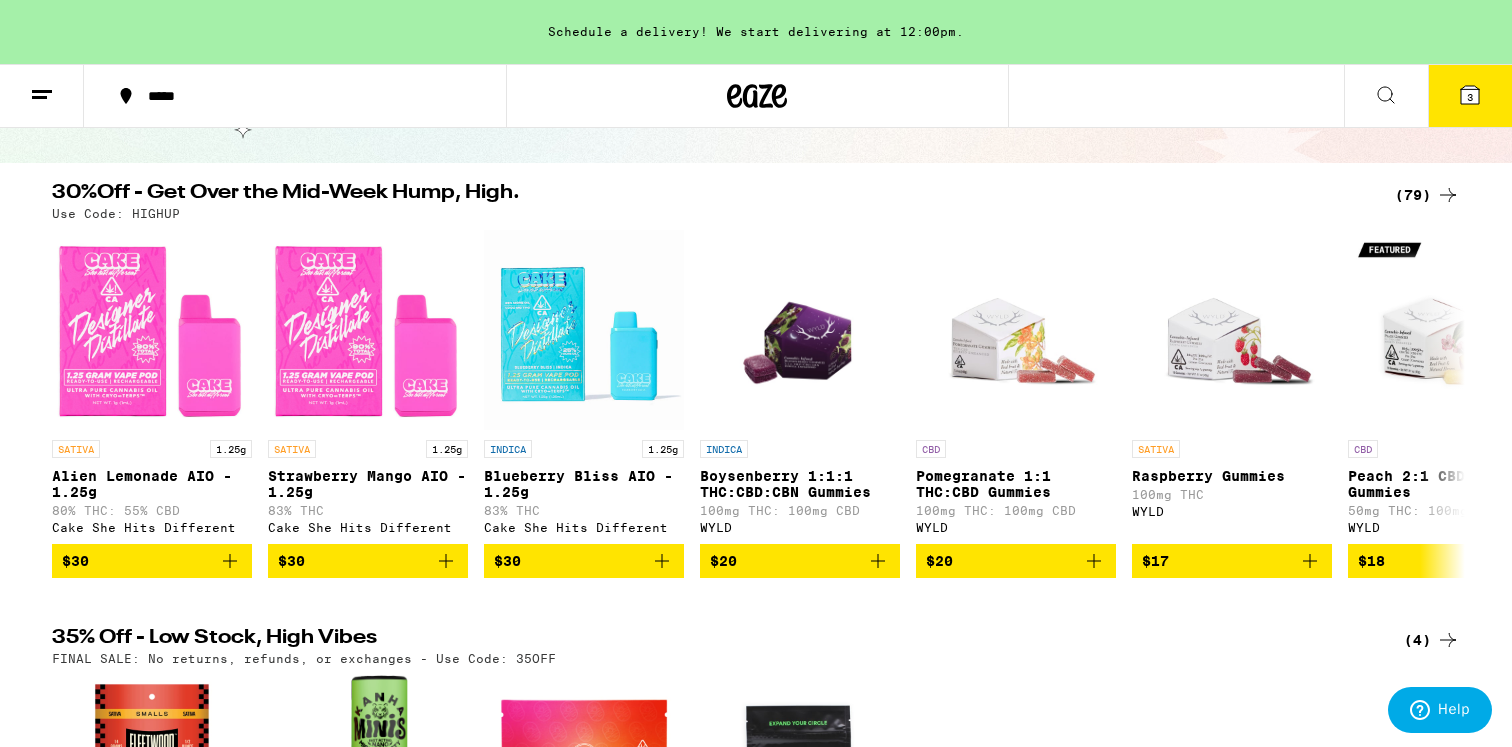 click 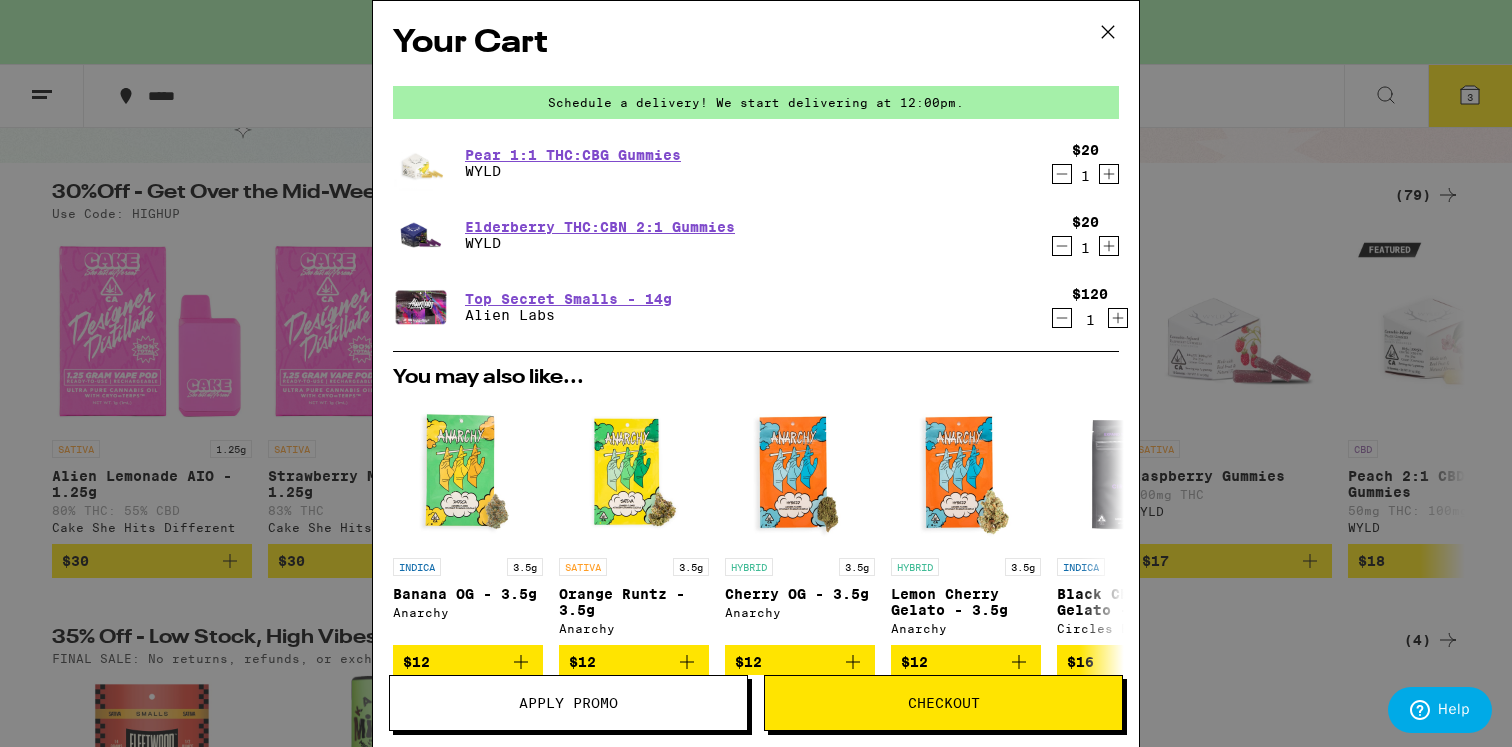 click on "Apply Promo" at bounding box center [568, 703] 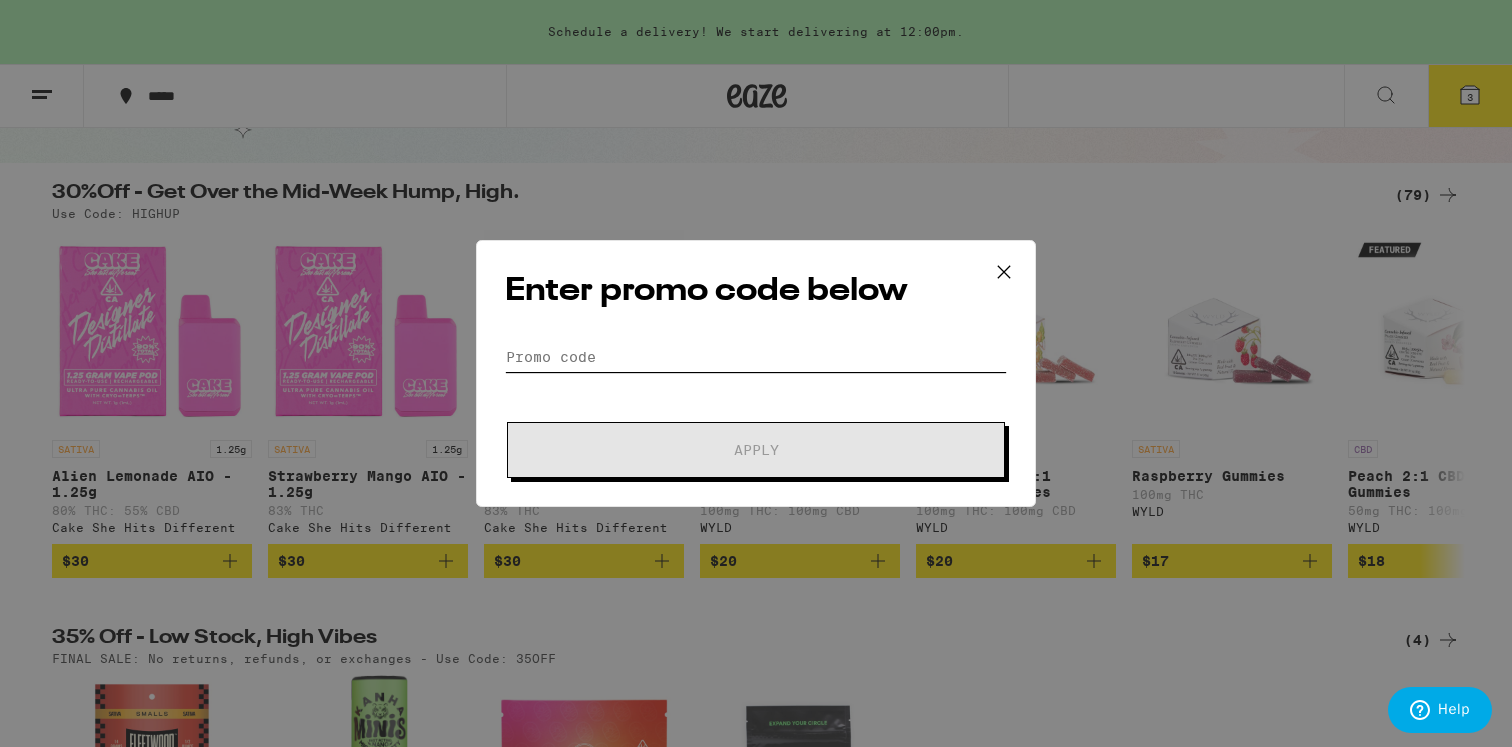 click on "Promo Code" at bounding box center (756, 357) 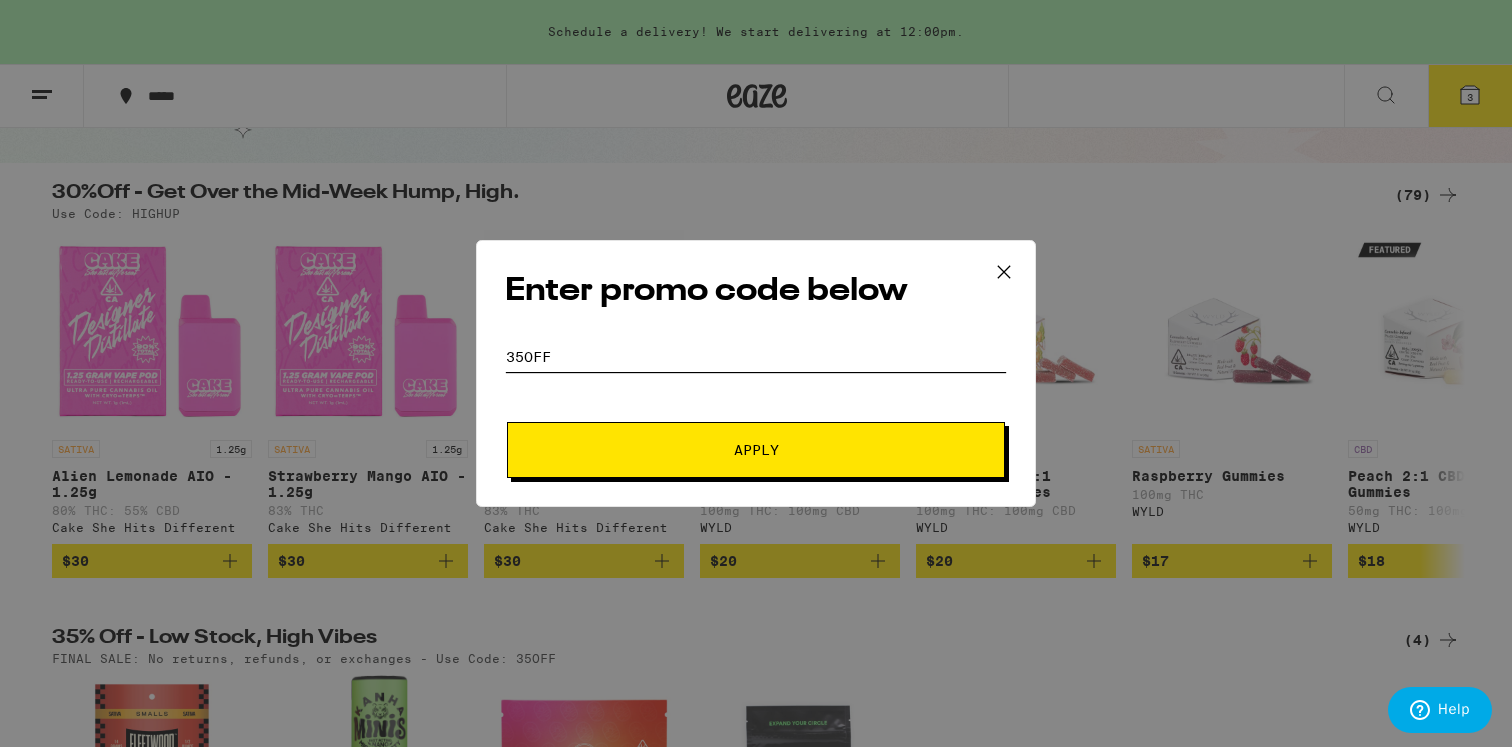 type on "35OFF" 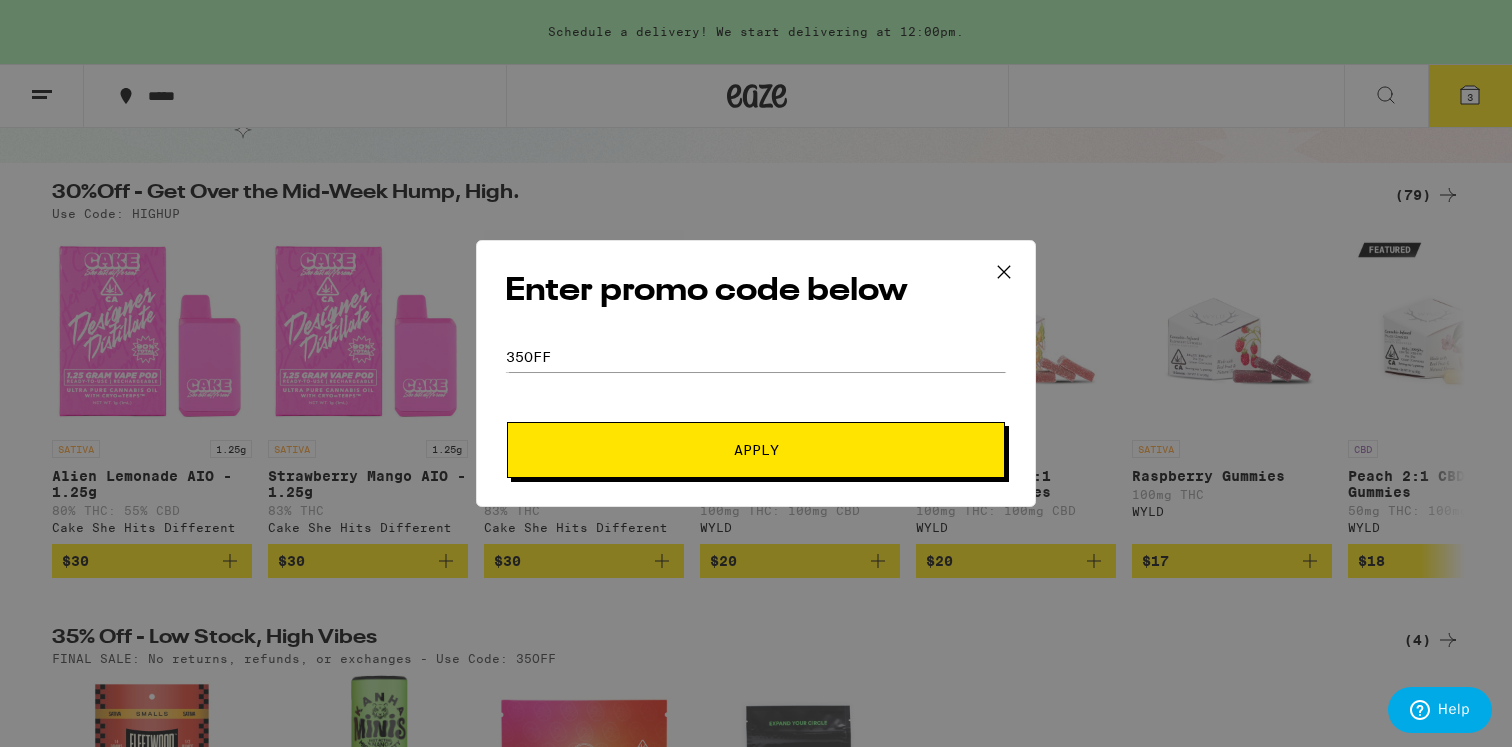 click on "Apply" at bounding box center [756, 450] 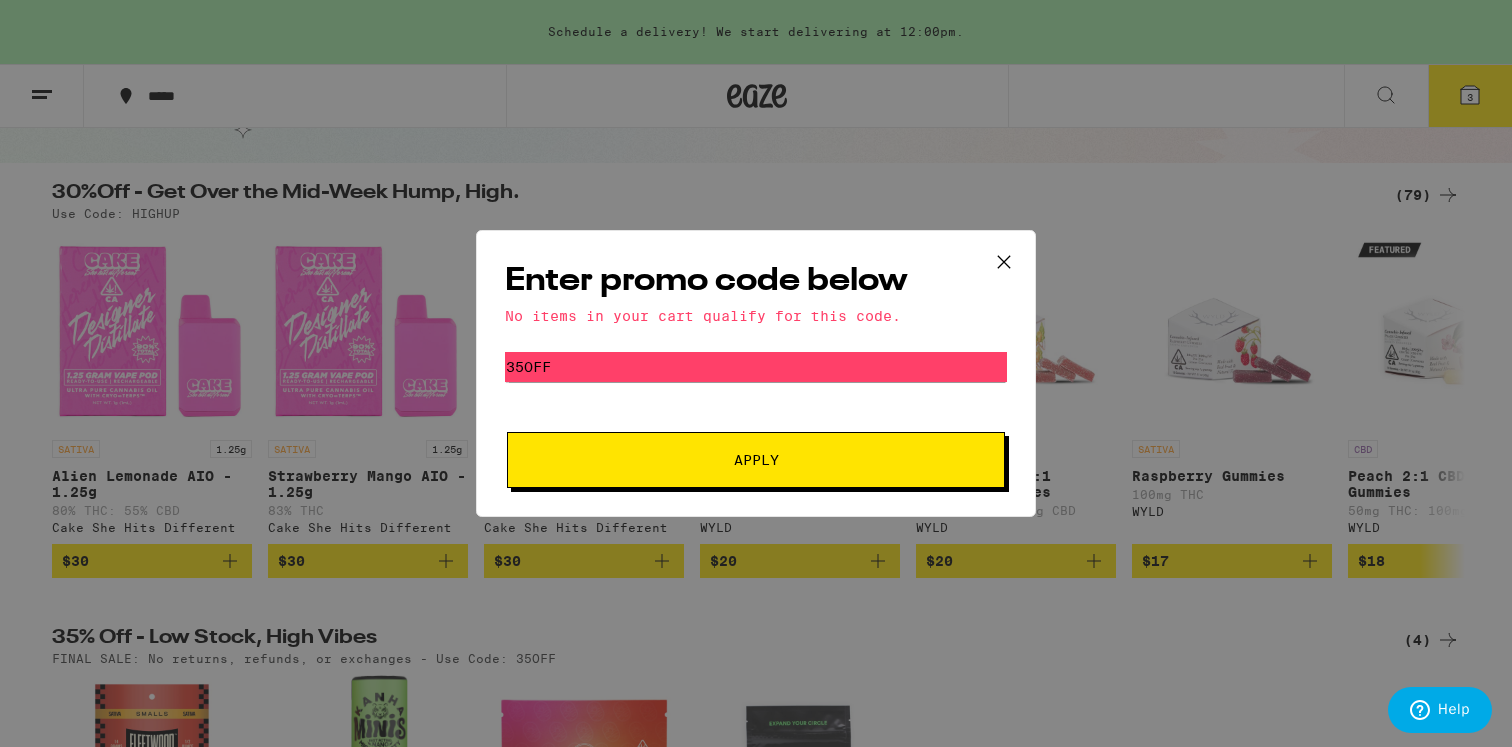click 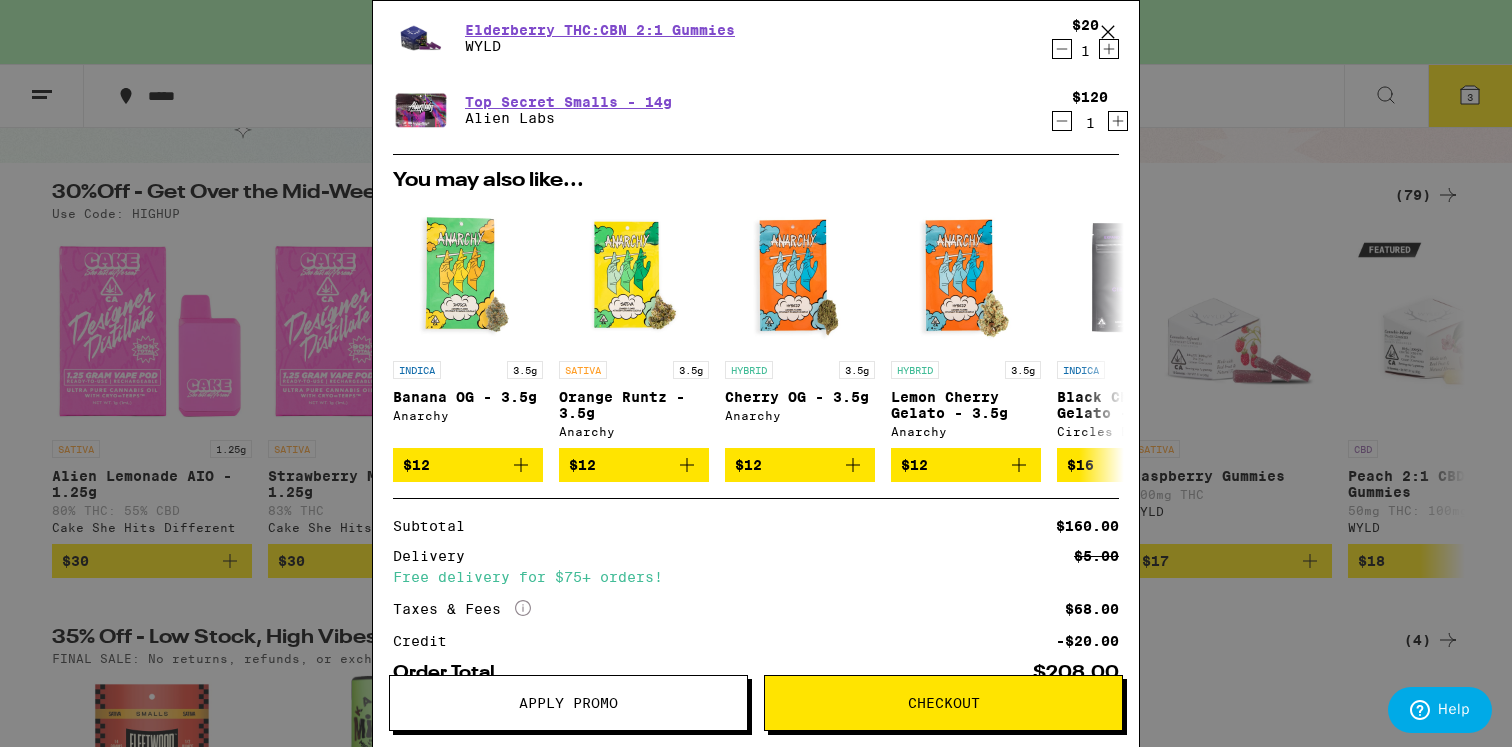 scroll, scrollTop: 326, scrollLeft: 0, axis: vertical 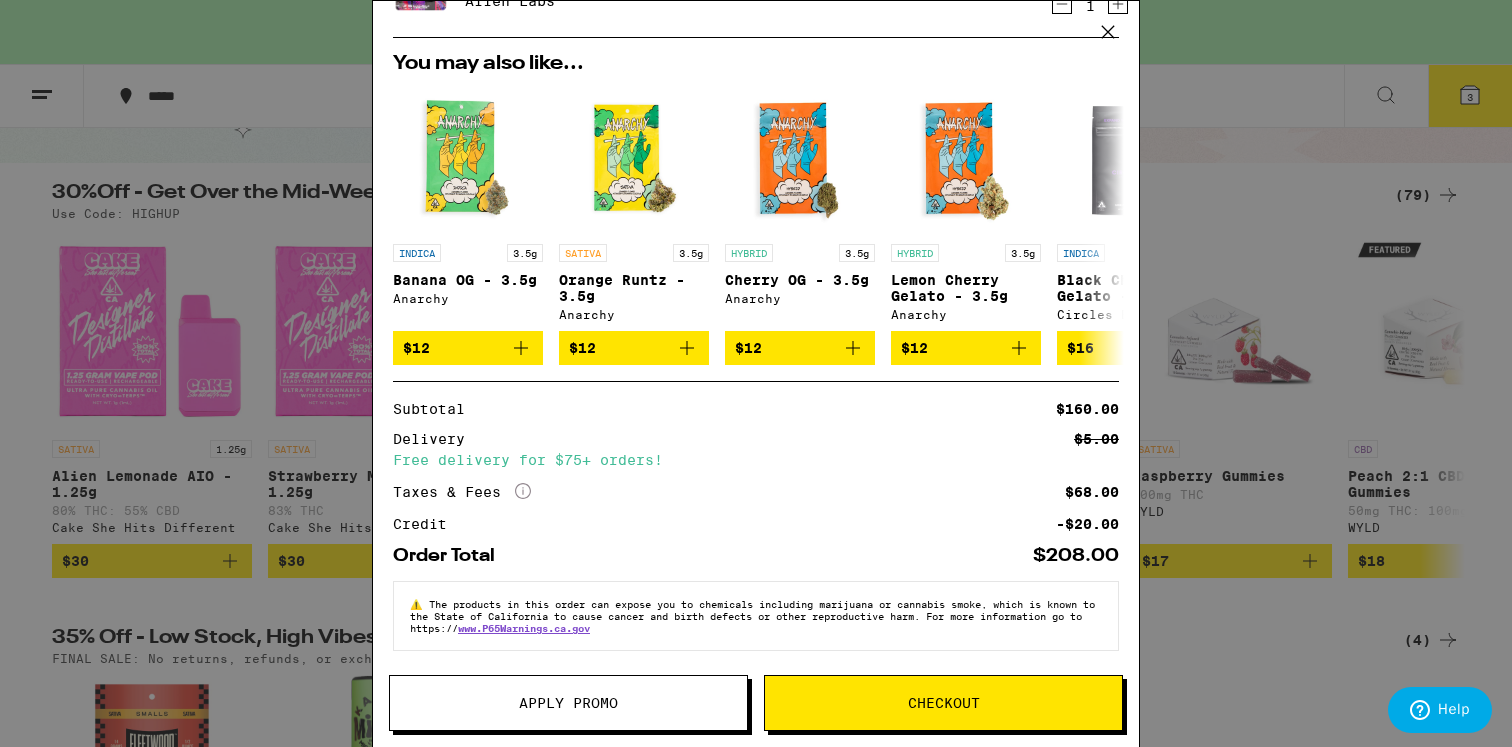 click on "$68.00" at bounding box center (1092, 492) 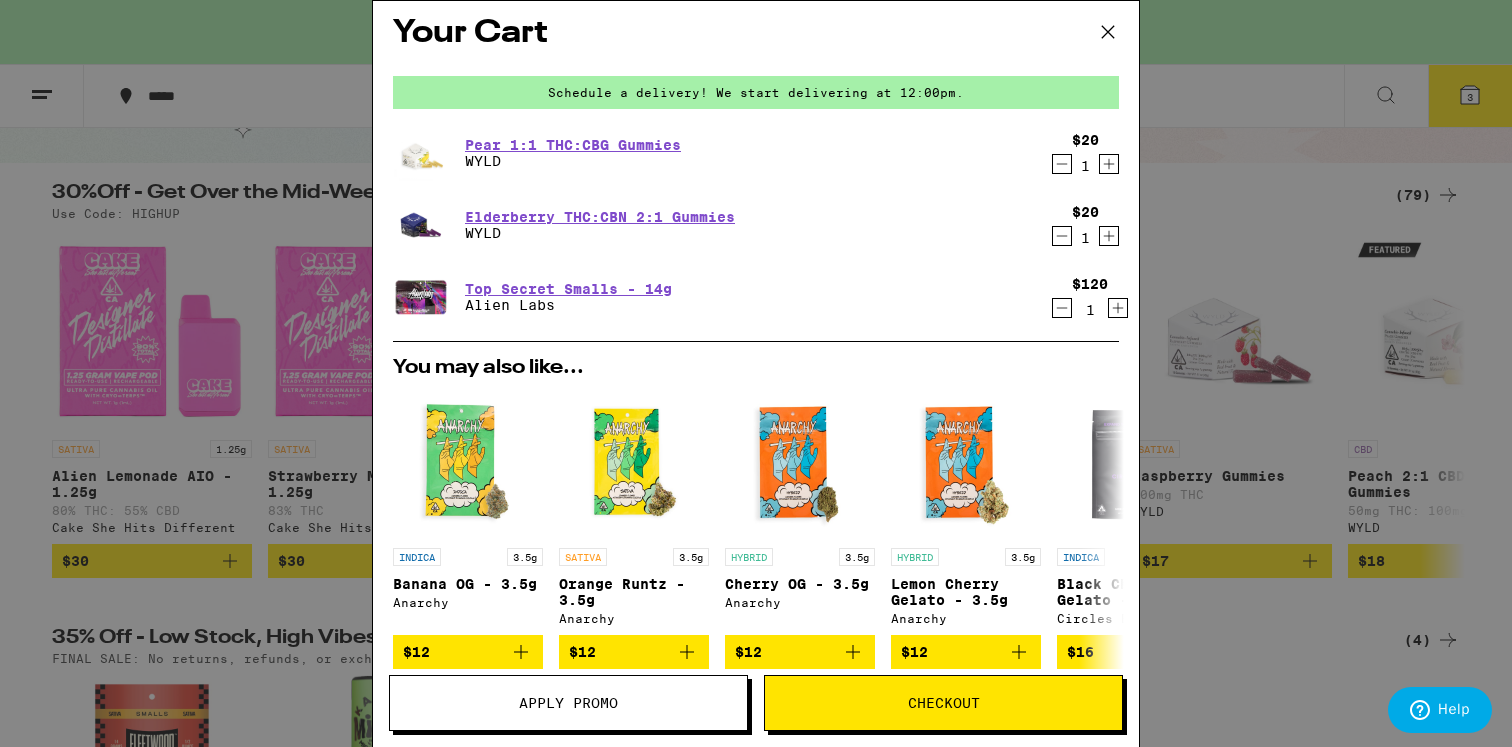 scroll, scrollTop: 0, scrollLeft: 0, axis: both 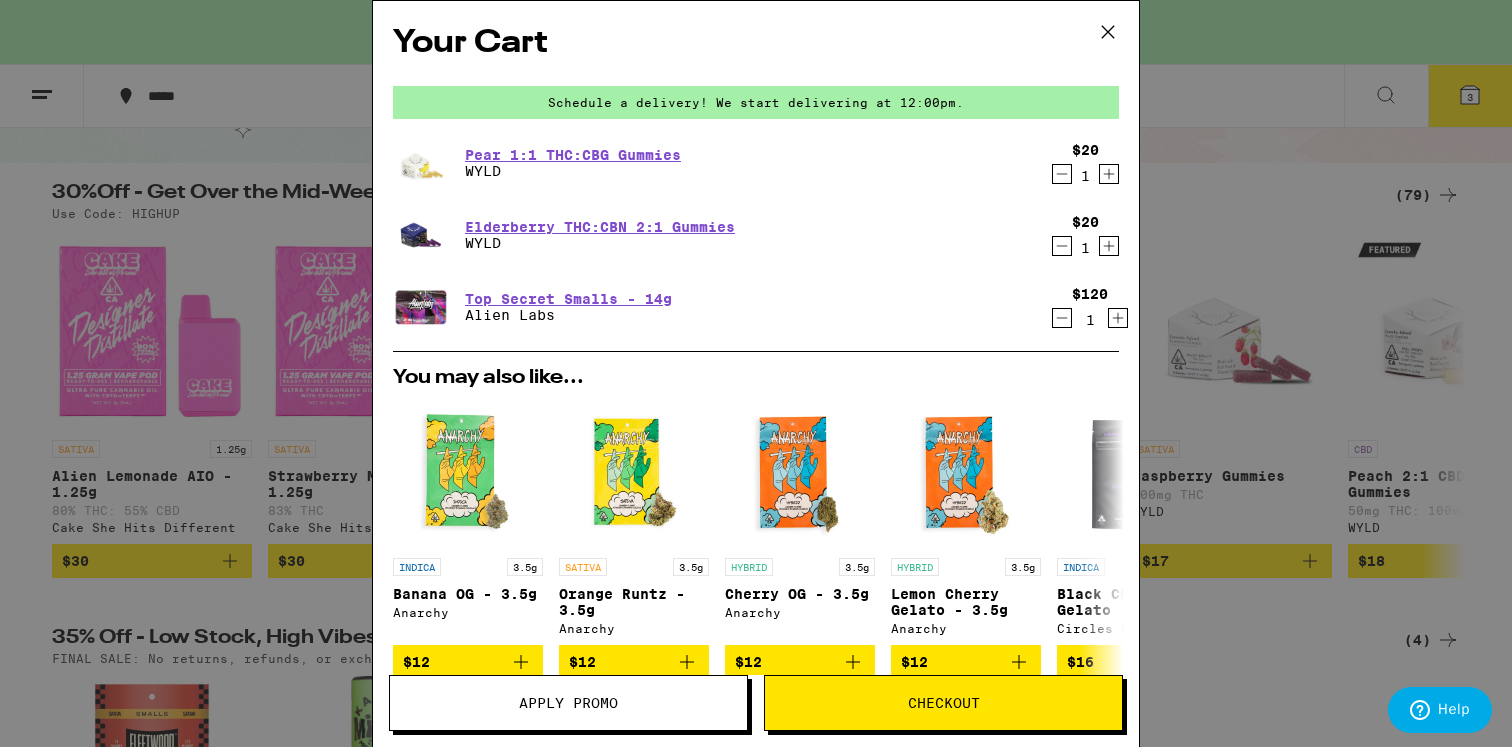click 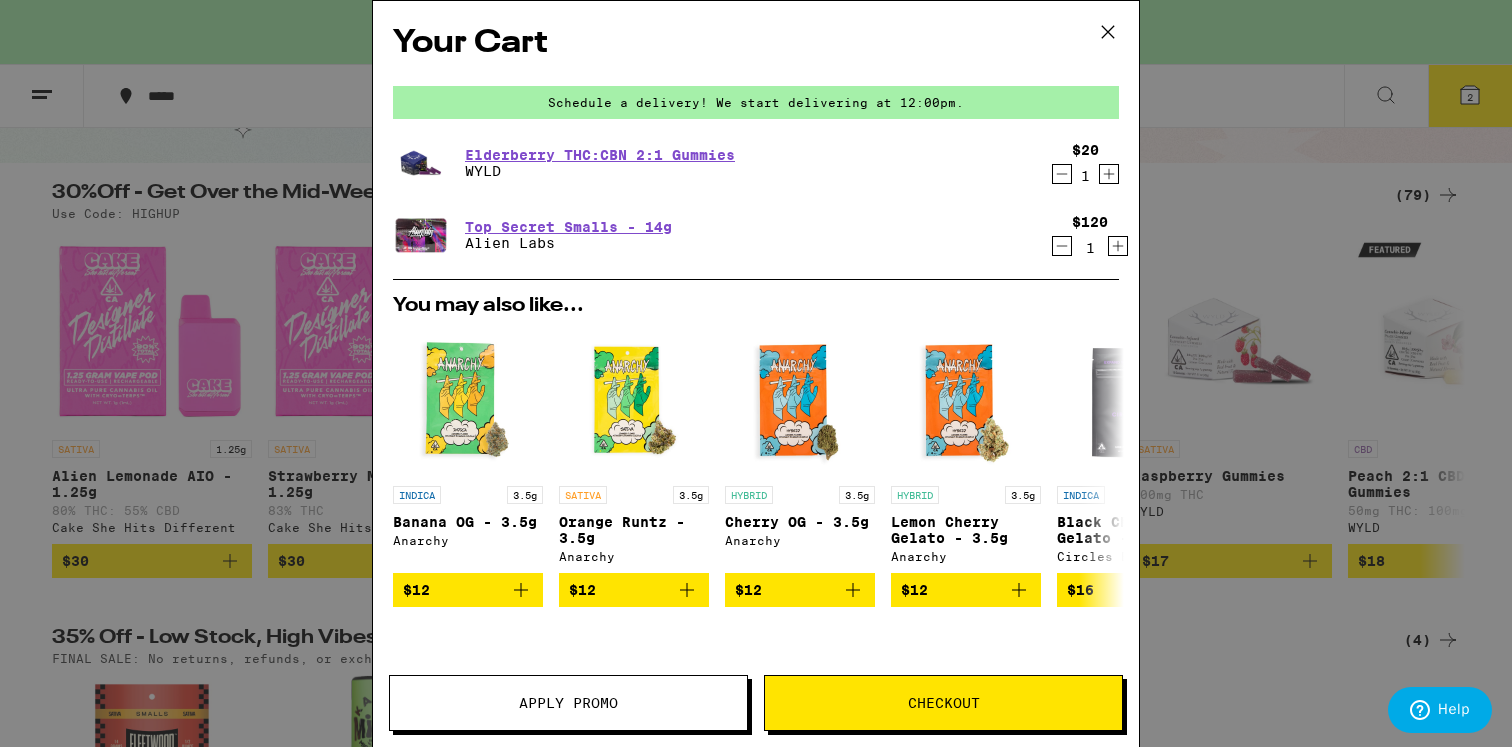 click 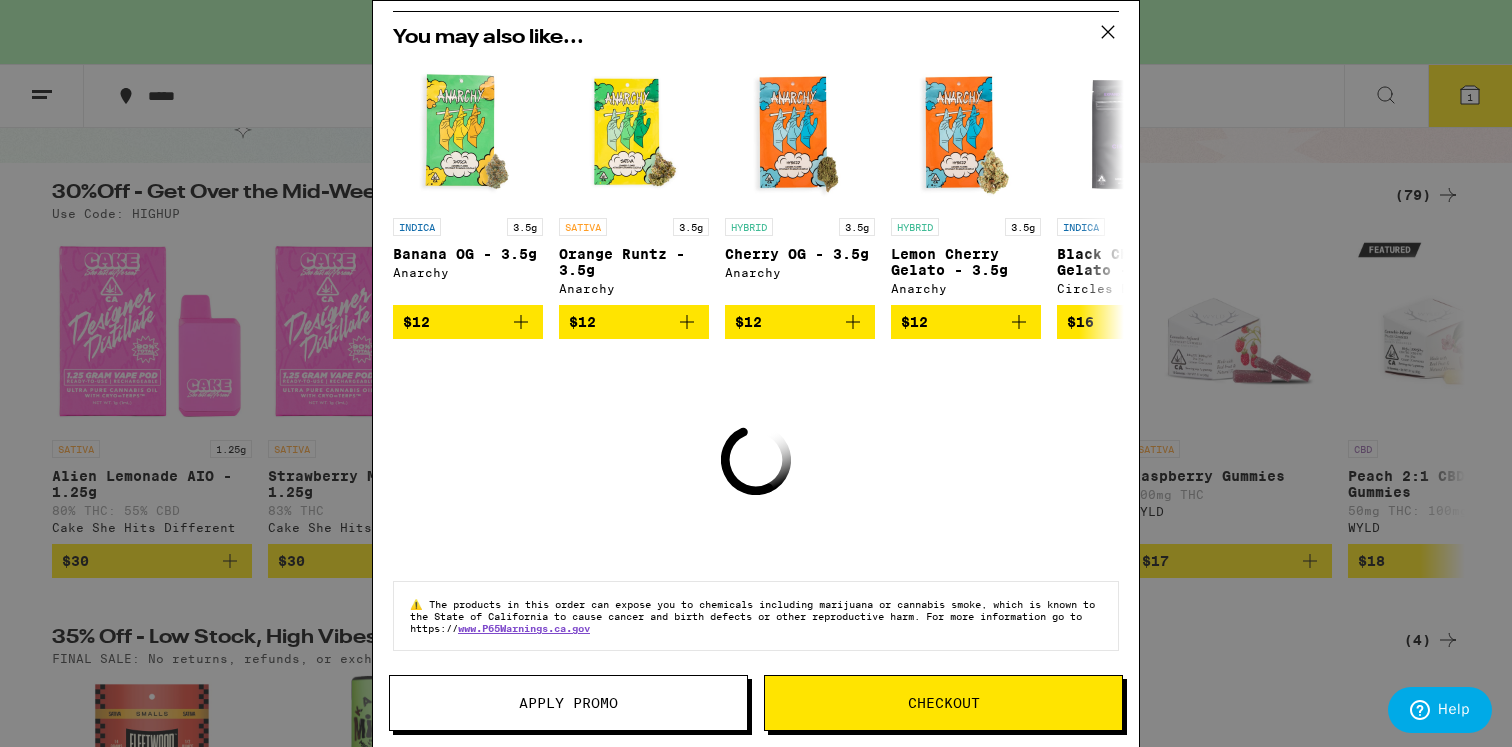 scroll, scrollTop: 182, scrollLeft: 0, axis: vertical 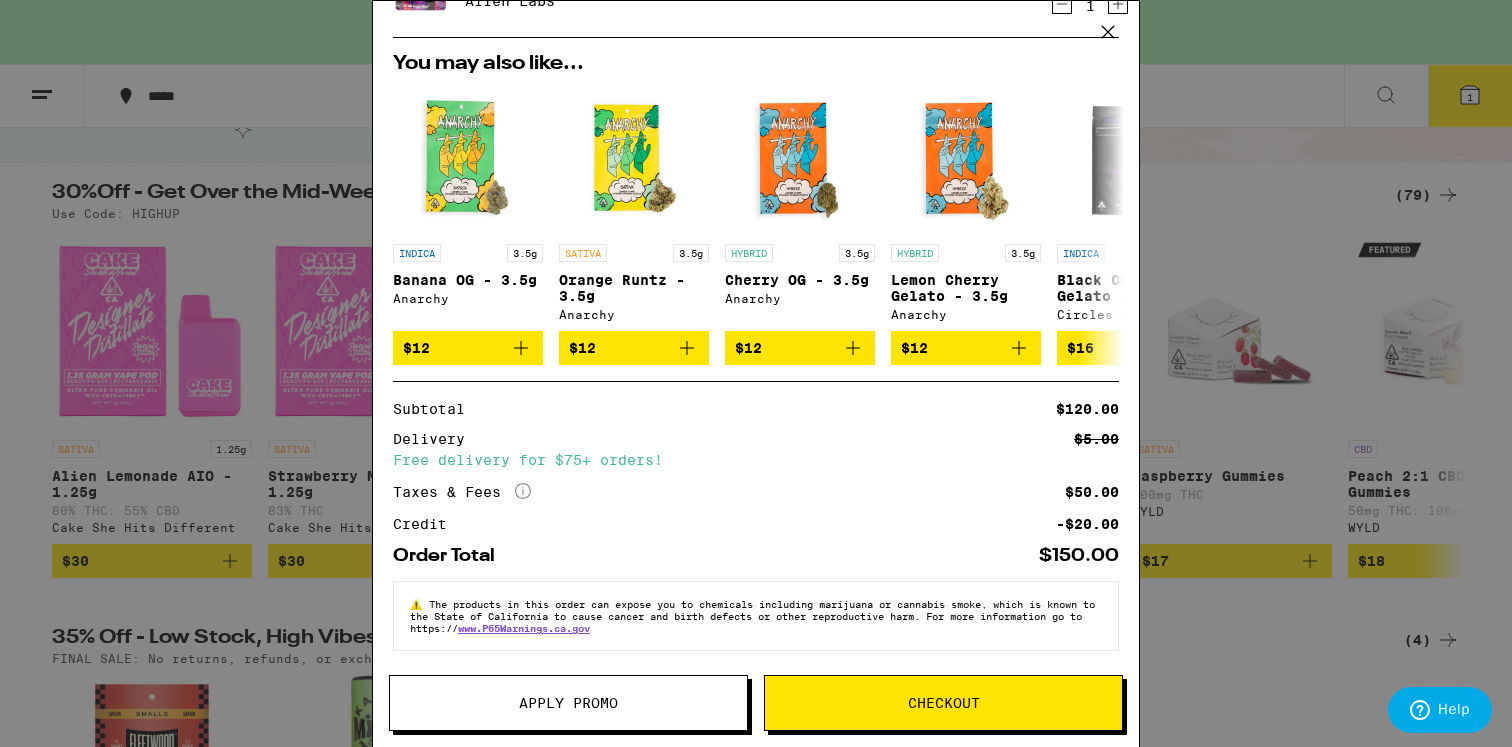 click on "$50.00" at bounding box center (1092, 492) 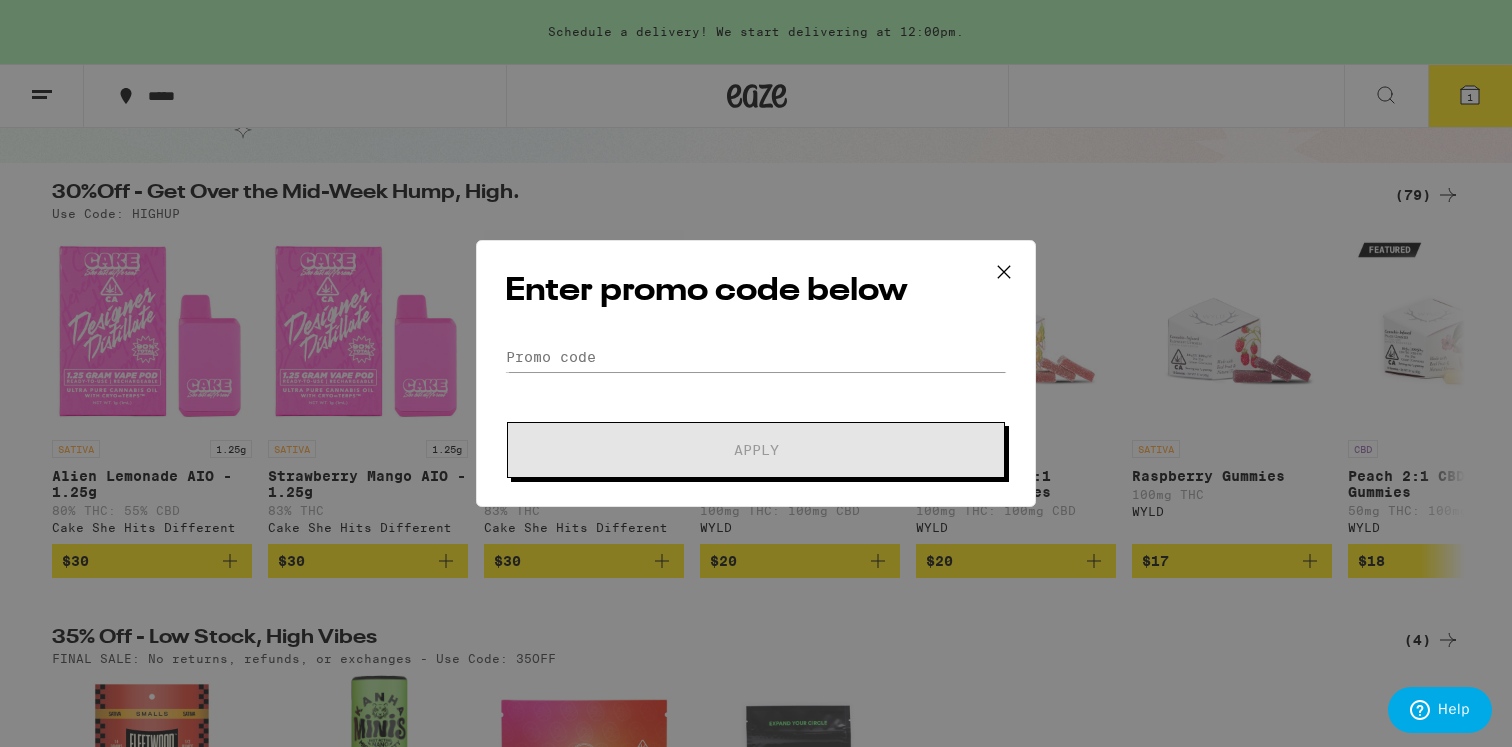 click on "Promo Code Apply" 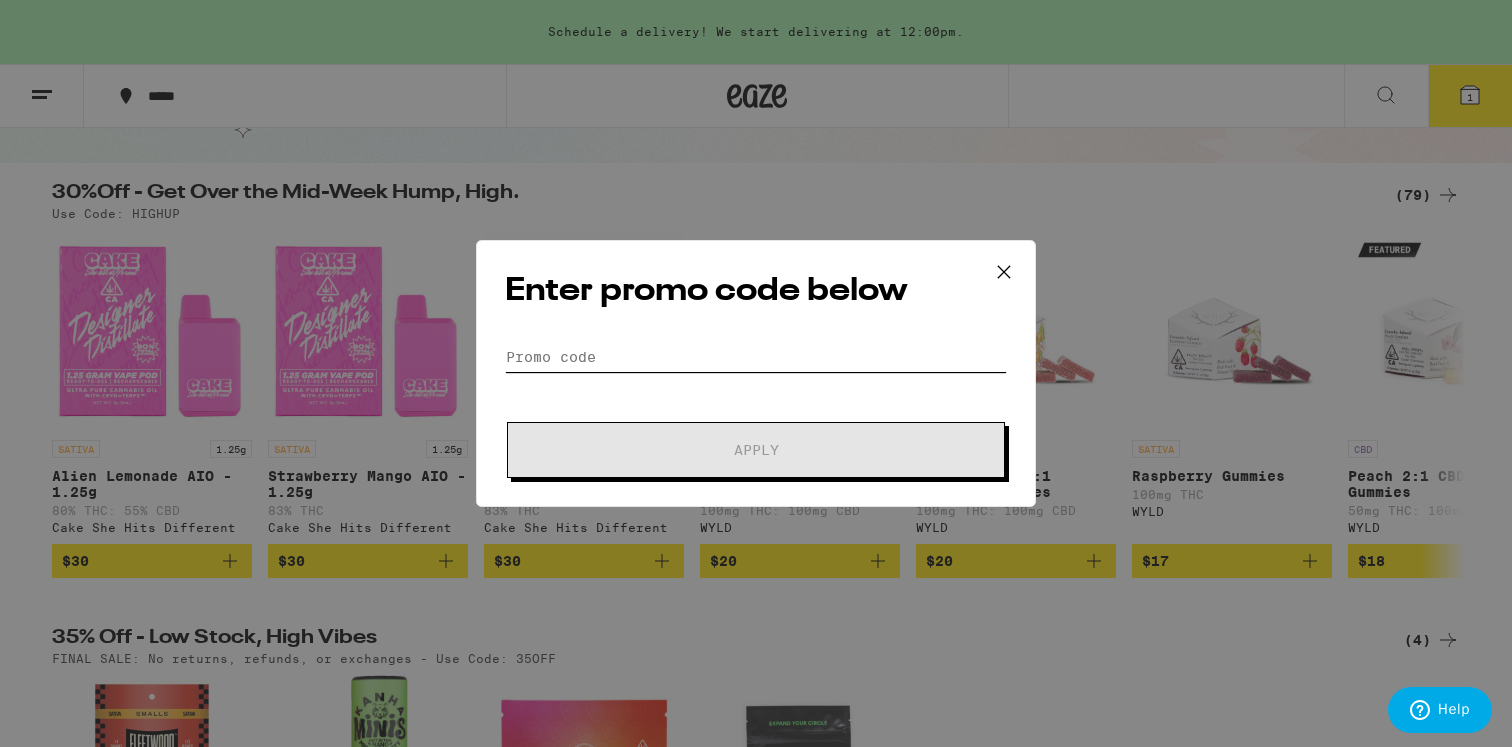 click on "Promo Code" at bounding box center (756, 357) 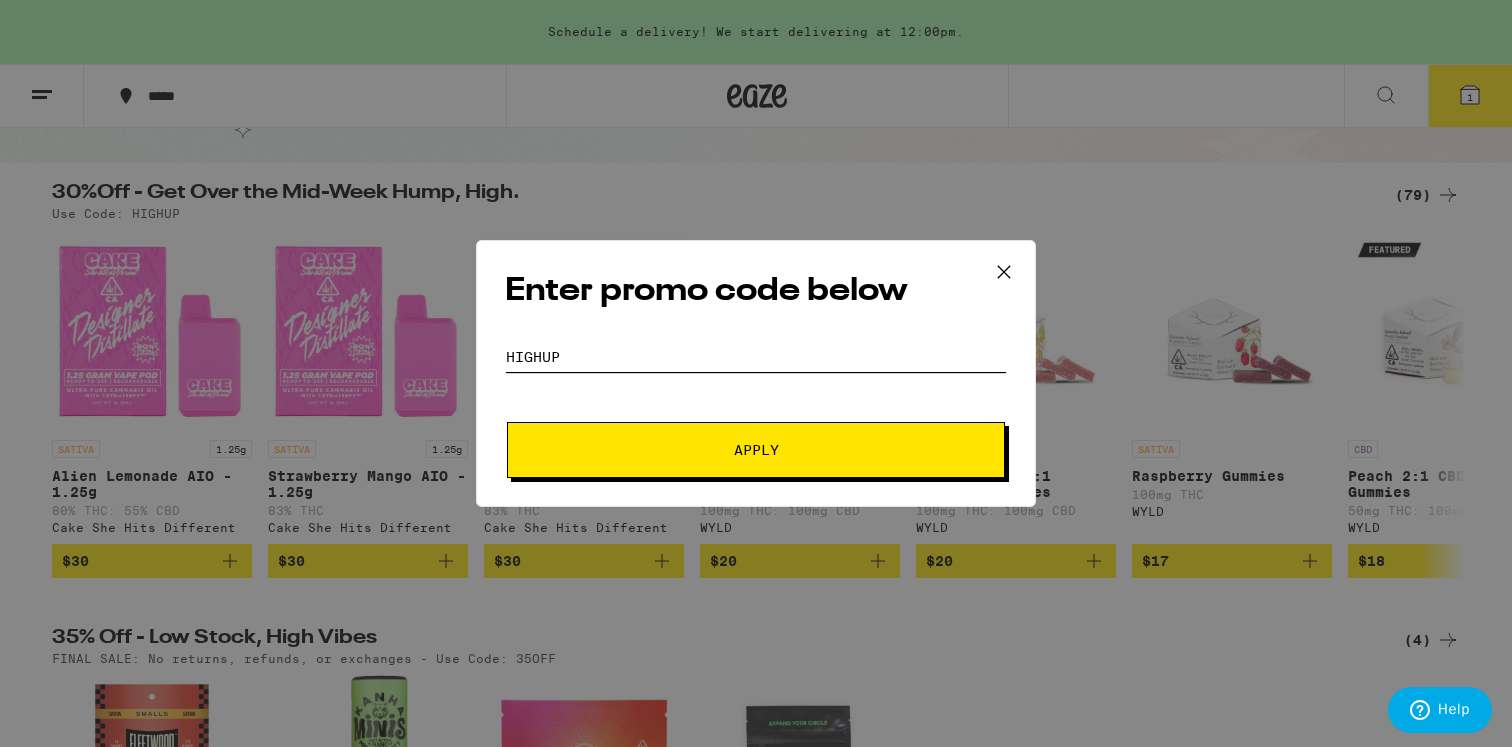 type on "highup" 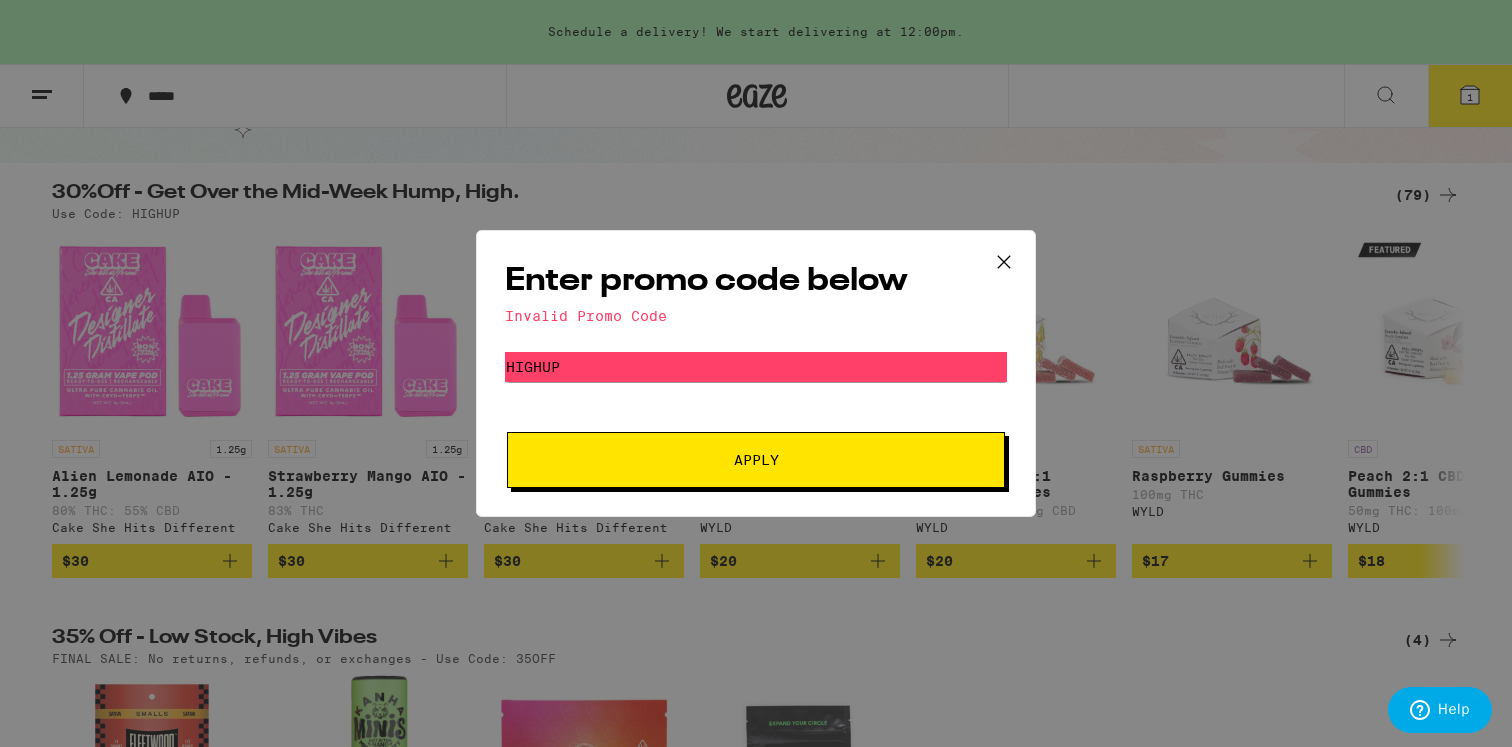 click 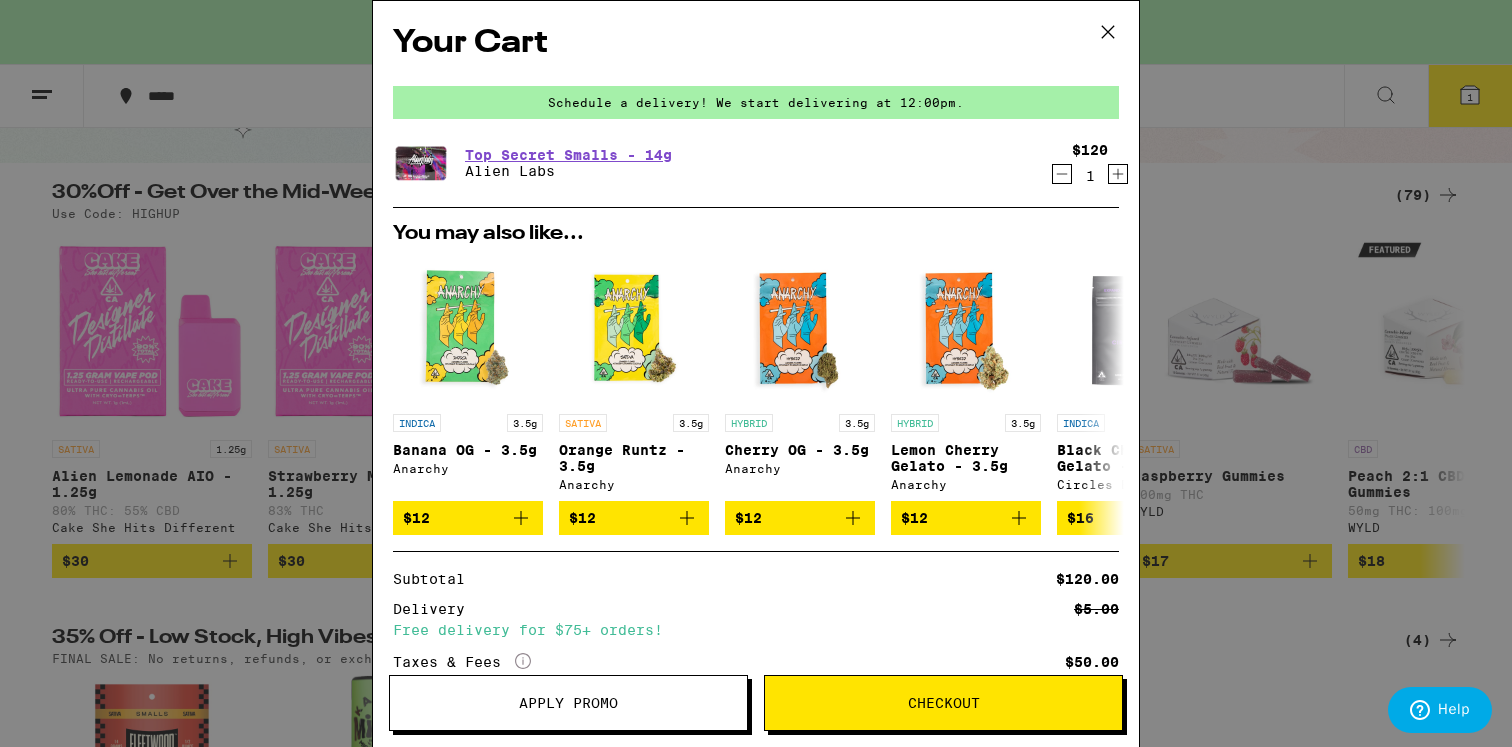 click on "Your Cart Schedule a delivery! We start delivering at 12:00pm. Top Secret Smalls - 14g Alien Labs $120 1 You may also like... INDICA 3.5g Banana OG - 3.5g Anarchy $12 SATIVA 3.5g Orange Runtz - 3.5g Anarchy $12 HYBRID 3.5g Cherry OG - 3.5g Anarchy $12 HYBRID 3.5g Lemon Cherry Gelato - 3.5g Anarchy $12 INDICA 3.5g Black Cherry Gelato - 3.5g Circles Base Camp $16 SATIVA 3.5g Gelonade - 3.5g Circles Base Camp $16 HYBRID 3.5g Lemon Grass - 3.5g Circles Base Camp $16 INDICA 3.5g Best Kept Secret - 3.5g Cloud $18 SATIVA 3.5g Gelato 41 - 3.5g Cloud $18 HYBRID 3.5g Mochi Gelato - 3.5g Cloud $18 Subtotal $120.00 Delivery $5.00 Free delivery for $75+ orders! Taxes & Fees More Info $50.00 Credit -$20.00 Order Total $150.00 ⚠️ The products in this order can expose you to chemicals including marijuana or cannabis smoke, which is known to the State of [STATE] to cause cancer and birth defects or other reproductive harm. For more information go to https://www.P65Warnings.ca.gov Apply Promo Checkout" at bounding box center [756, 373] 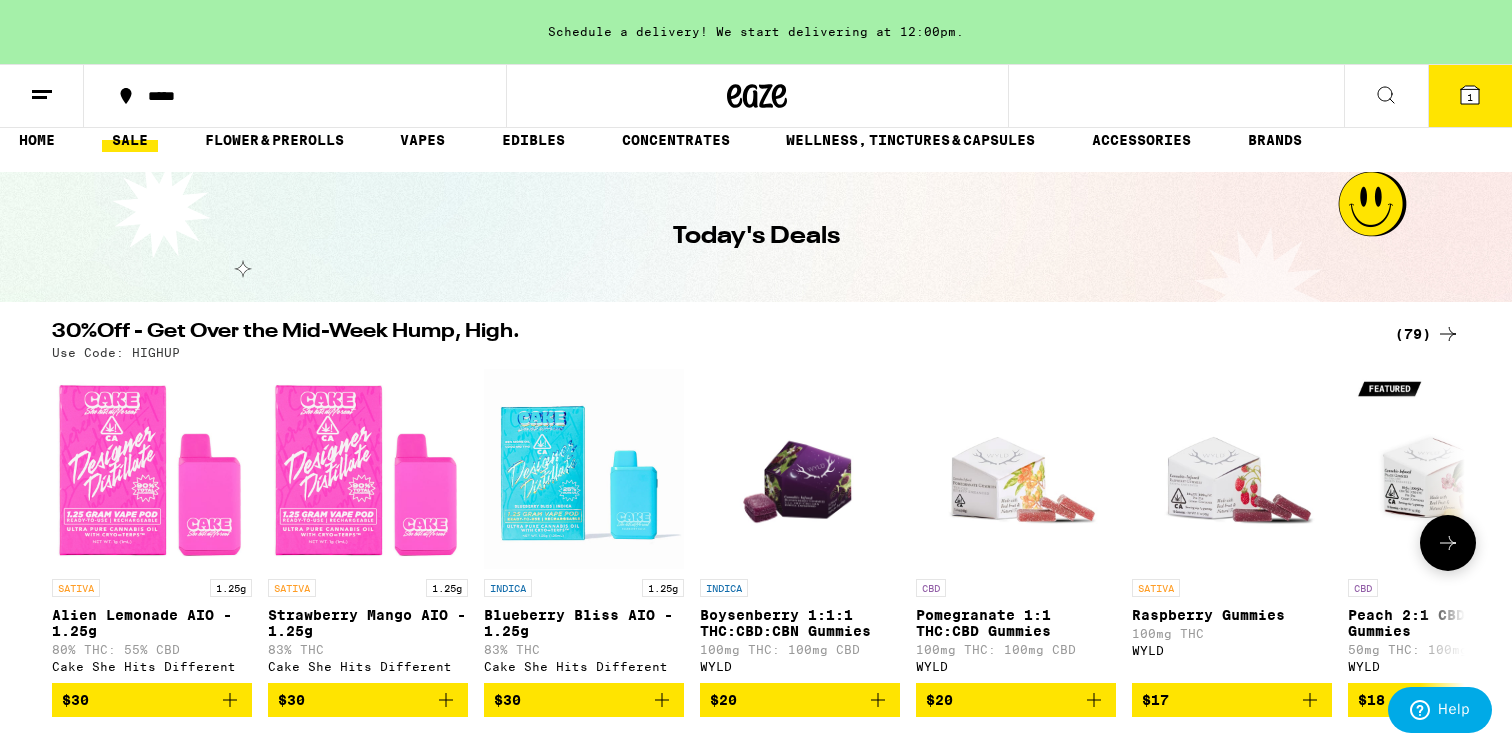 scroll, scrollTop: 0, scrollLeft: 0, axis: both 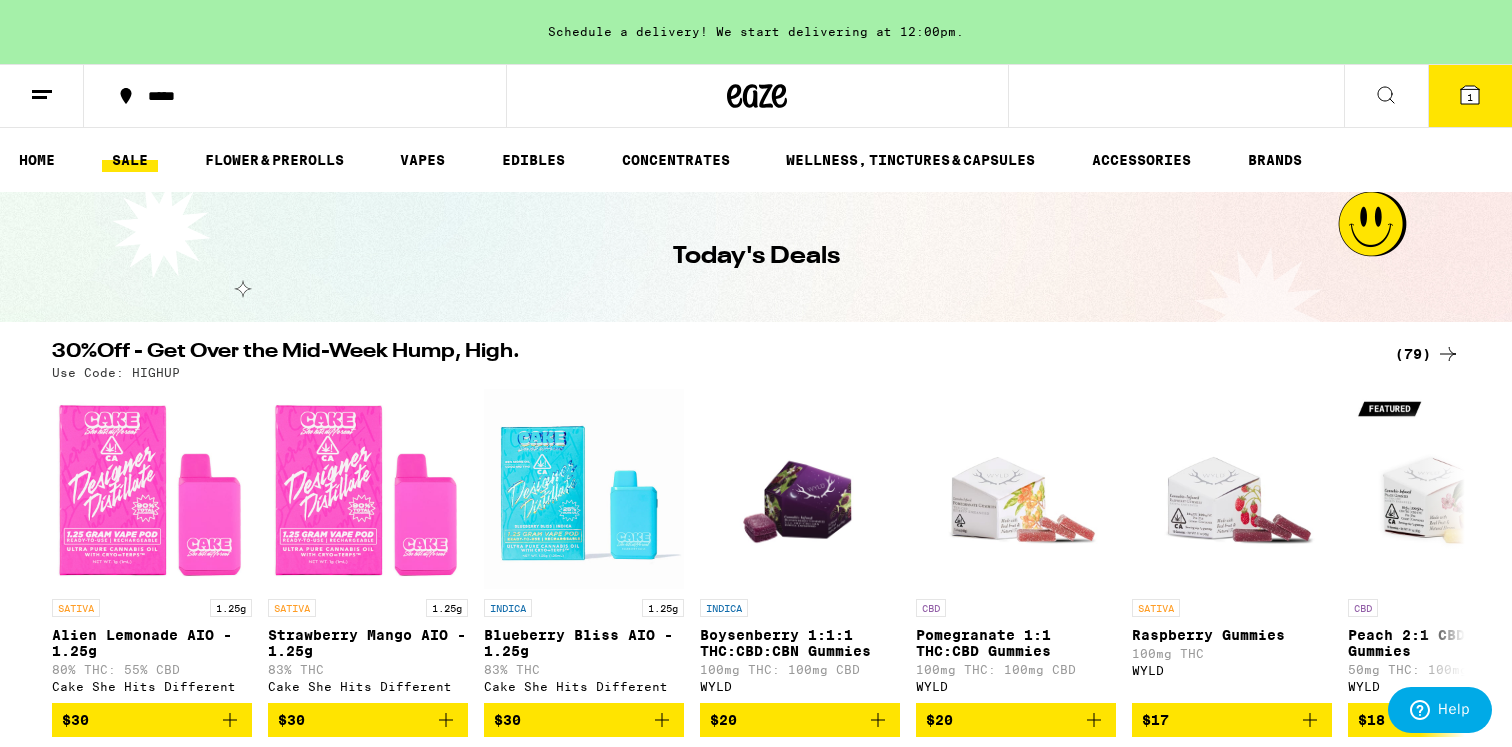 click on "Use Code: HIGHUP" at bounding box center [116, 372] 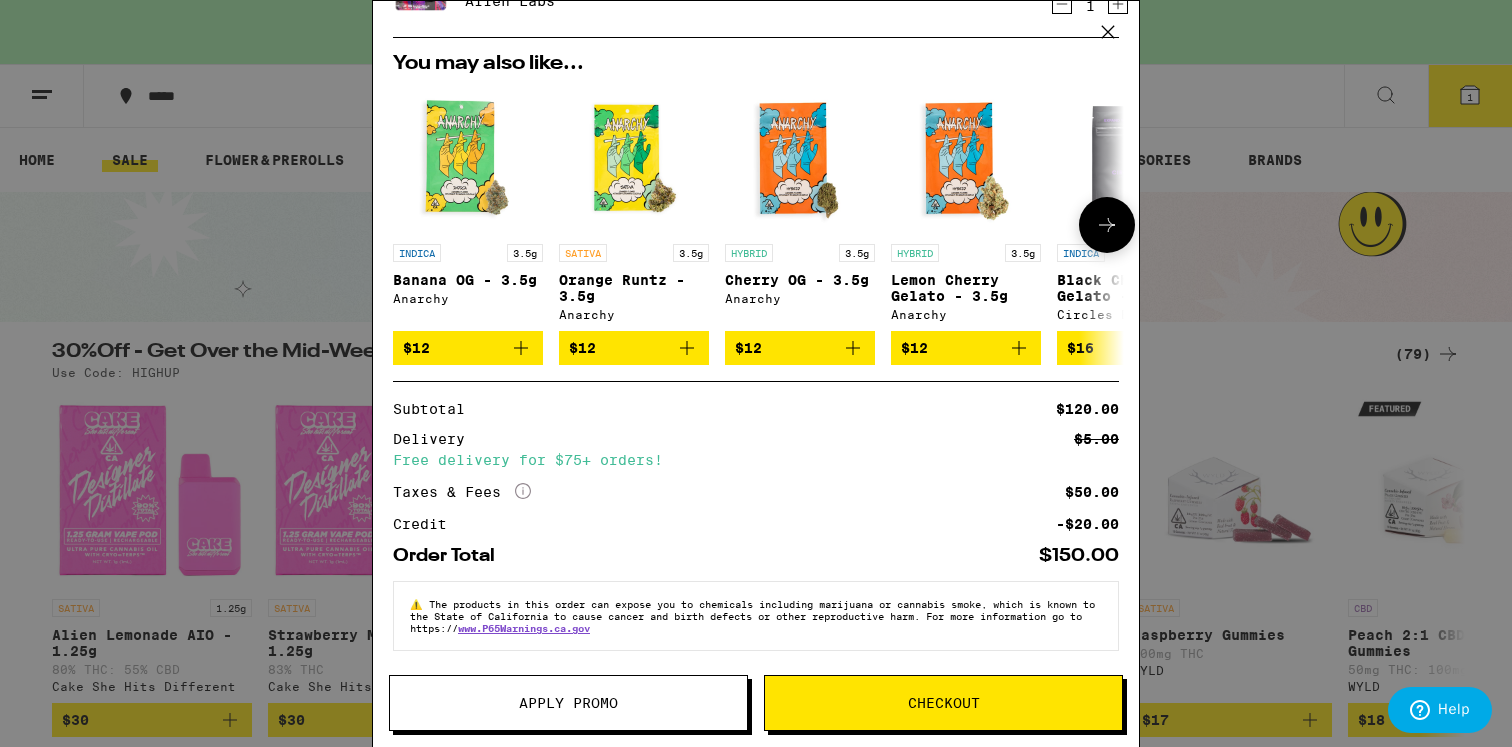 scroll, scrollTop: 182, scrollLeft: 0, axis: vertical 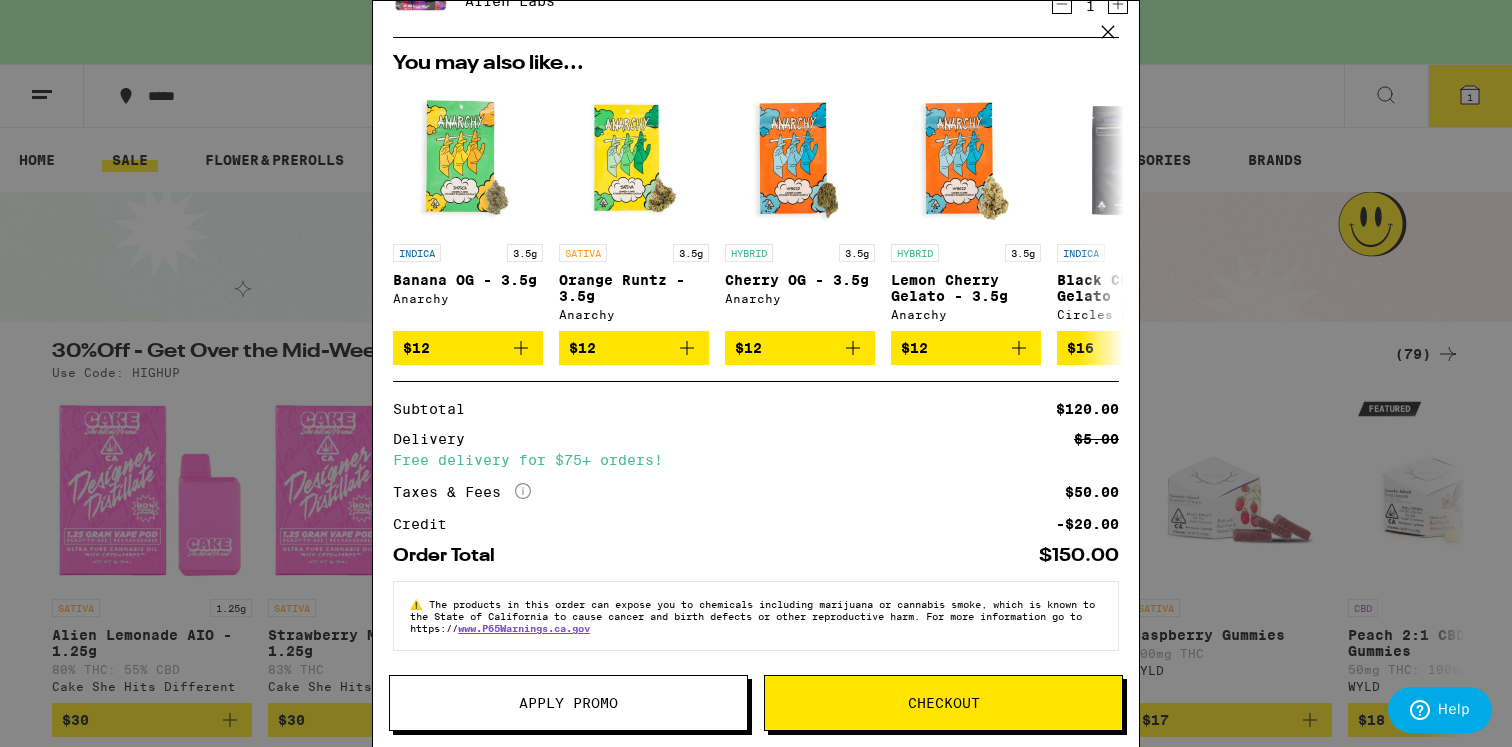 click on "Apply Promo" at bounding box center [568, 703] 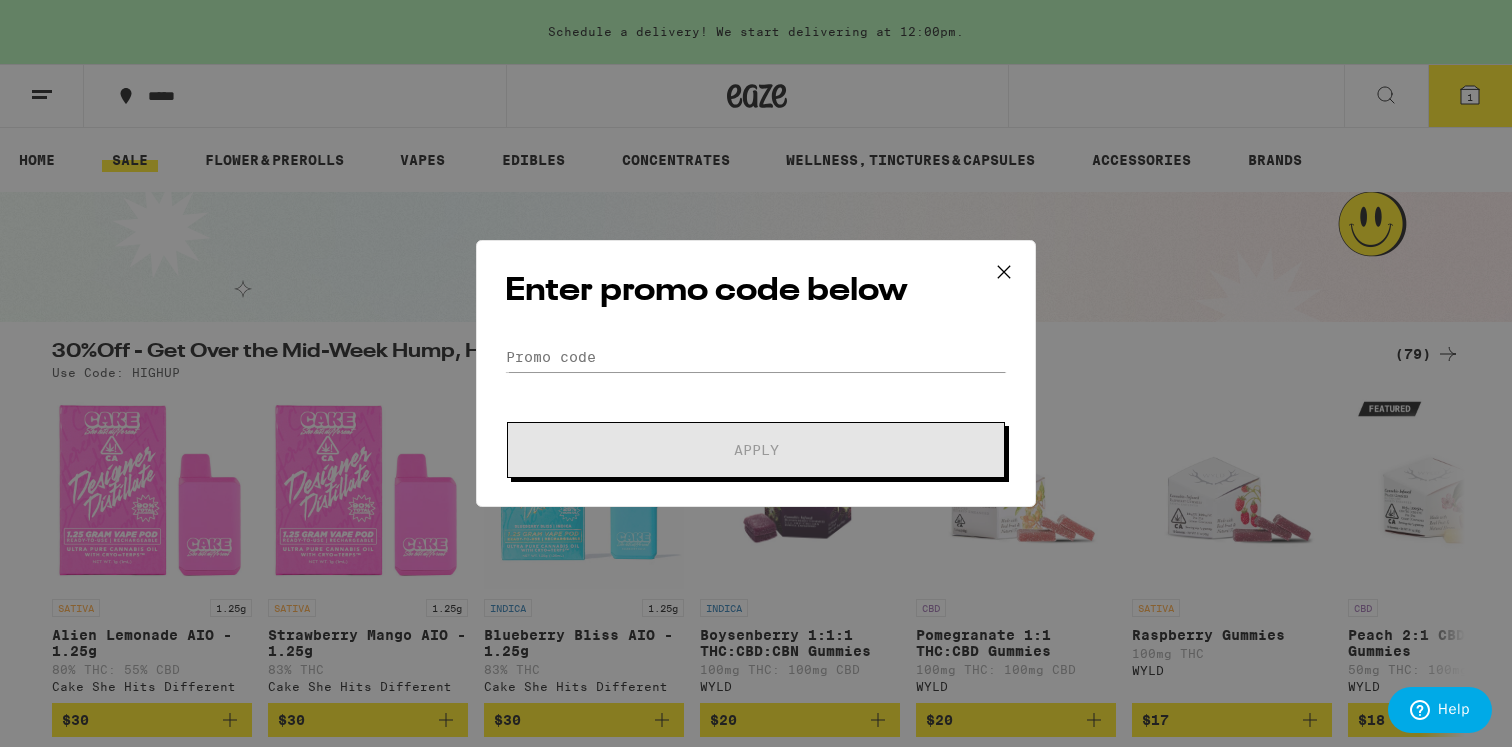 click on "Promo Code Apply" 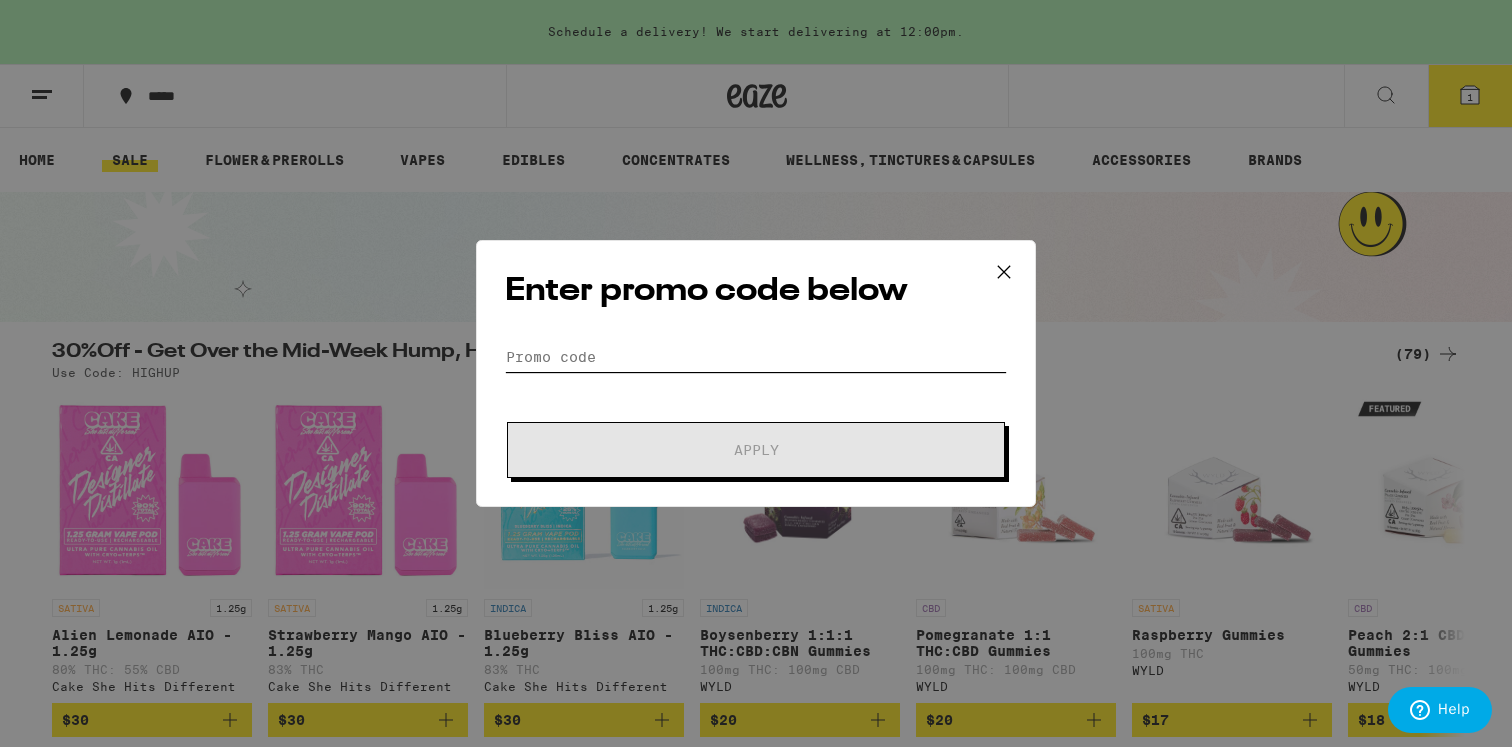 click on "Promo Code" at bounding box center [756, 357] 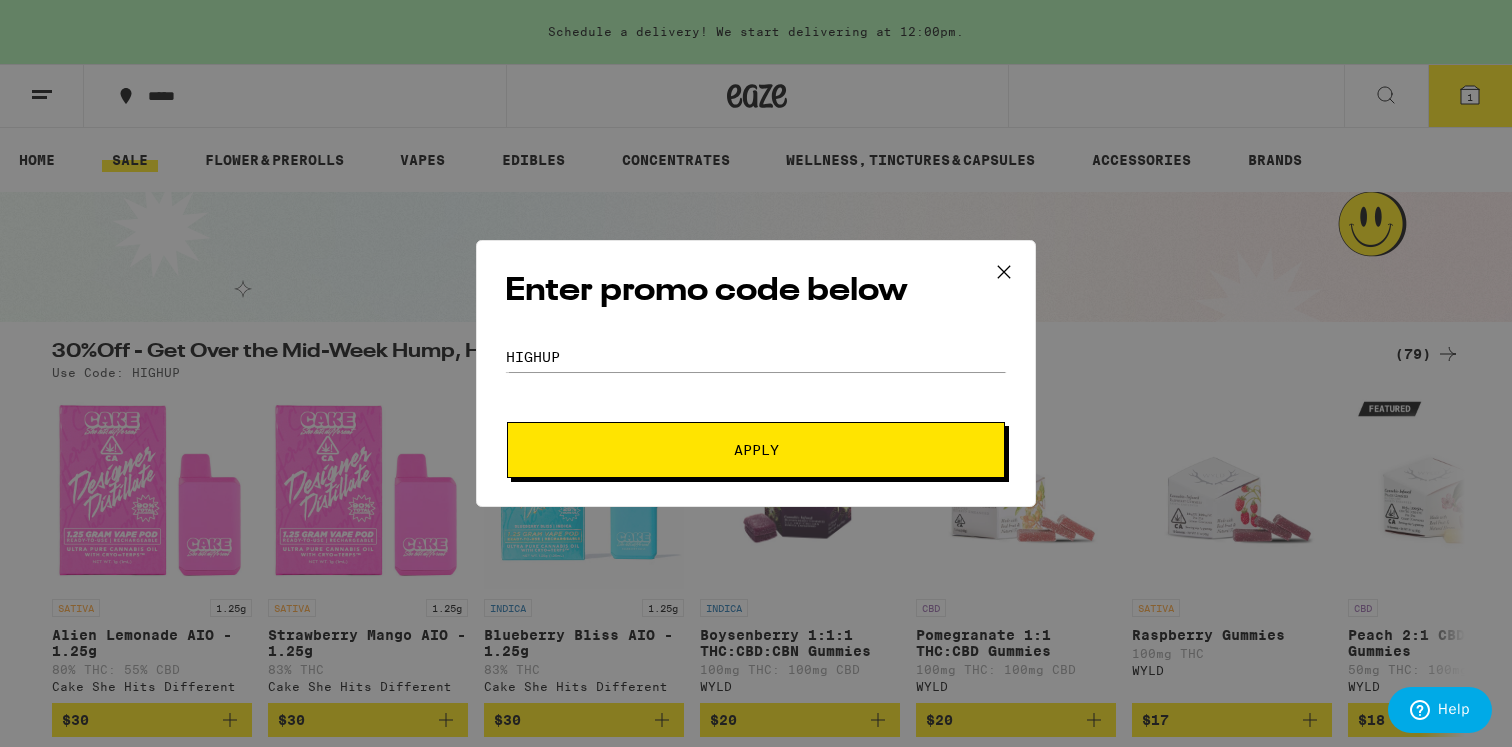 click on "Apply" at bounding box center [756, 450] 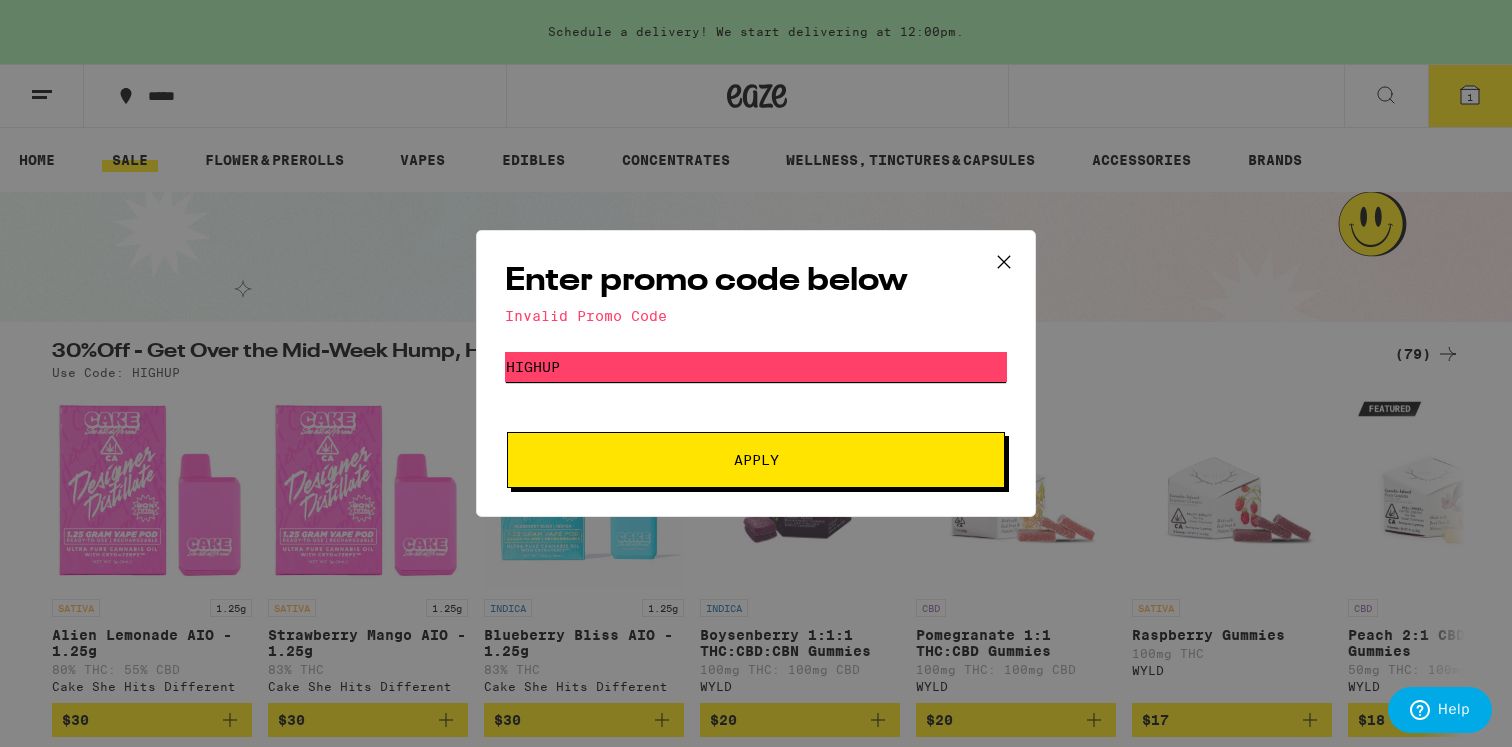 click on "HIGHUP" at bounding box center [756, 367] 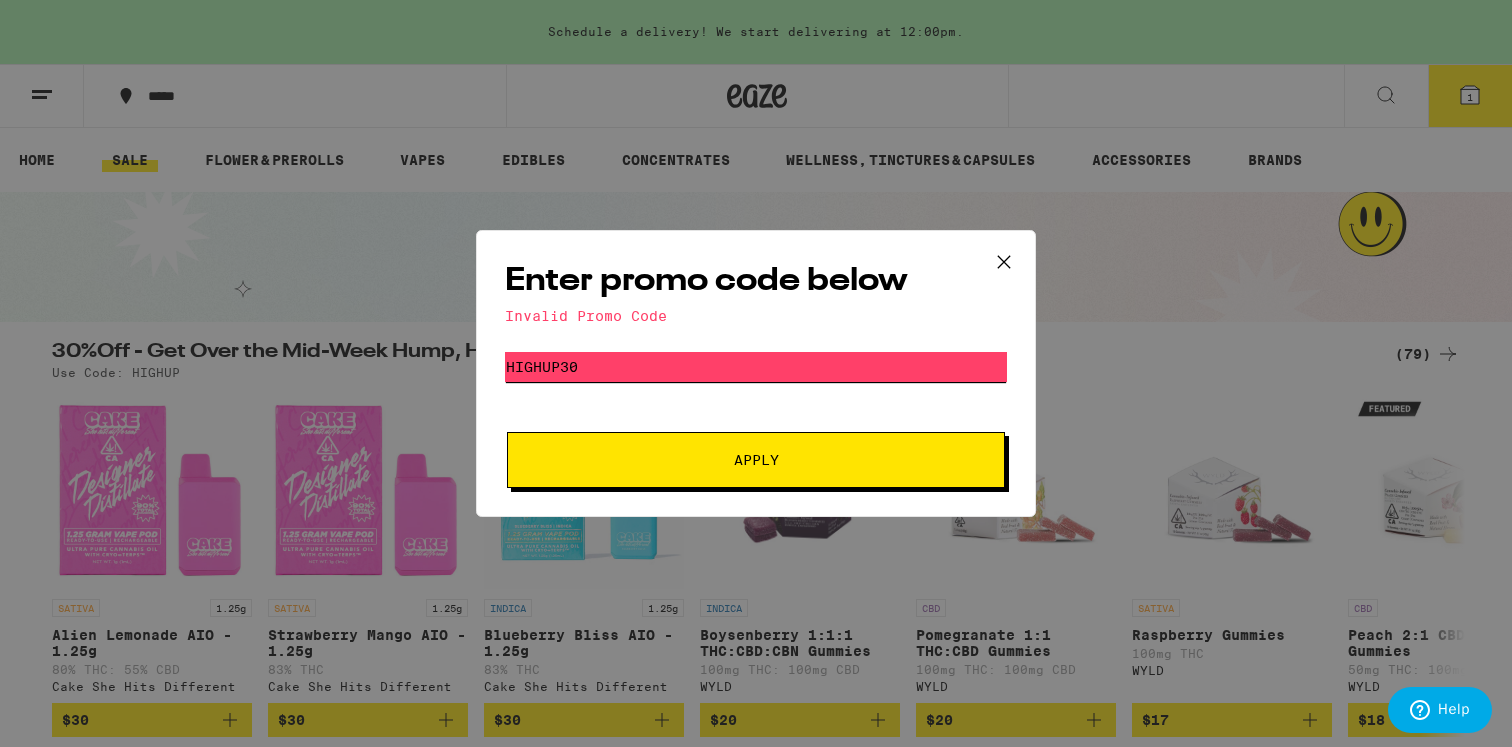 type on "HIGHUP30" 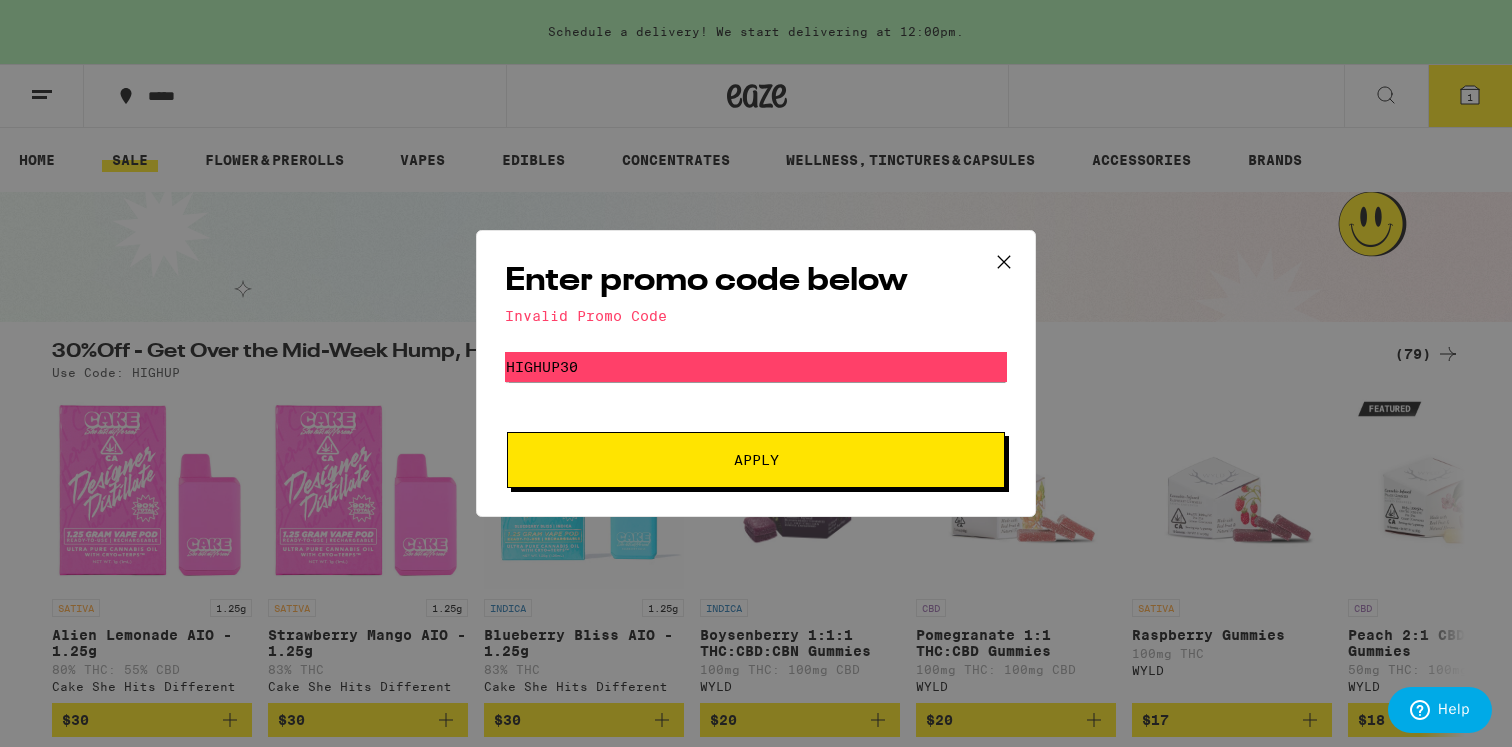 click 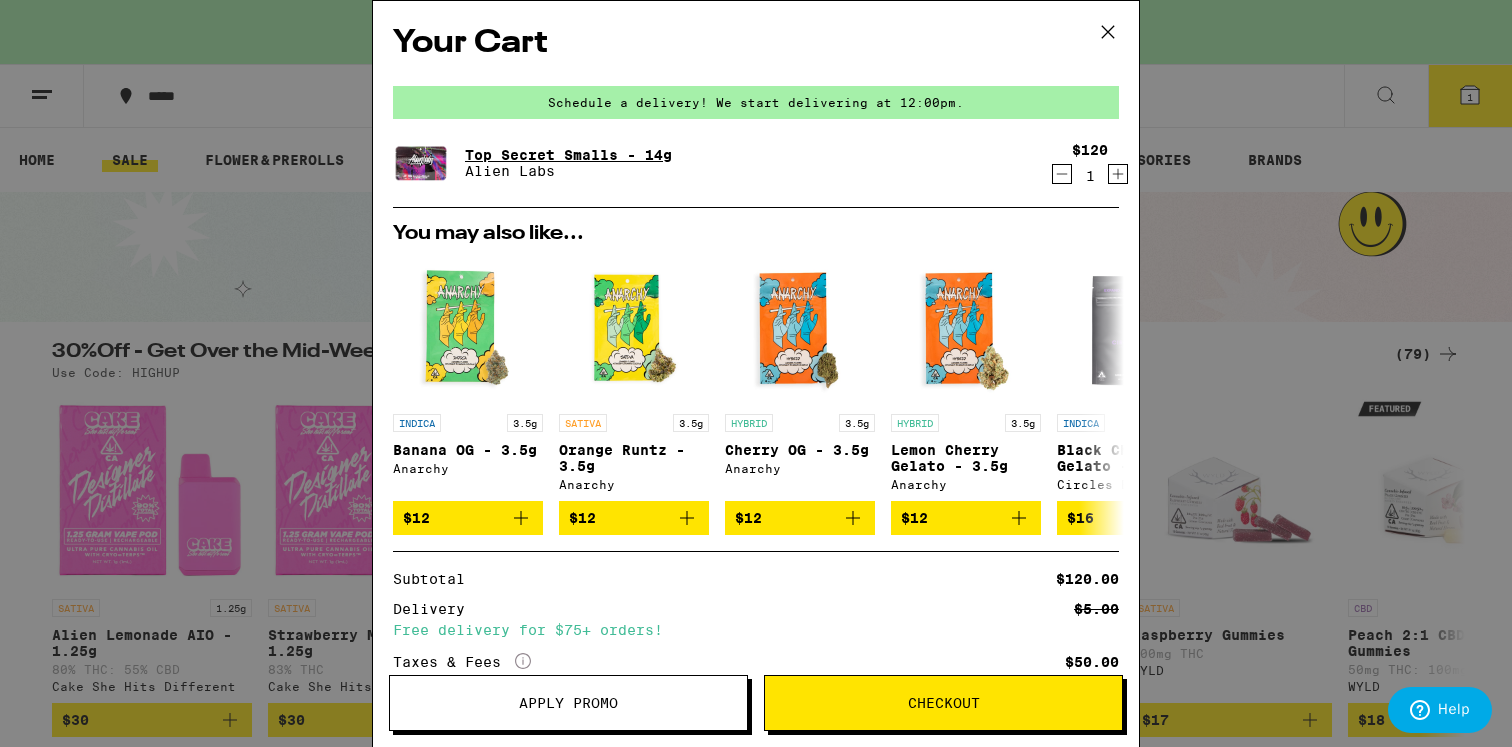 click on "Top Secret Smalls - 14g" at bounding box center [568, 155] 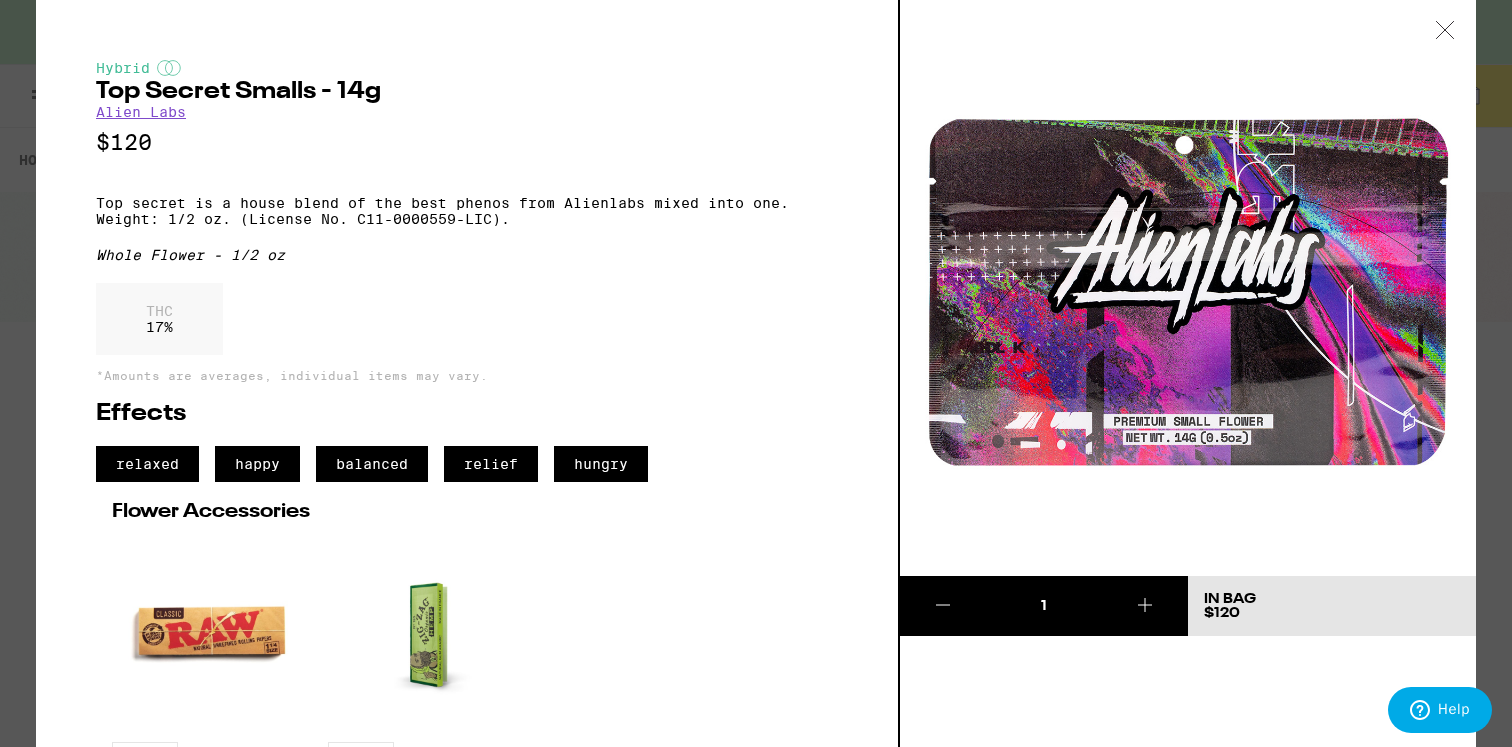 scroll, scrollTop: 149, scrollLeft: 0, axis: vertical 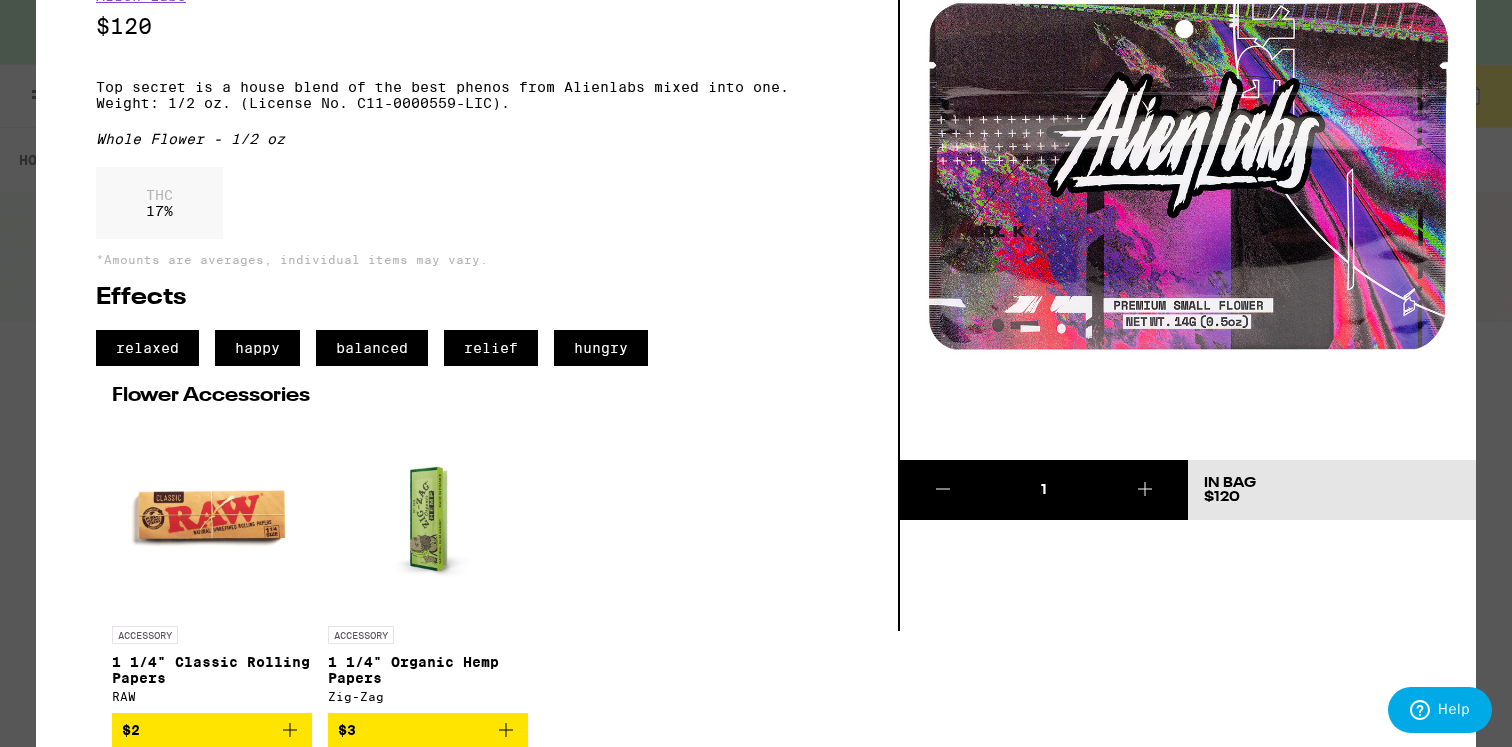 click on "Hybrid Top Secret Smalls - 14g Alien Labs $120 Top secret is a house blend of the best phenos from Alienlabs mixed into one. Weight: 1/2 oz. (License No. C11-0000559-LIC). Whole Flower - 1/2 oz THC 17 % *Amounts are averages, individual items may vary. Effects relaxed happy balanced relief hungry Flower Accessories ACCESSORY 1 1/4" Classic Rolling Papers RAW $2 ACCESSORY 1 1/4" Organic Hemp Papers Zig-Zag $3 1 In Bag $120" at bounding box center (756, 373) 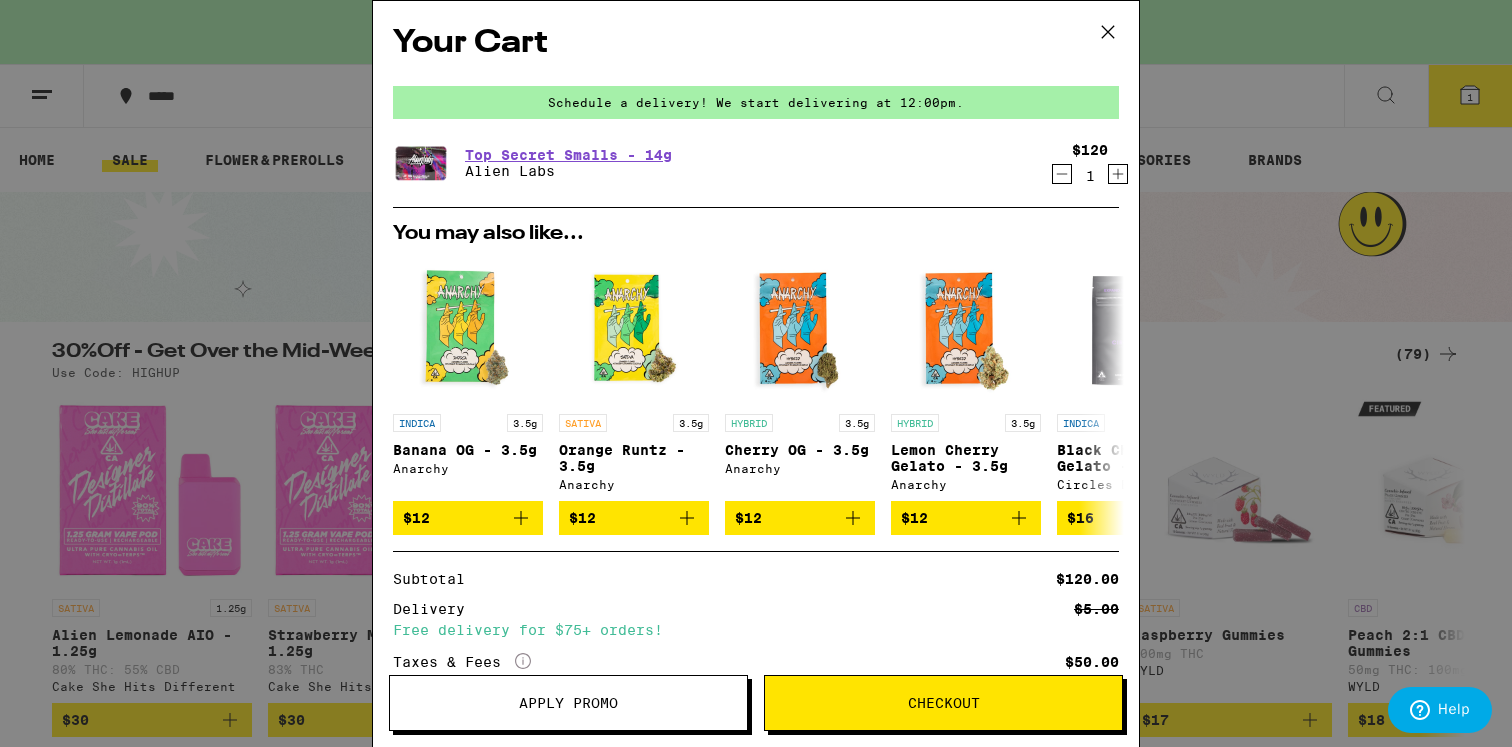 click 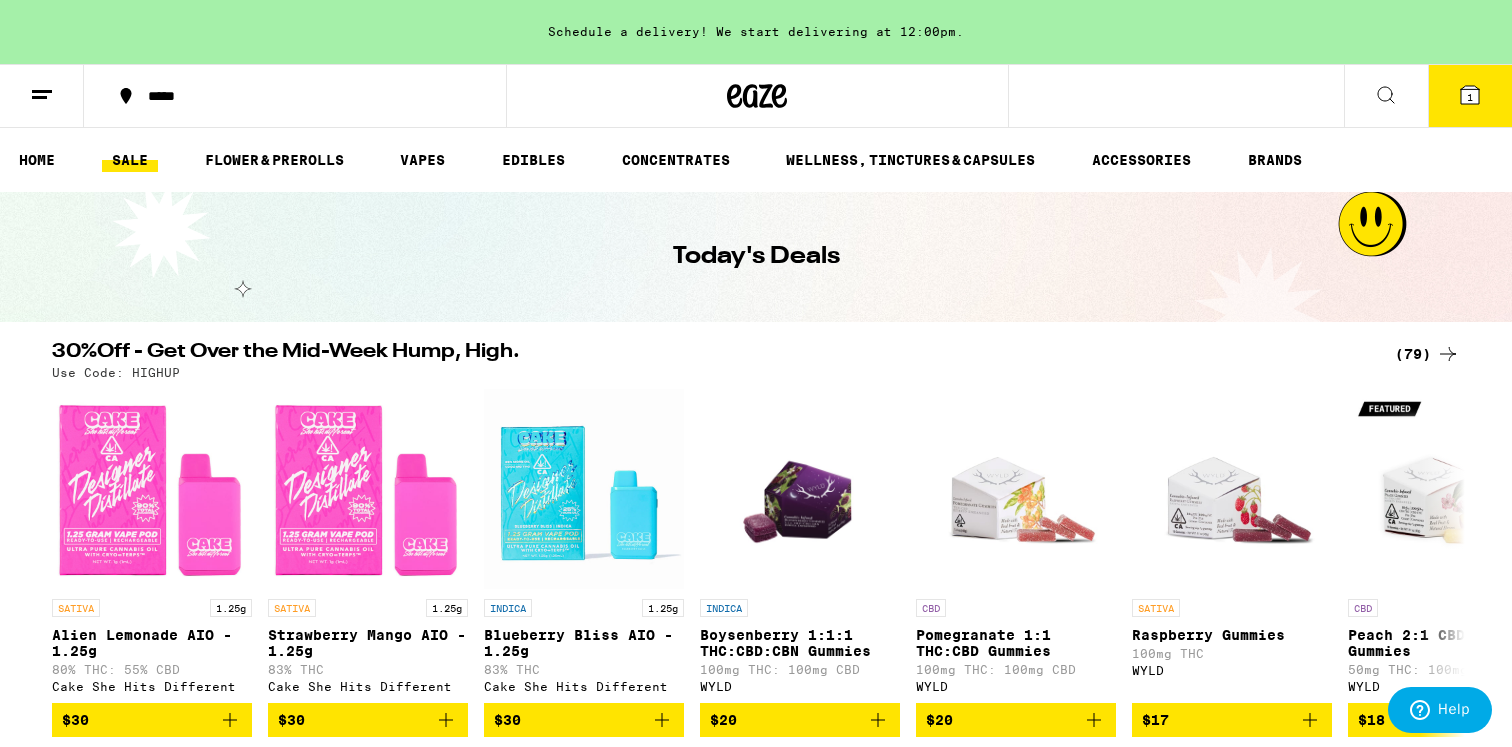click 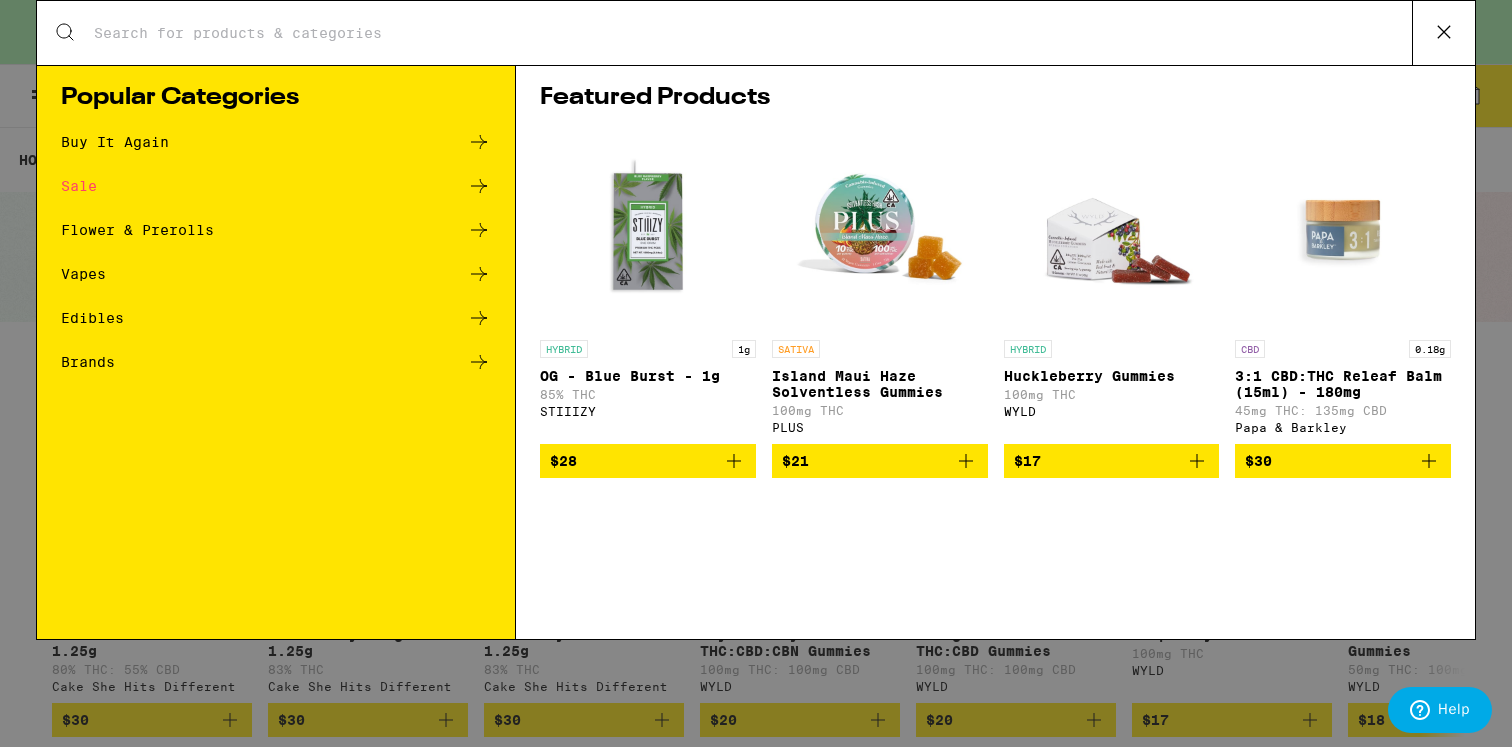click on "Search for Products" at bounding box center (752, 33) 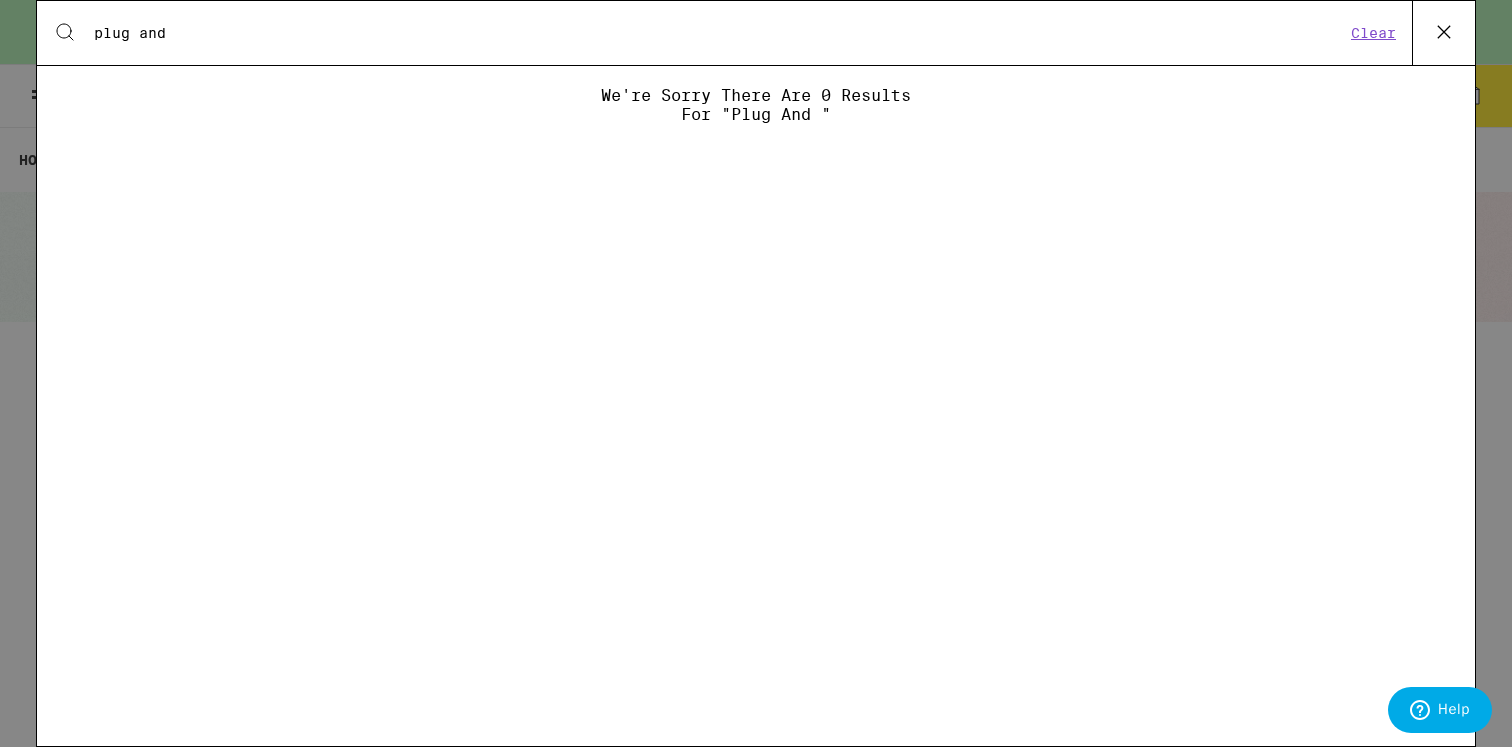 type on "plug and" 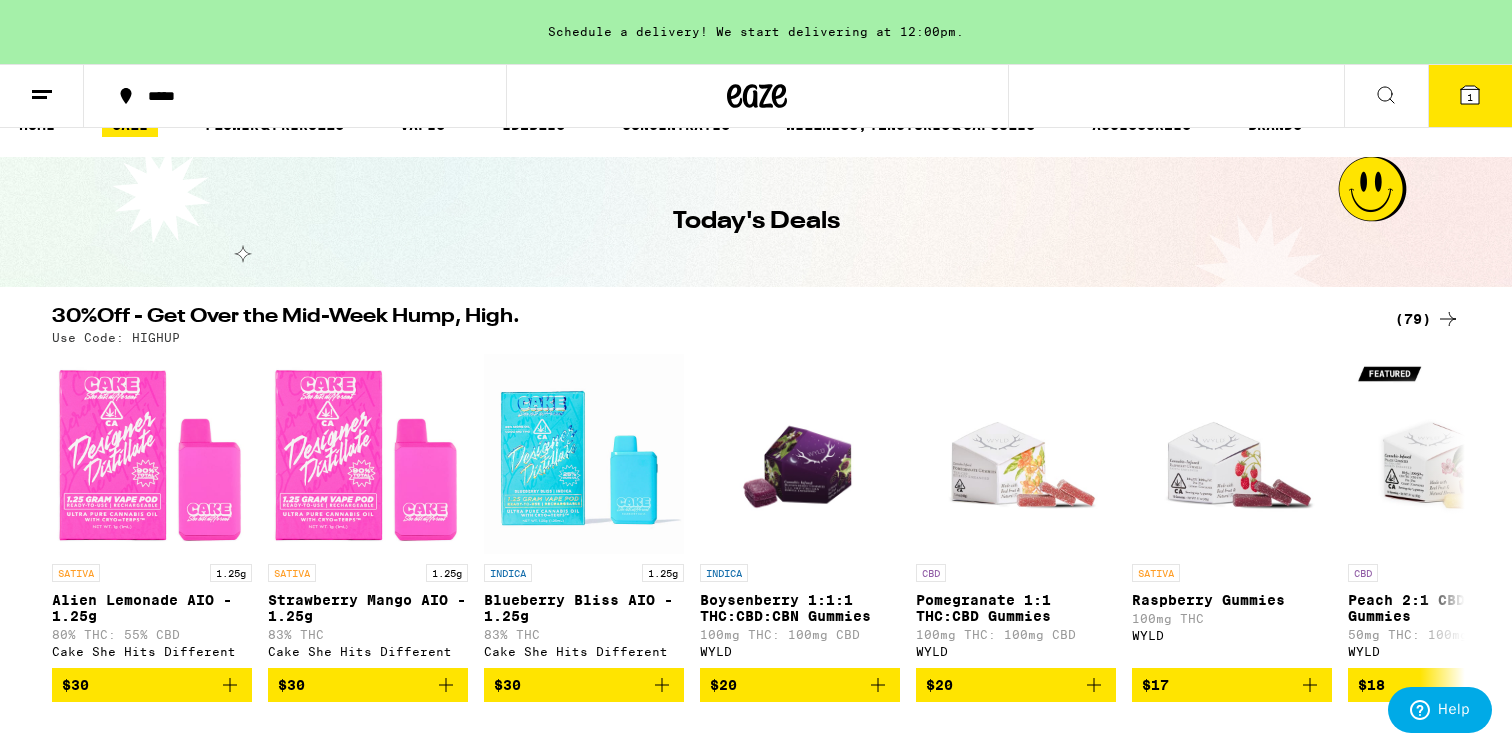 scroll, scrollTop: 45, scrollLeft: 0, axis: vertical 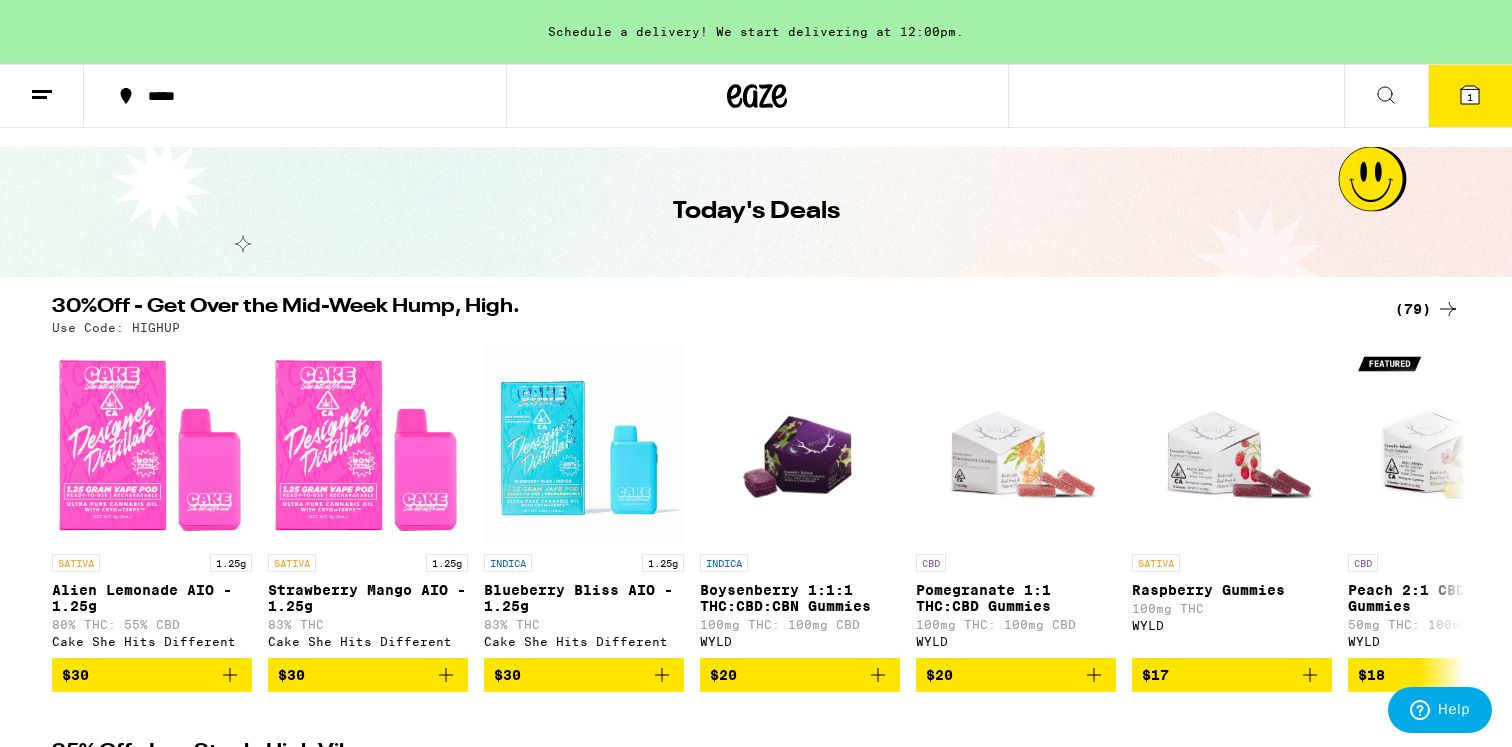 click 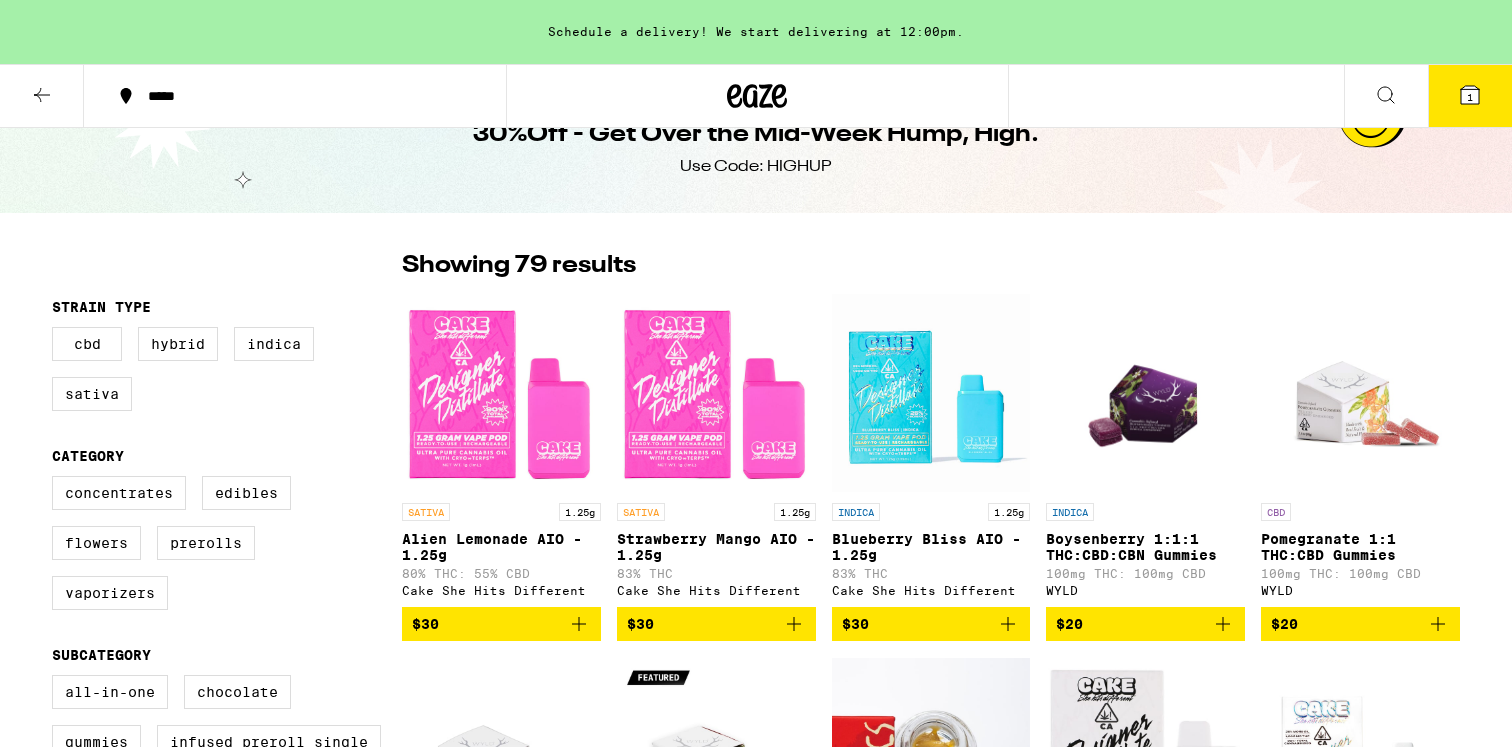 scroll, scrollTop: 0, scrollLeft: 0, axis: both 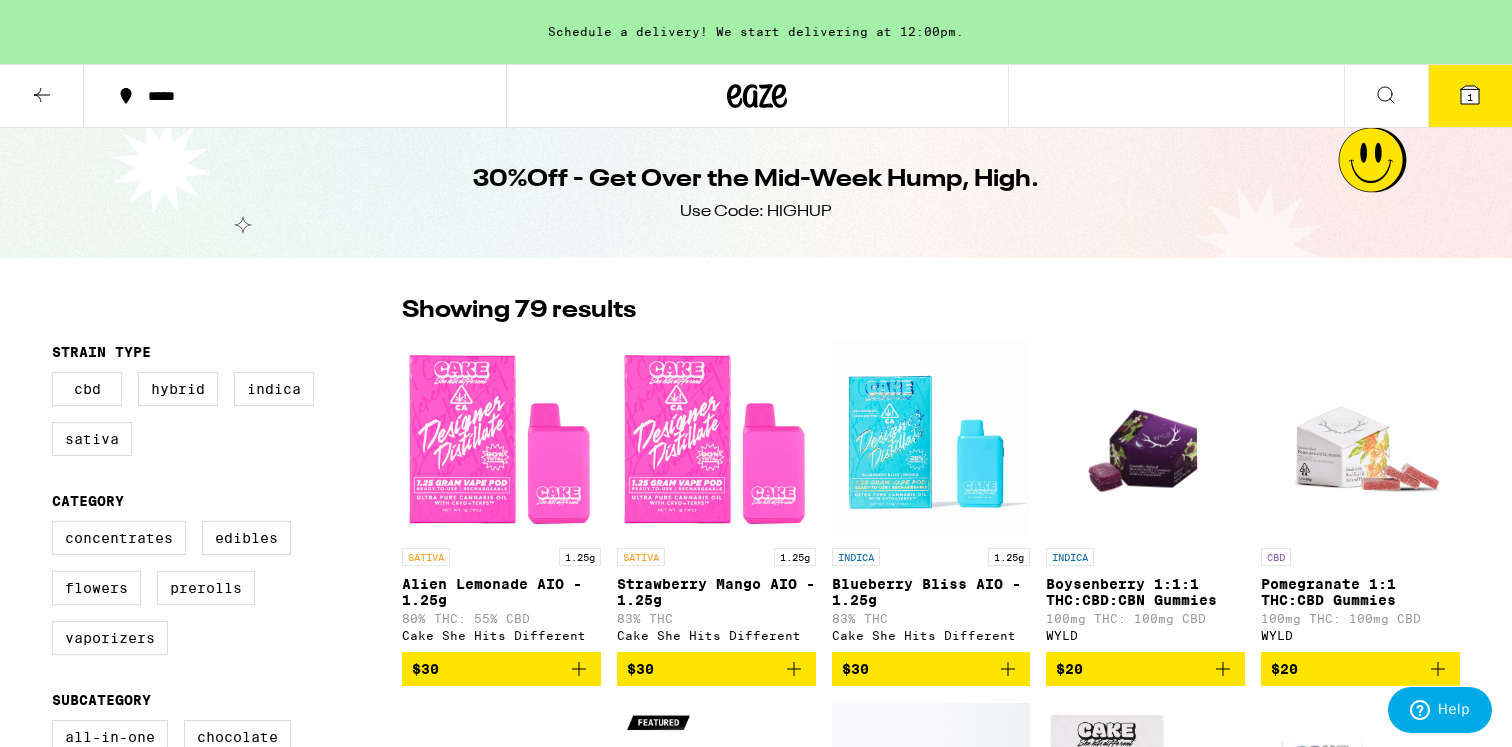 click on "Use Code: HIGHUP" at bounding box center [756, 212] 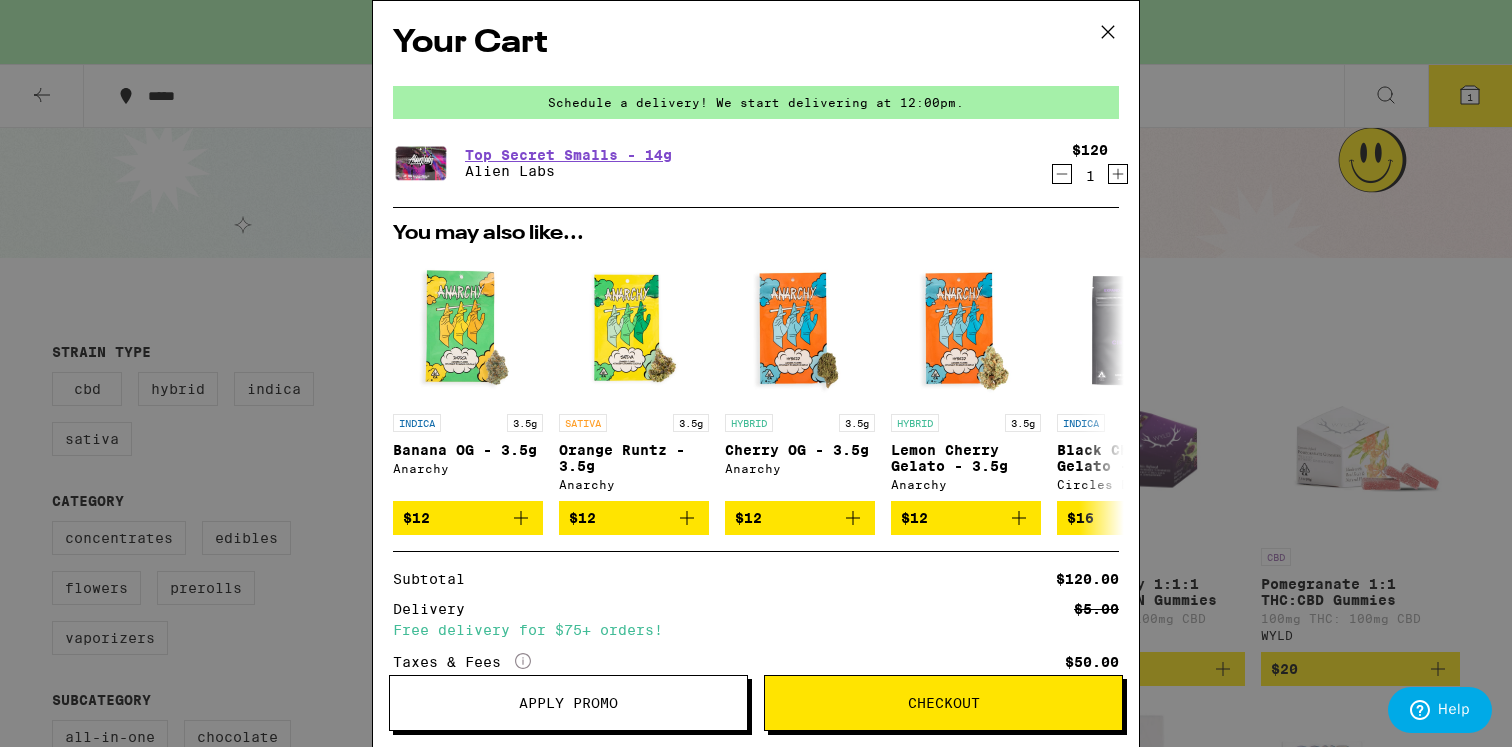 scroll, scrollTop: 182, scrollLeft: 0, axis: vertical 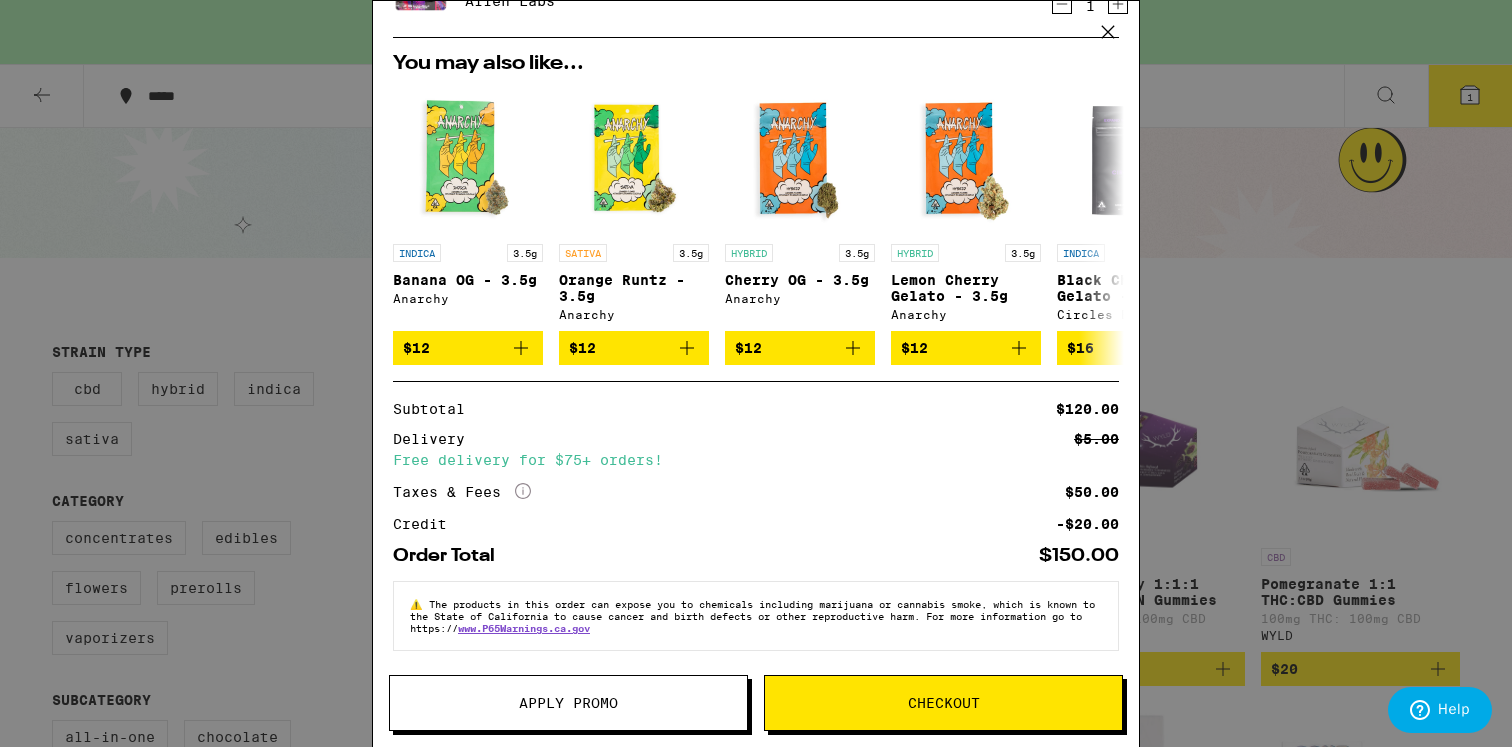 click on "Apply Promo" at bounding box center [568, 703] 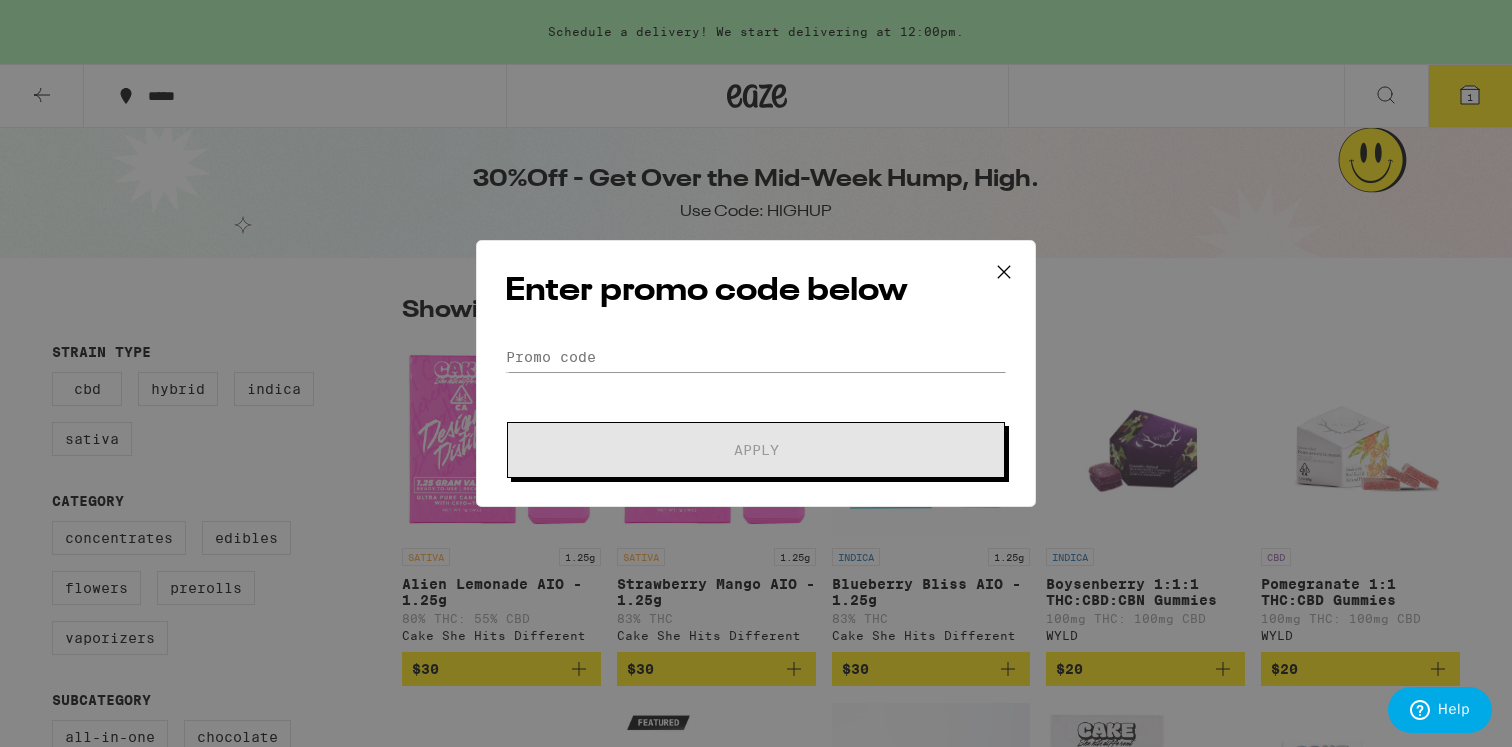 click on "Promo Code Apply" 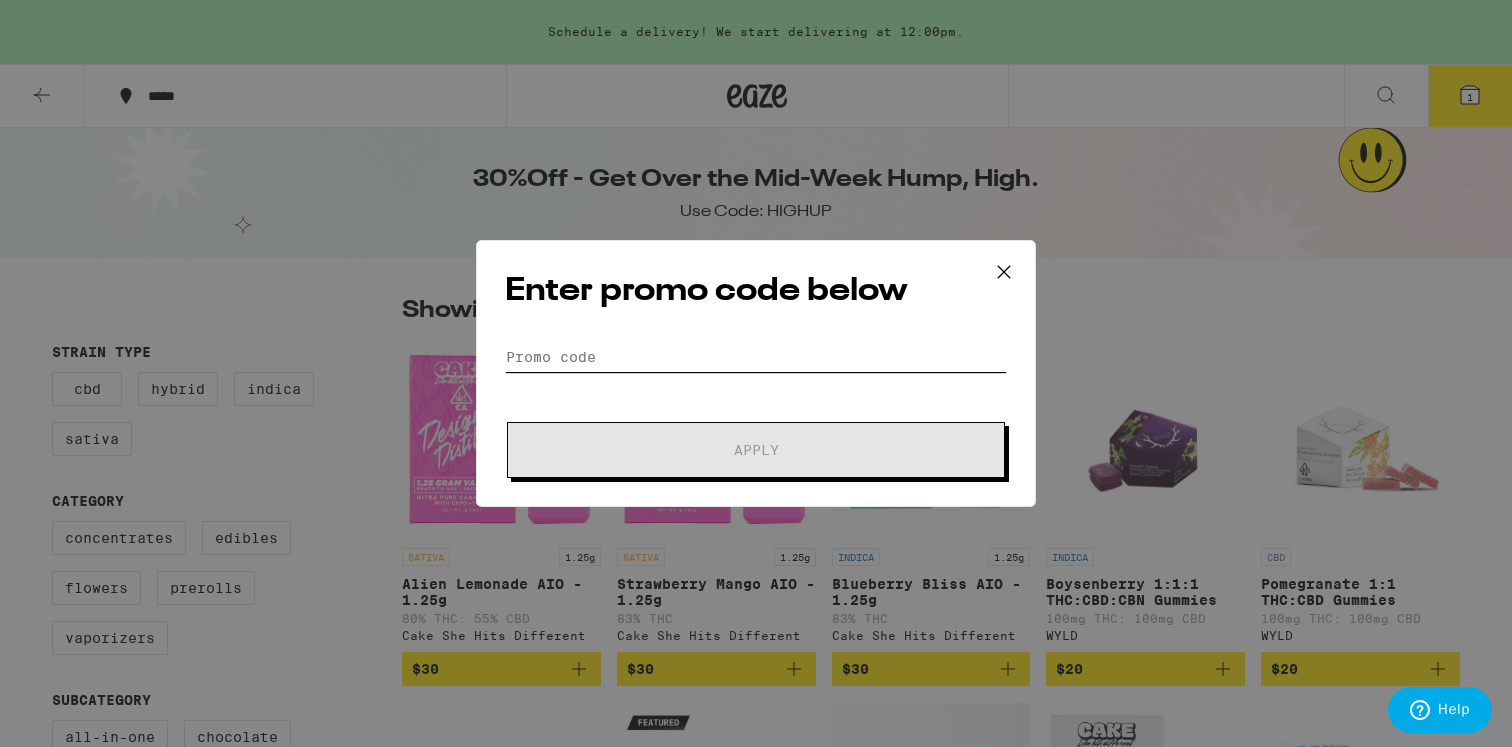 click on "Promo Code" at bounding box center (756, 357) 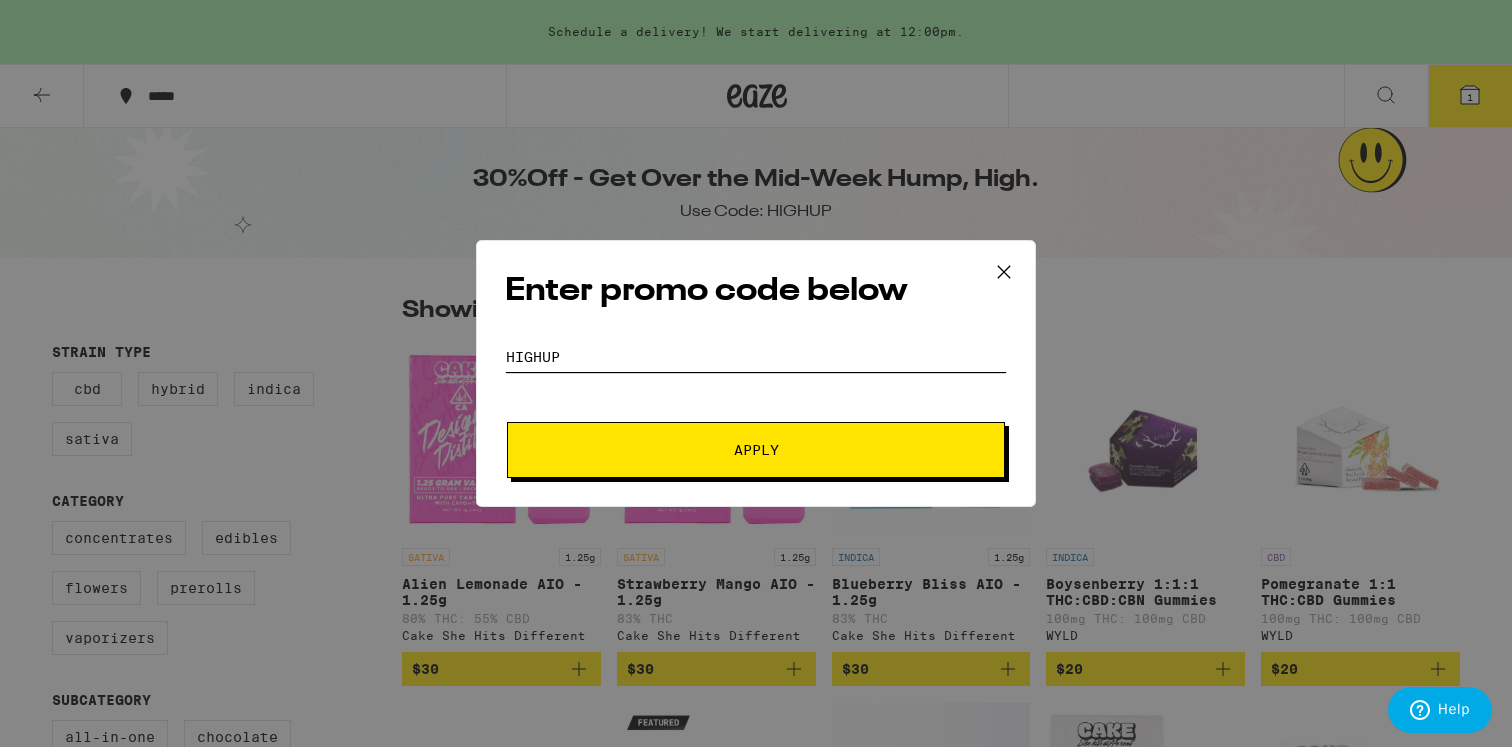 type on "HIGHUP" 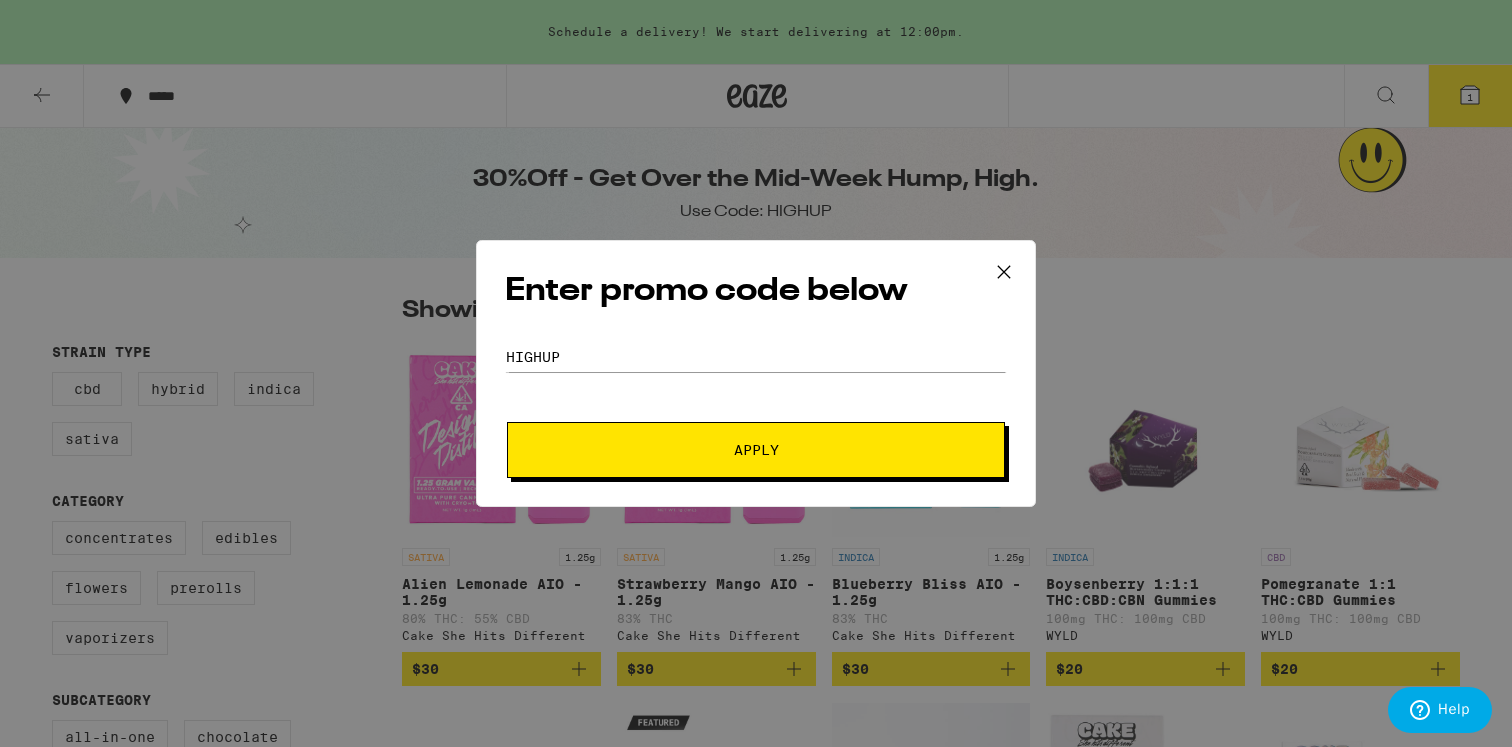 click on "Apply" at bounding box center [756, 450] 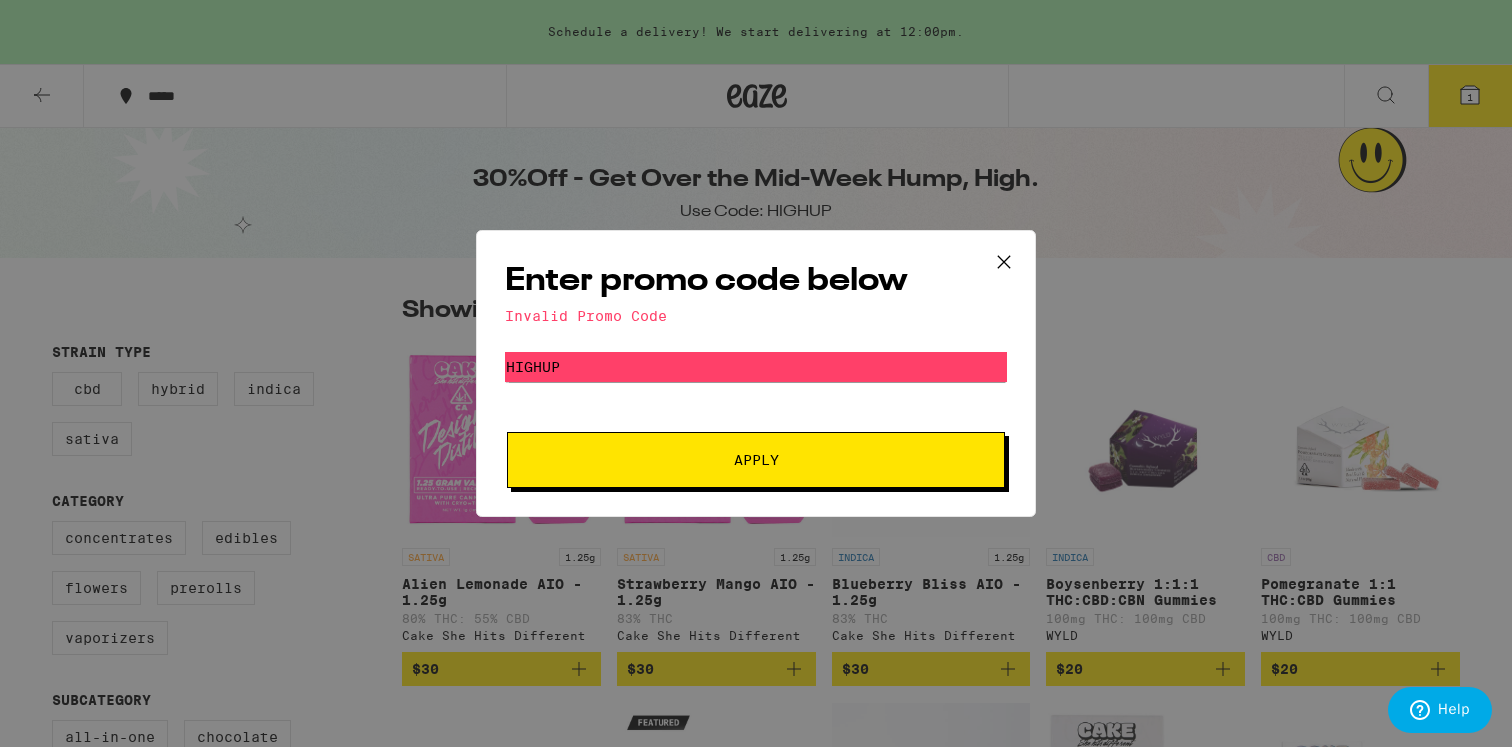 click at bounding box center (1004, 263) 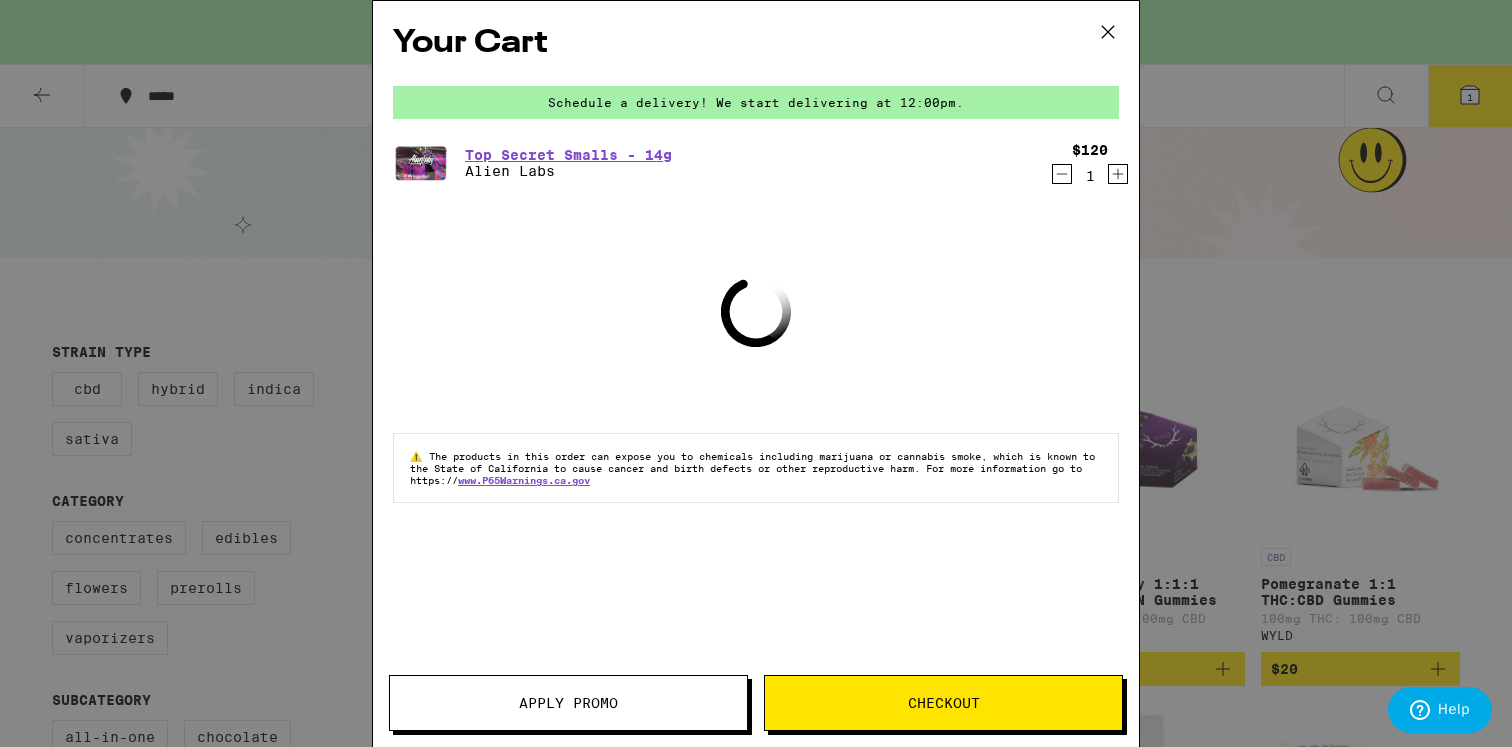 click on "Your Cart Schedule a delivery! We start delivering at 12:00pm. Top Secret Smalls - 14g Alien Labs $120 1 Loading ⚠️ The products in this order can expose you to chemicals including marijuana or cannabis smoke, which is known to the State of [STATE] to cause cancer and birth defects or other reproductive harm. For more information go to https://www.P65Warnings.ca.gov Apply Promo Checkout" at bounding box center (756, 373) 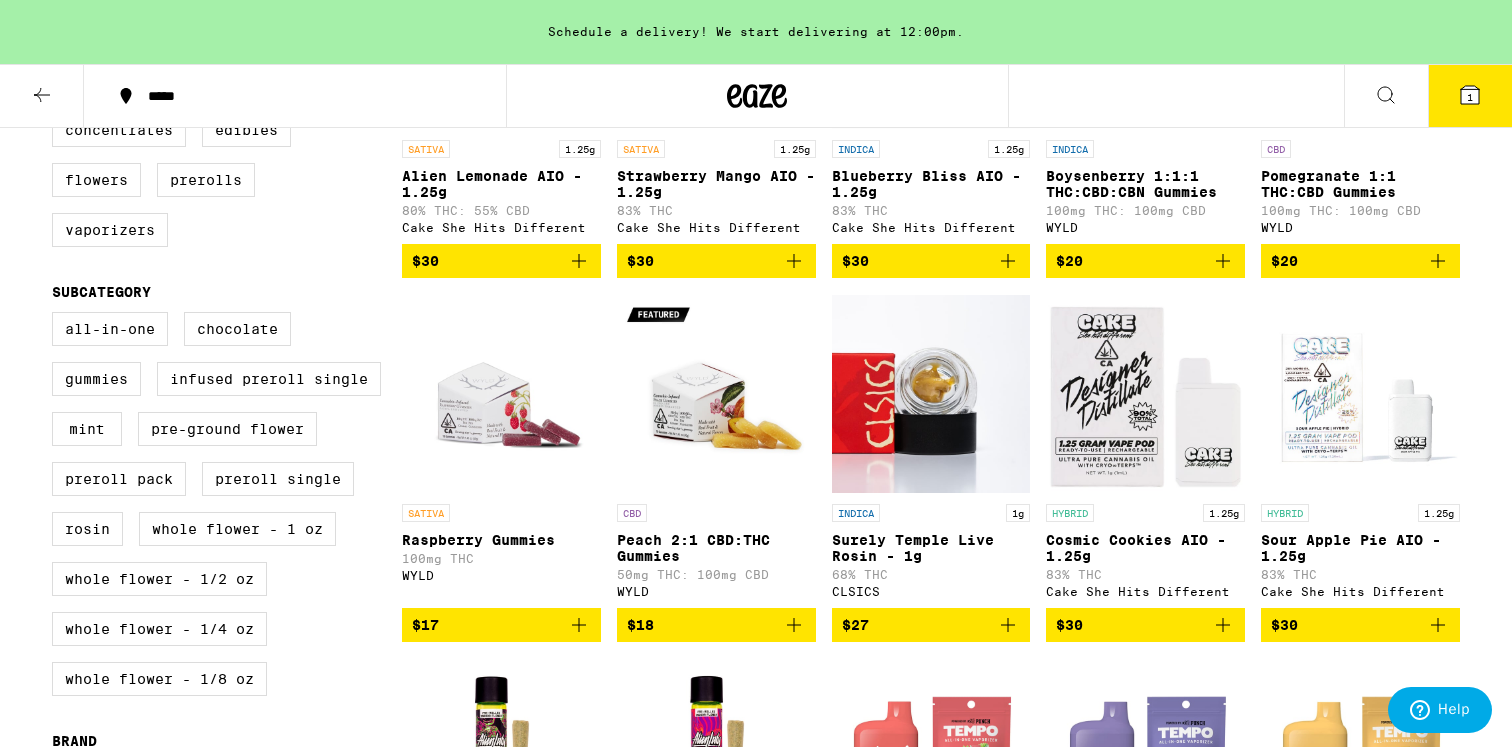 scroll, scrollTop: 477, scrollLeft: 0, axis: vertical 